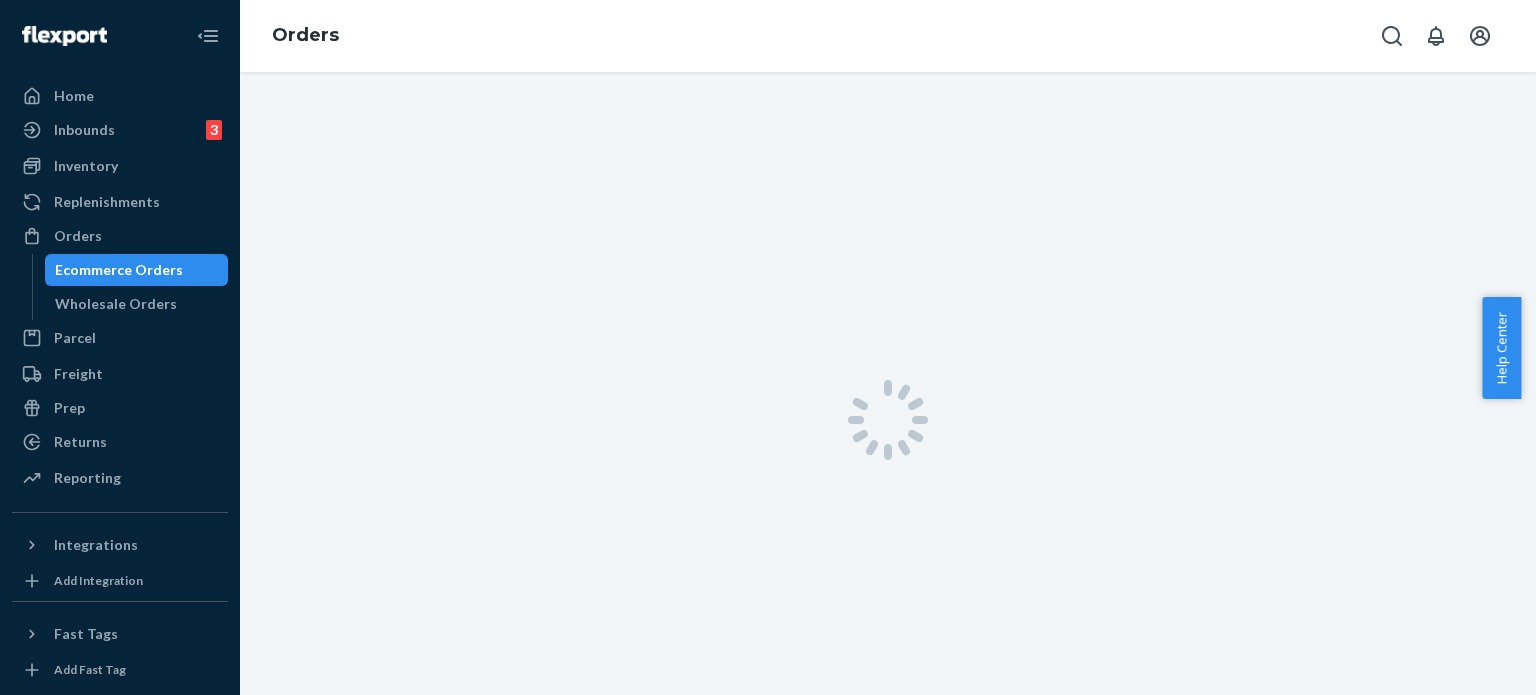 scroll, scrollTop: 0, scrollLeft: 0, axis: both 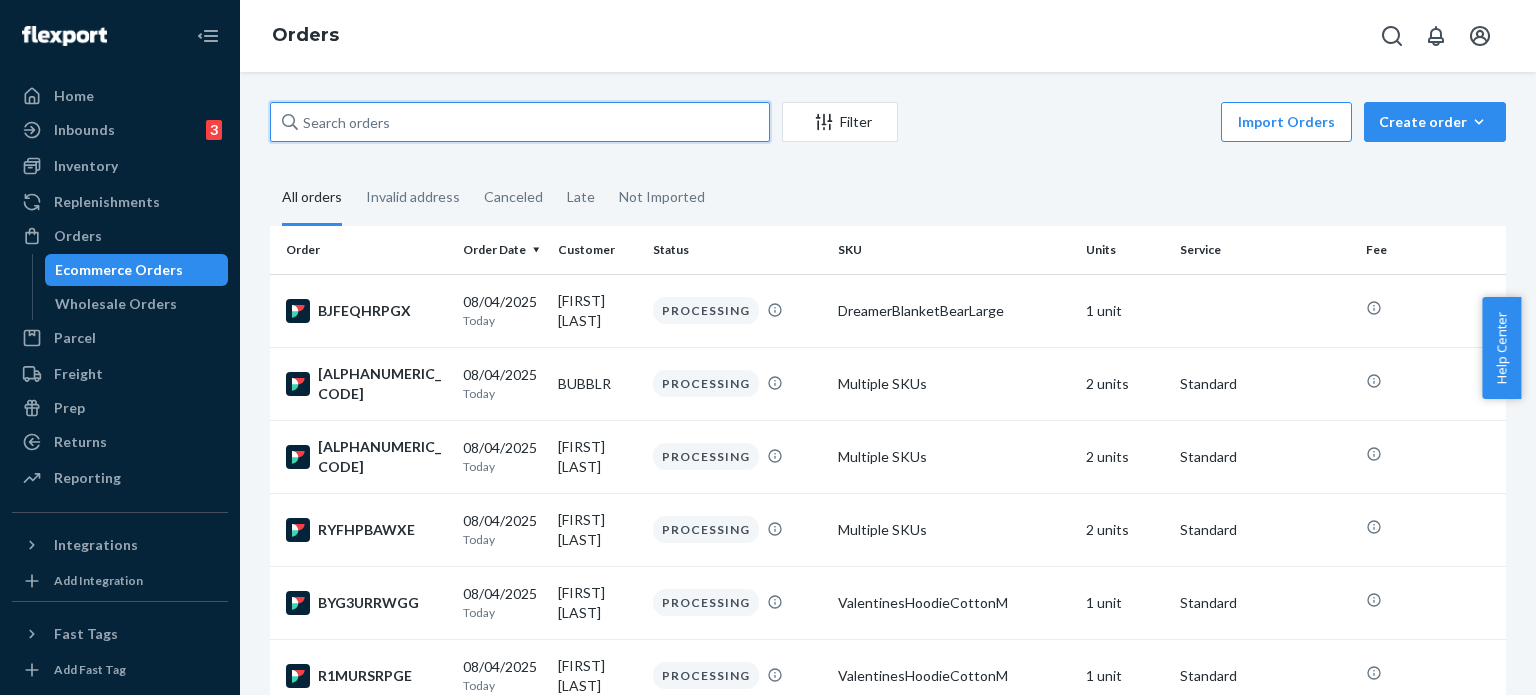 click at bounding box center [520, 122] 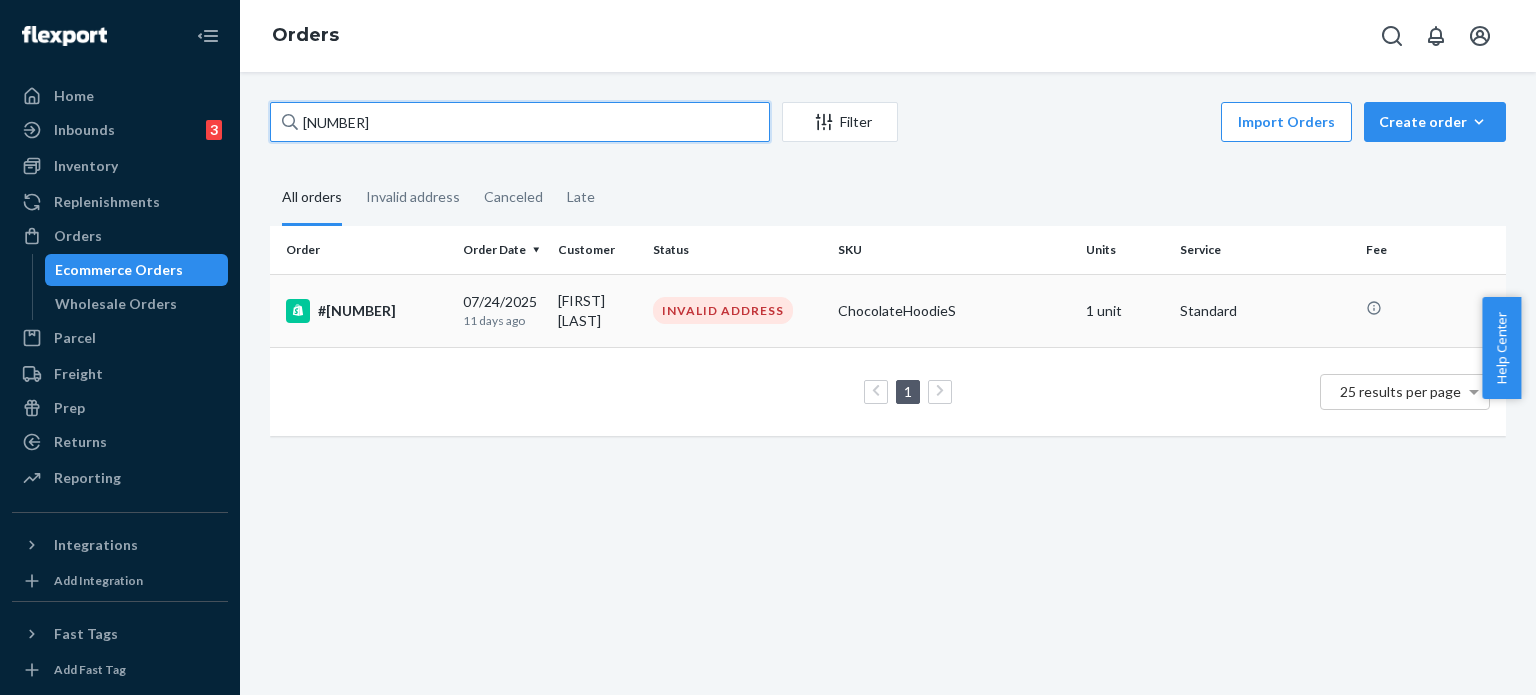 type on "[NUMBER]" 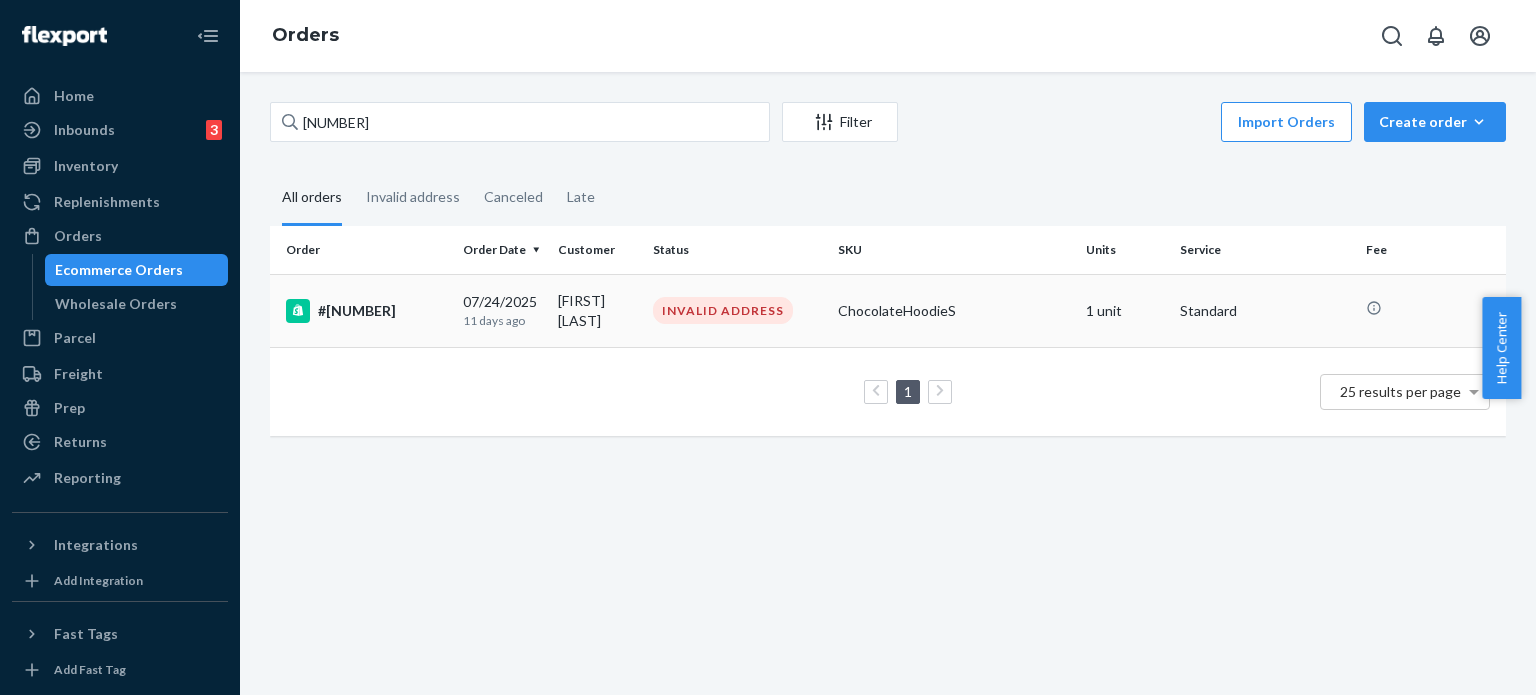 click on "[FIRST] [LAST]" at bounding box center [597, 310] 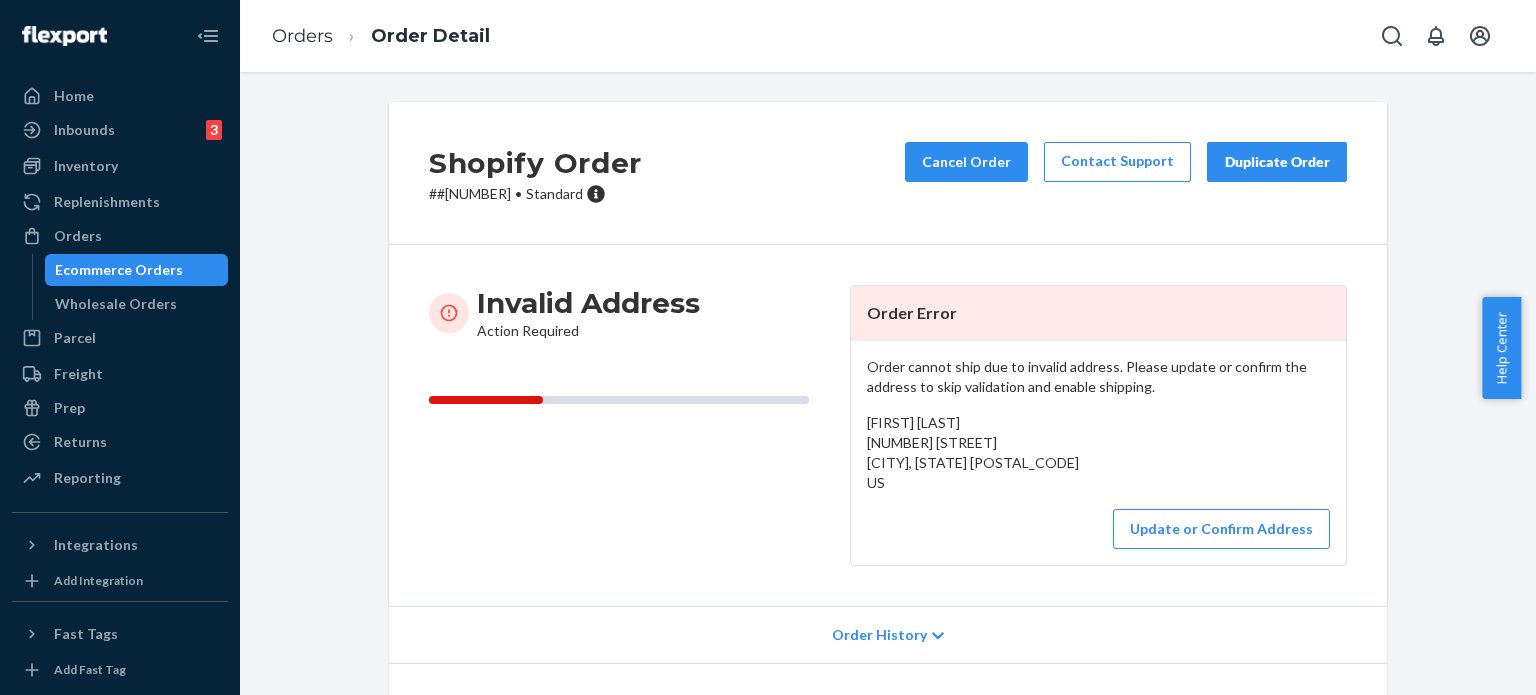 scroll, scrollTop: 0, scrollLeft: 0, axis: both 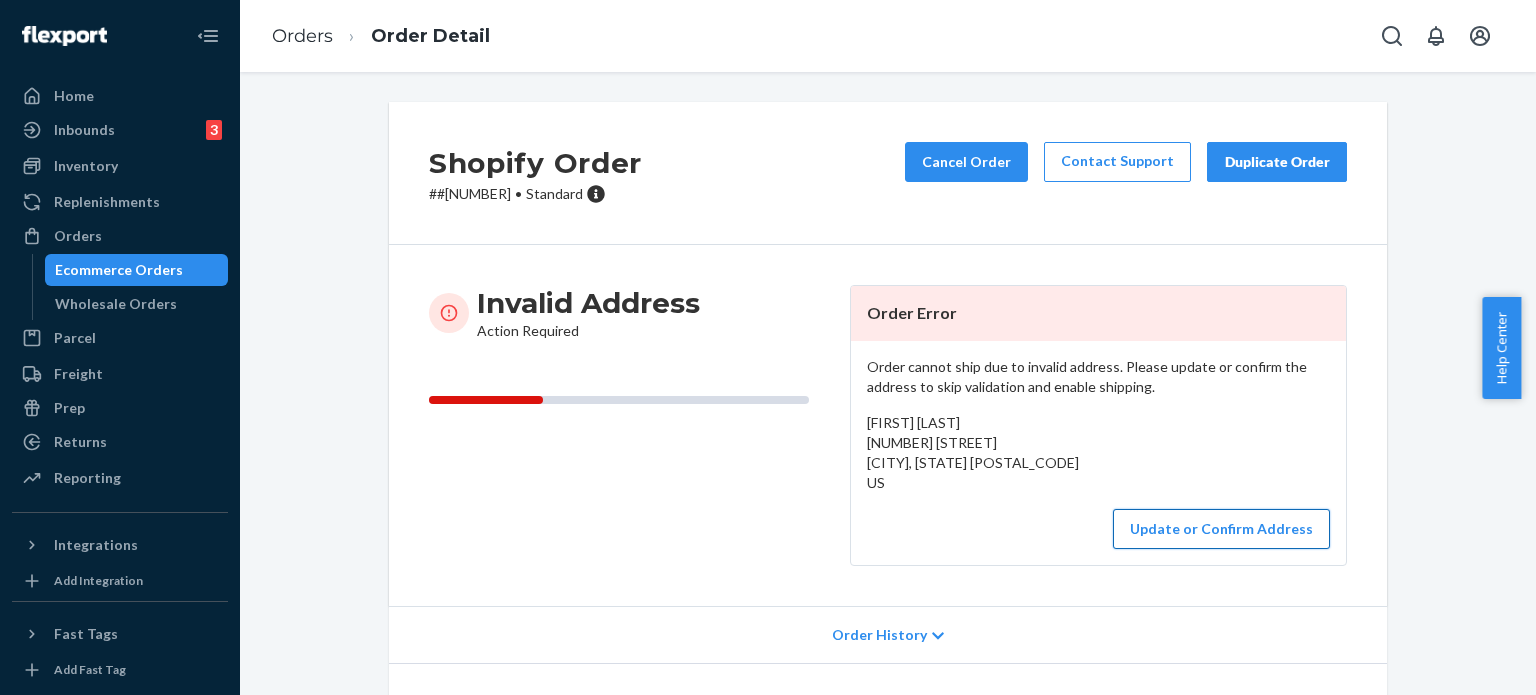 click on "Update or Confirm Address" at bounding box center [1221, 529] 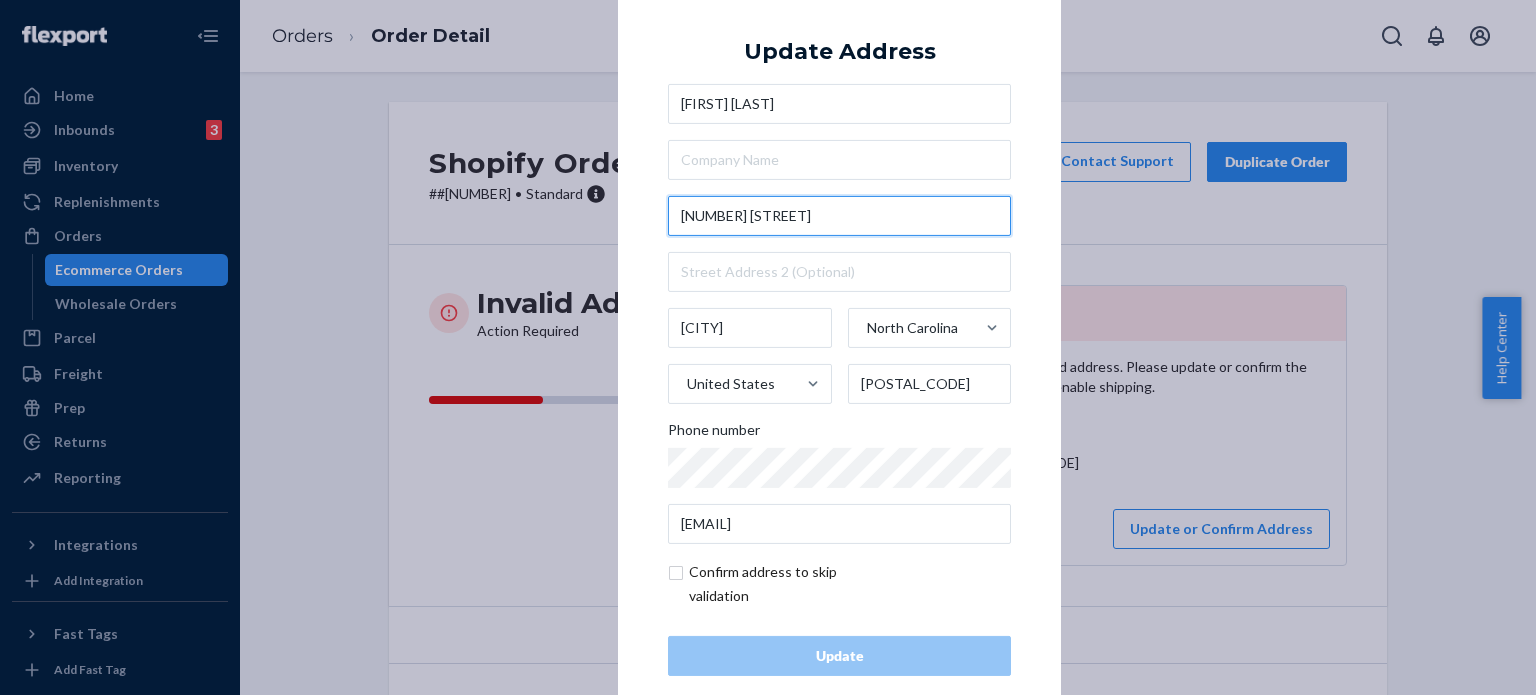 click on "[NUMBER] [STREET]" at bounding box center [839, 216] 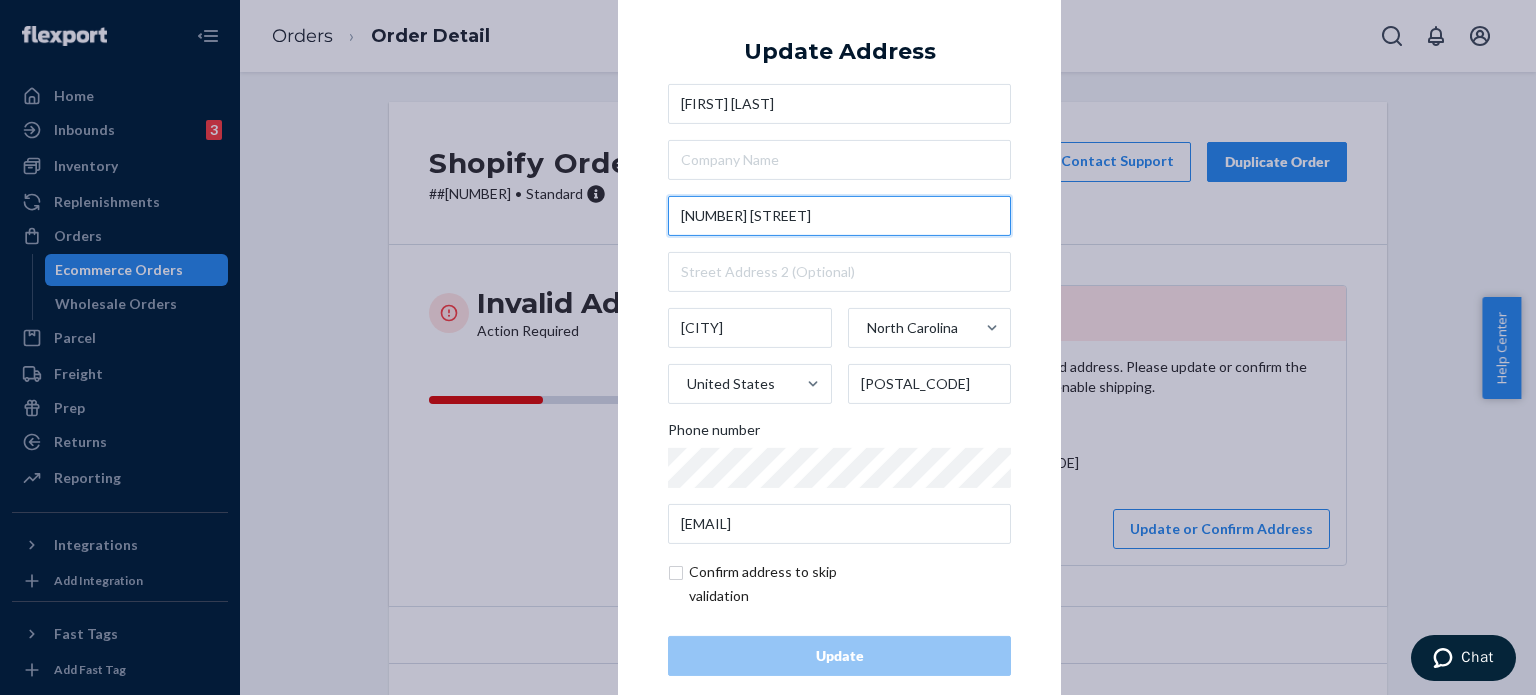 click on "[NUMBER] [STREET]" at bounding box center [839, 216] 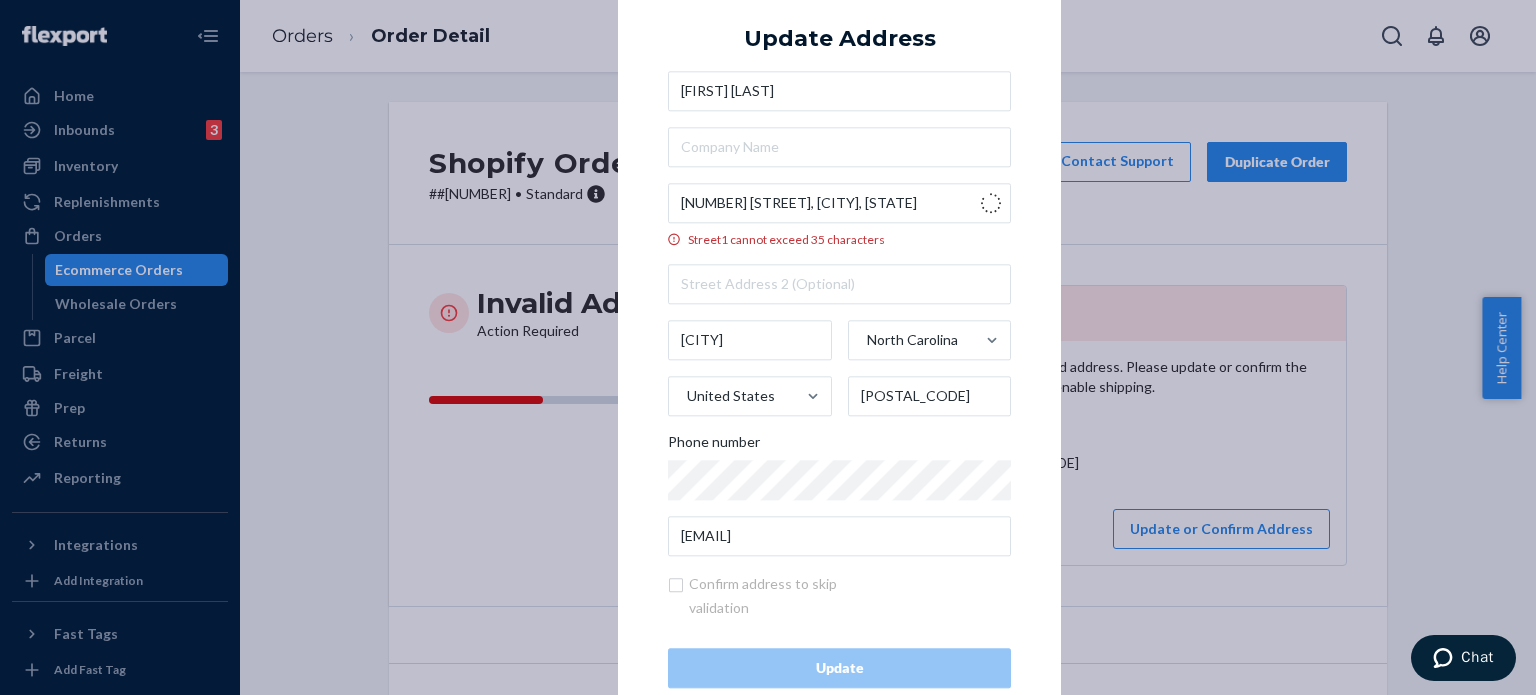 type on "[NUMBER] [STREET]" 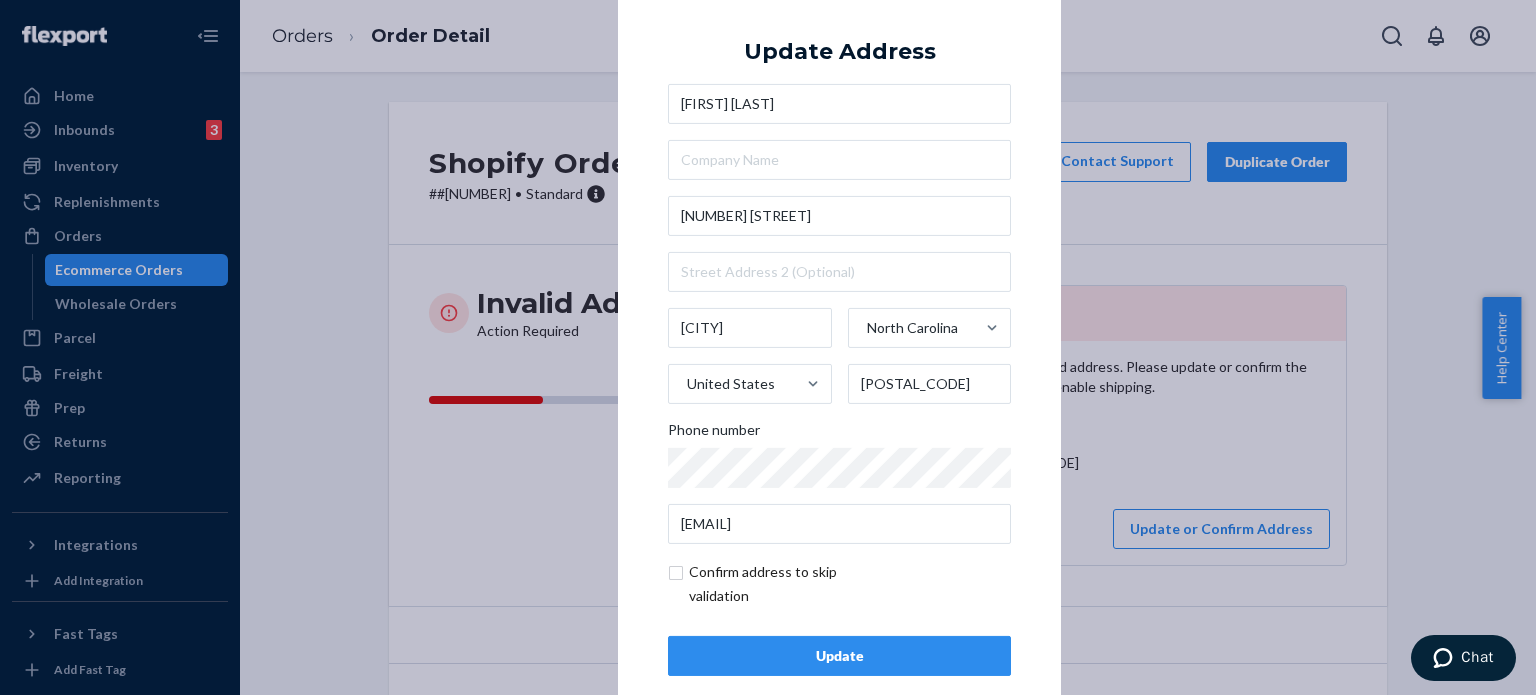 click on "Update" at bounding box center (839, 656) 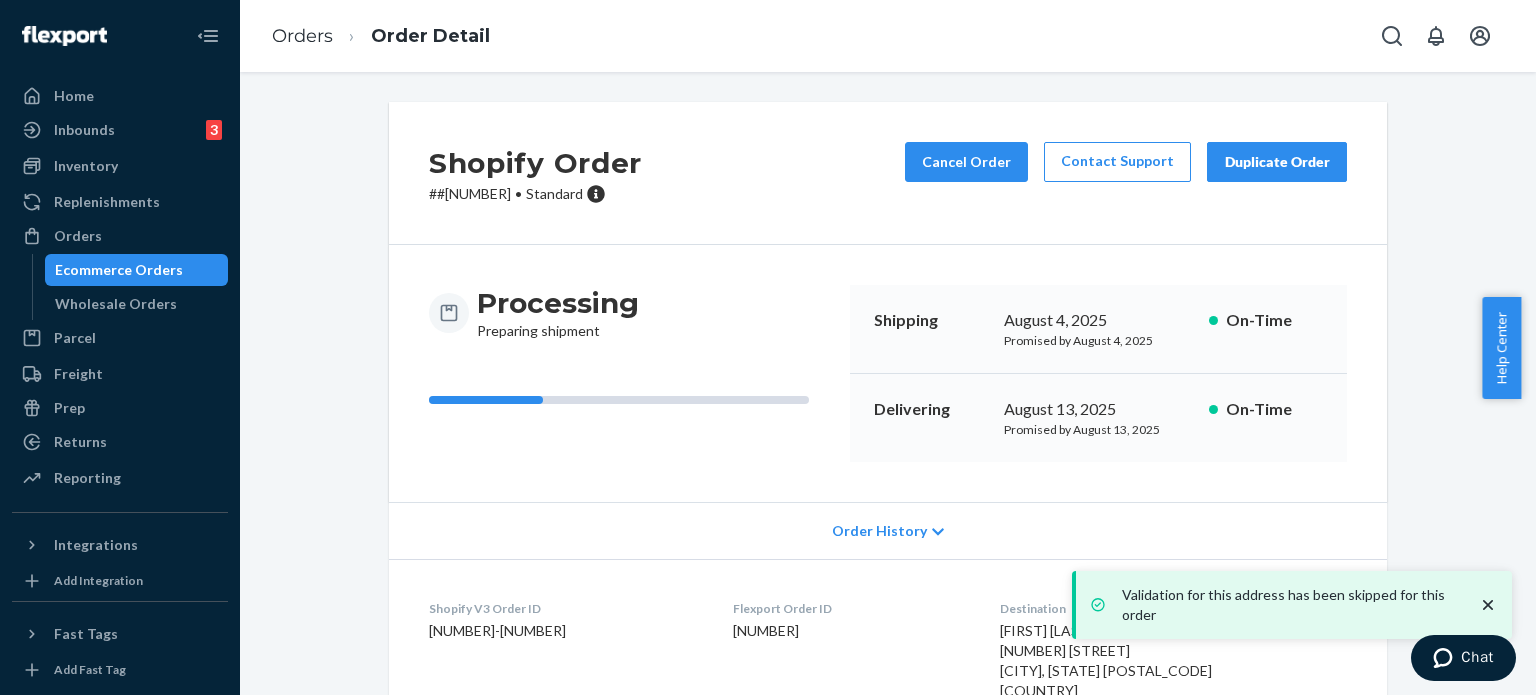 click 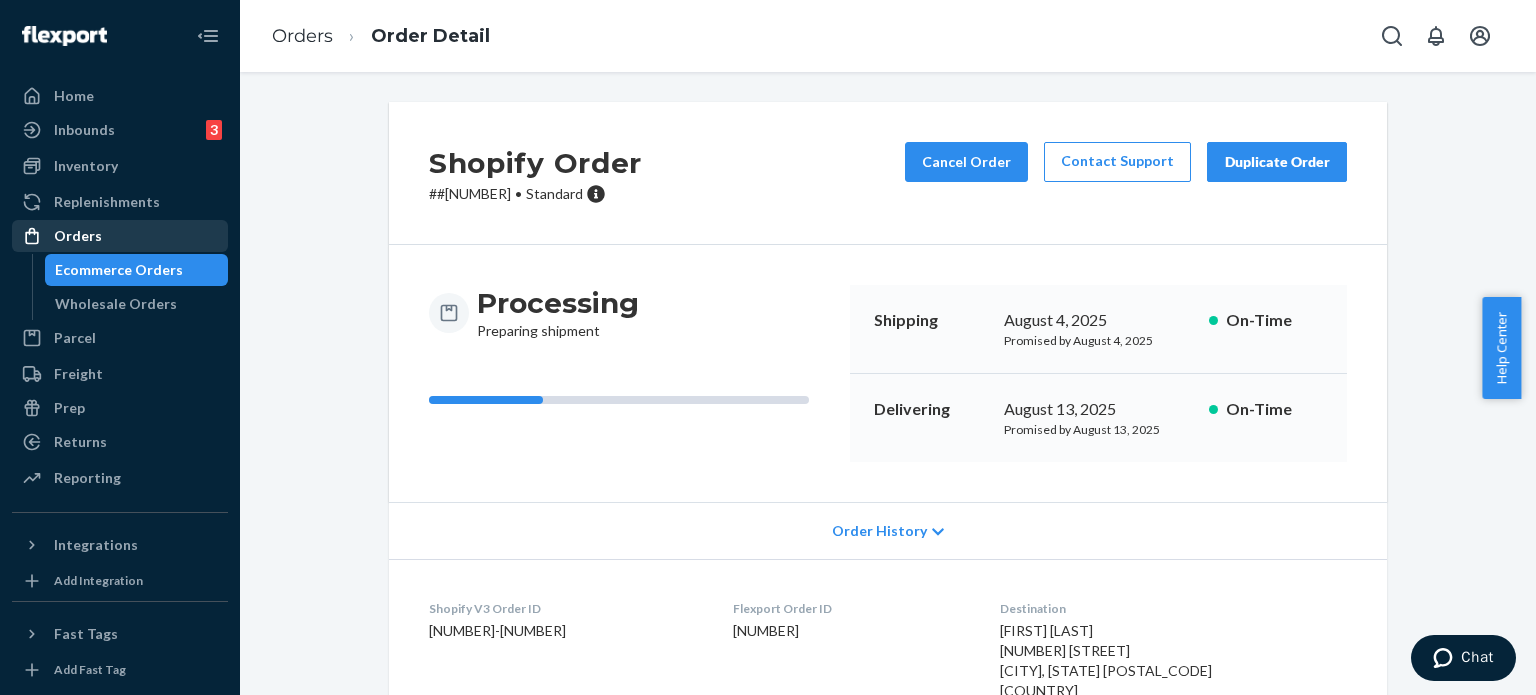 click on "Orders" at bounding box center (120, 236) 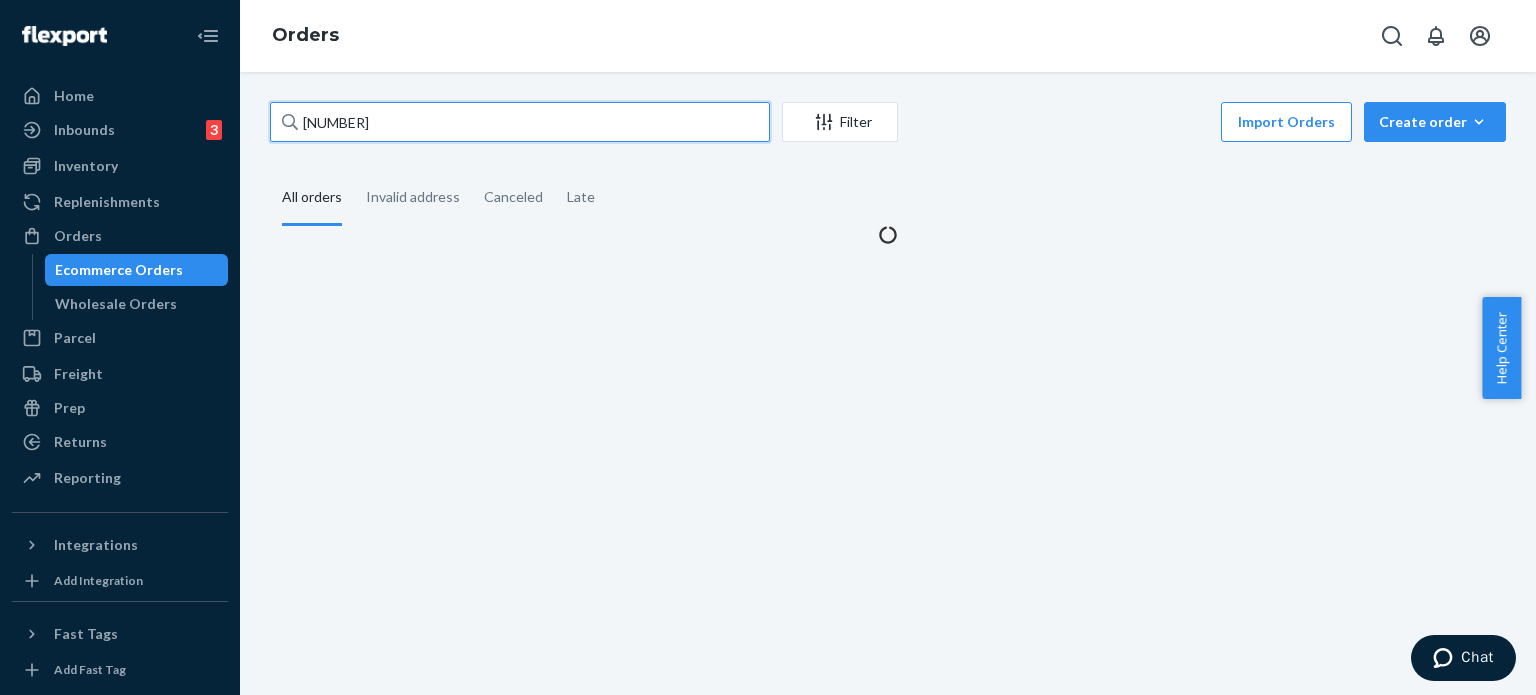 click on "[NUMBER]" at bounding box center [520, 122] 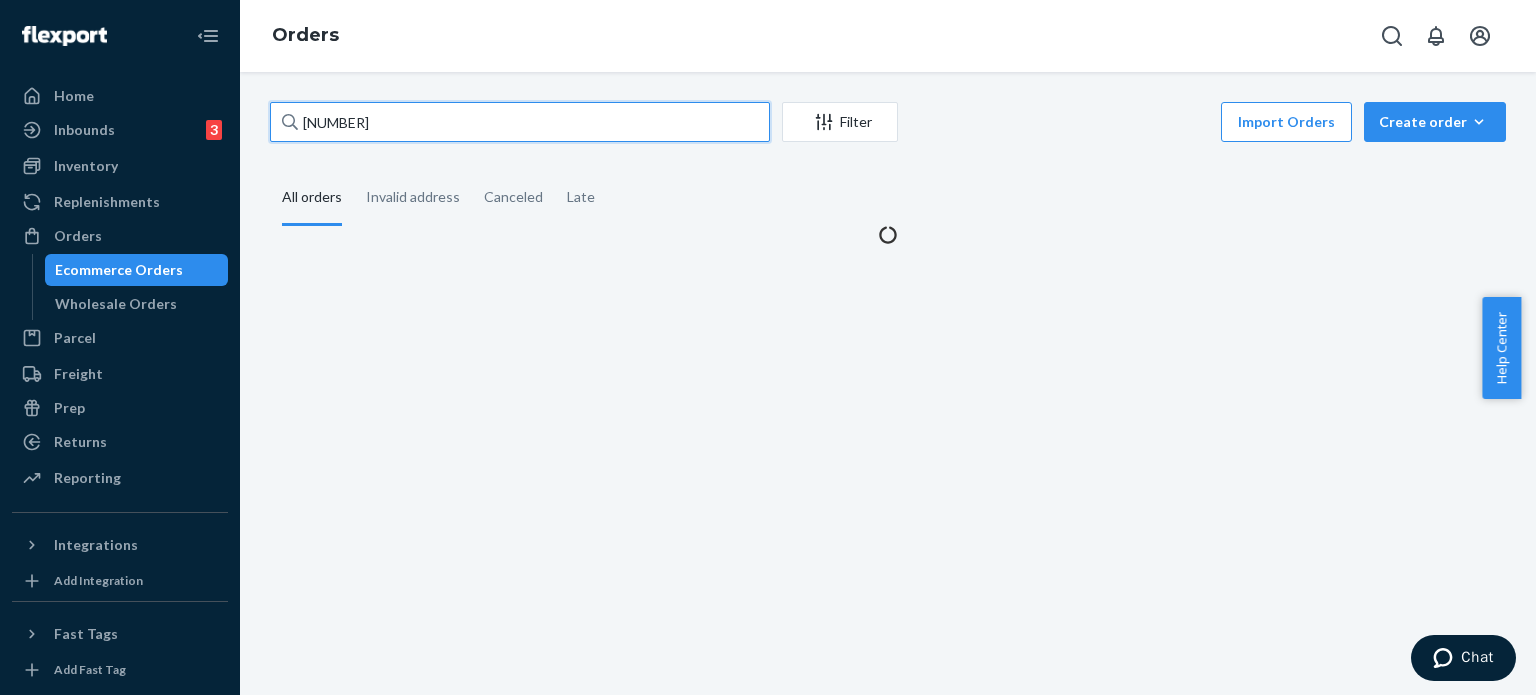 click on "[NUMBER]" at bounding box center (520, 122) 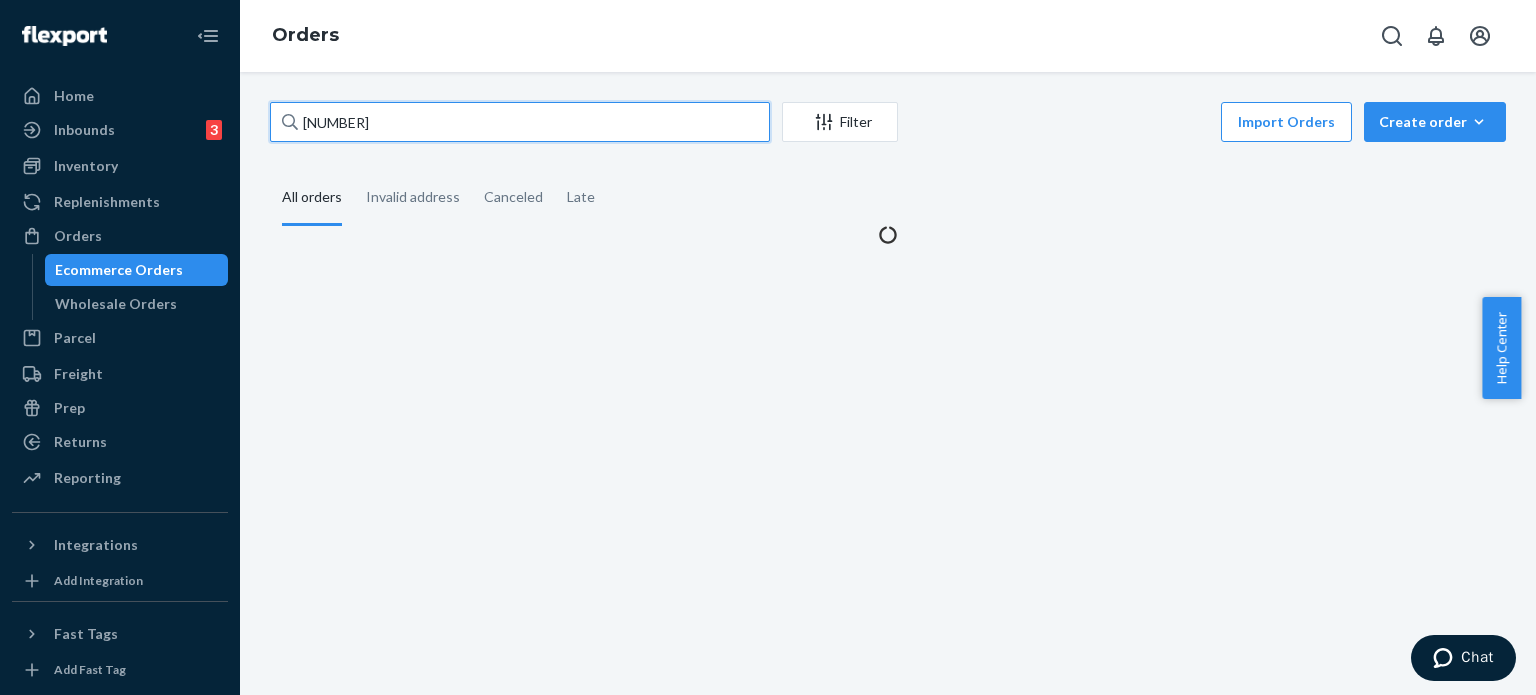 paste on "[POSTAL_CODE]" 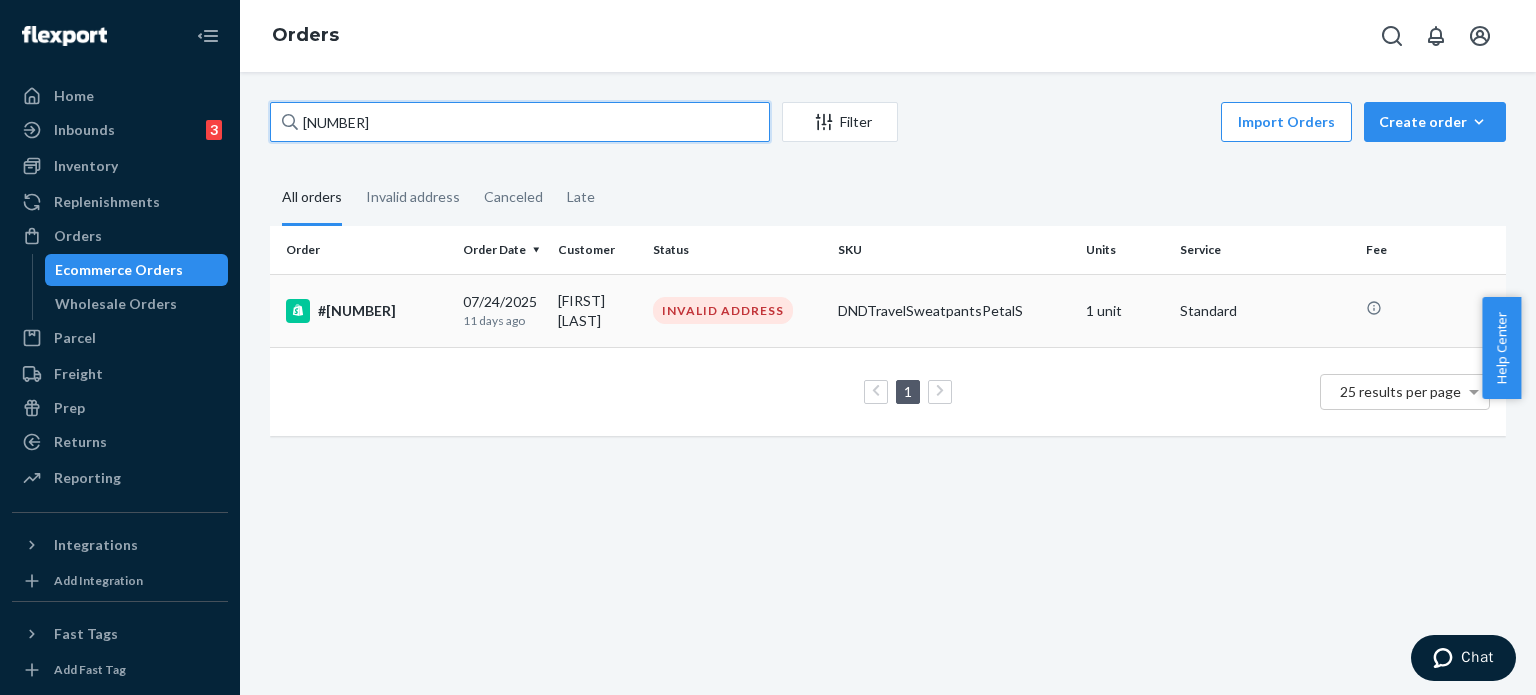 type on "[NUMBER]" 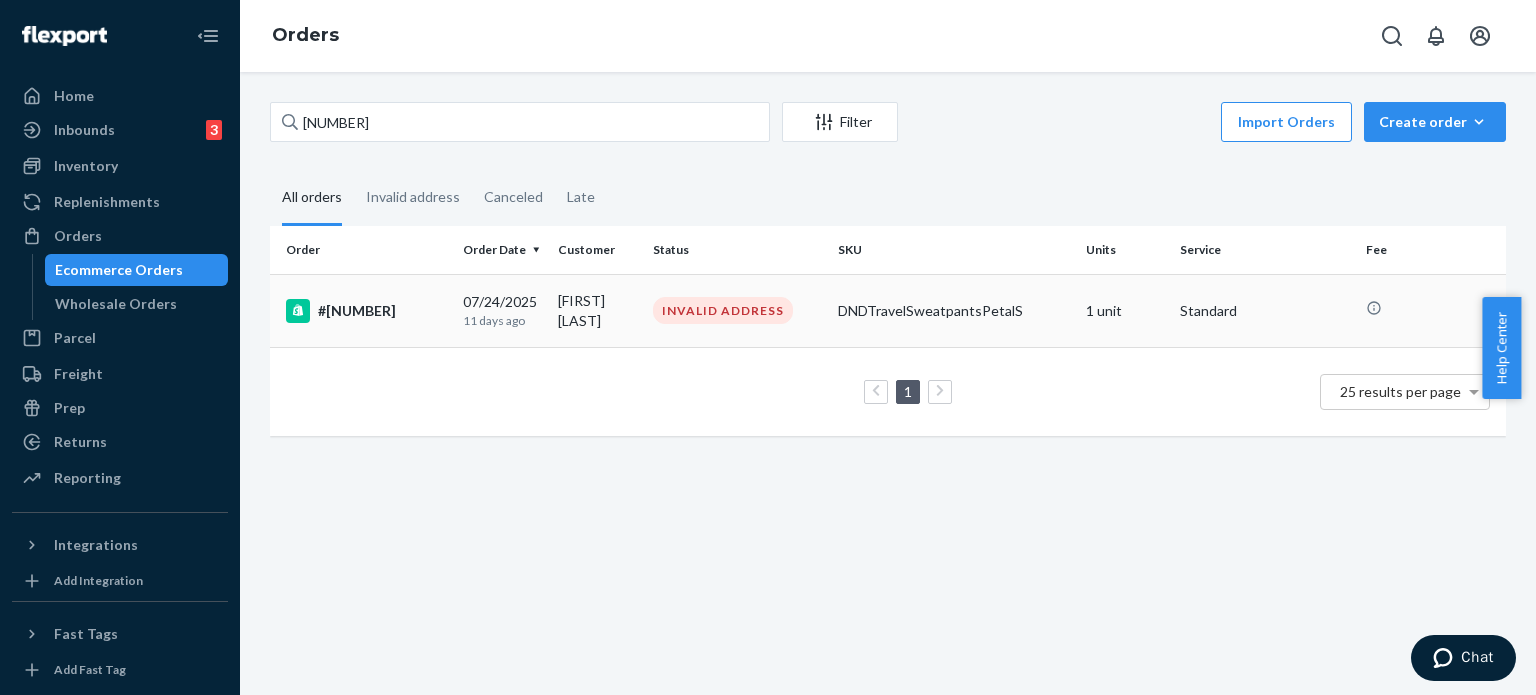 click on "[FIRST] [LAST]" at bounding box center [597, 310] 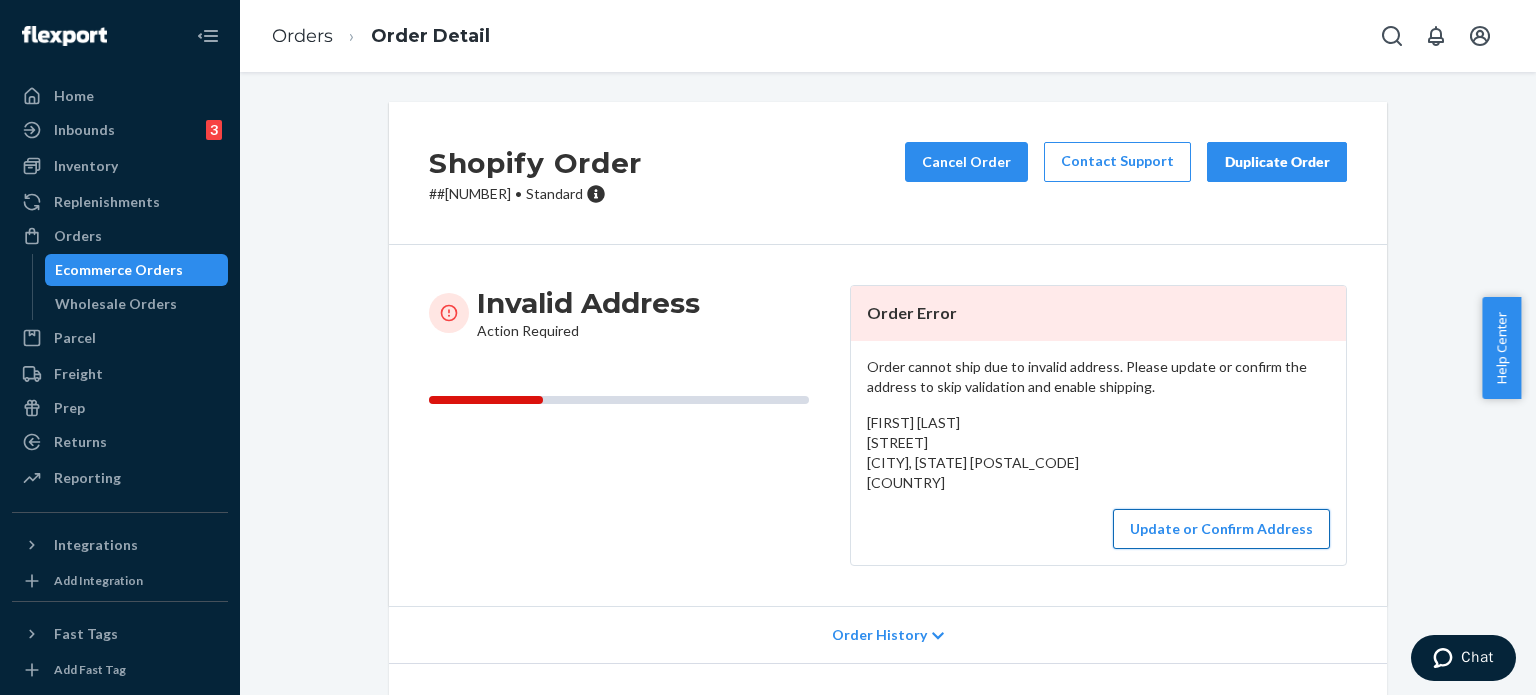 click on "Update or Confirm Address" at bounding box center (1221, 529) 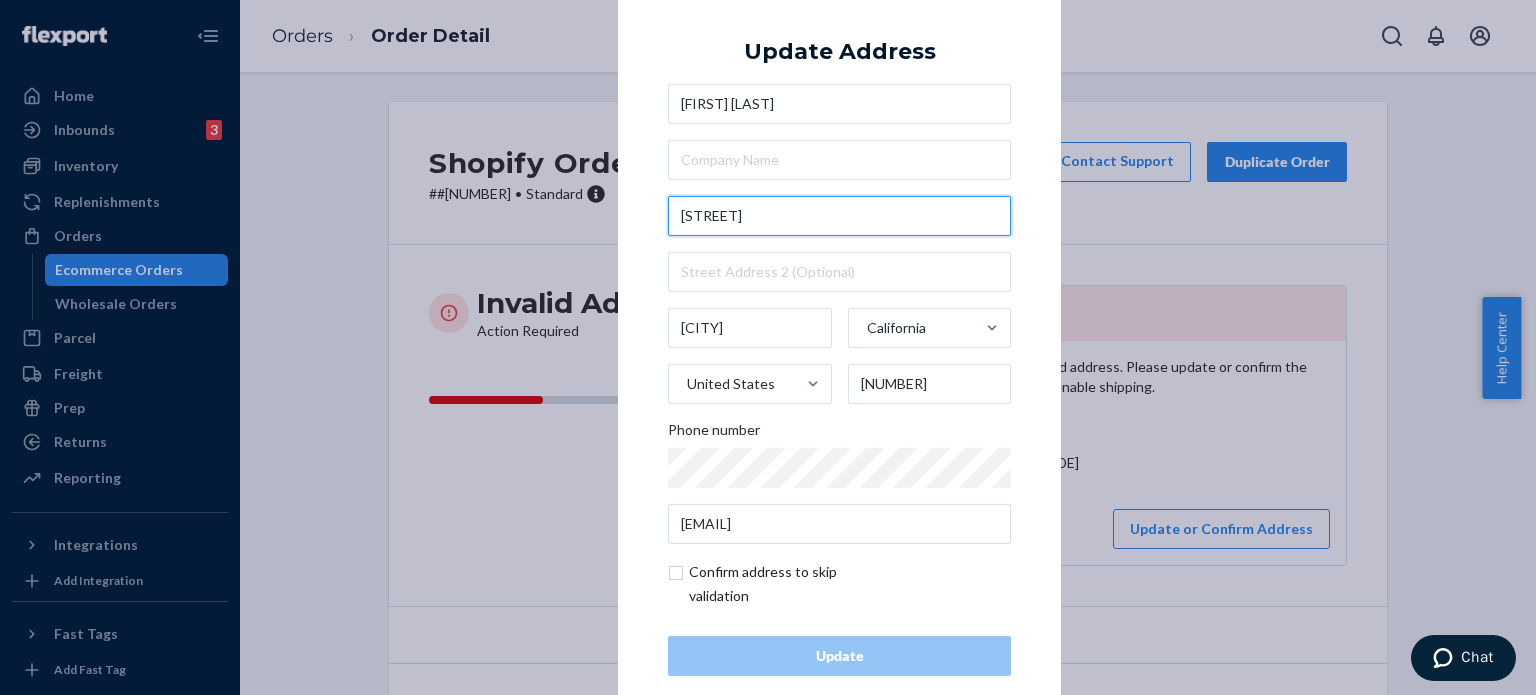 click on "[STREET]" at bounding box center [839, 216] 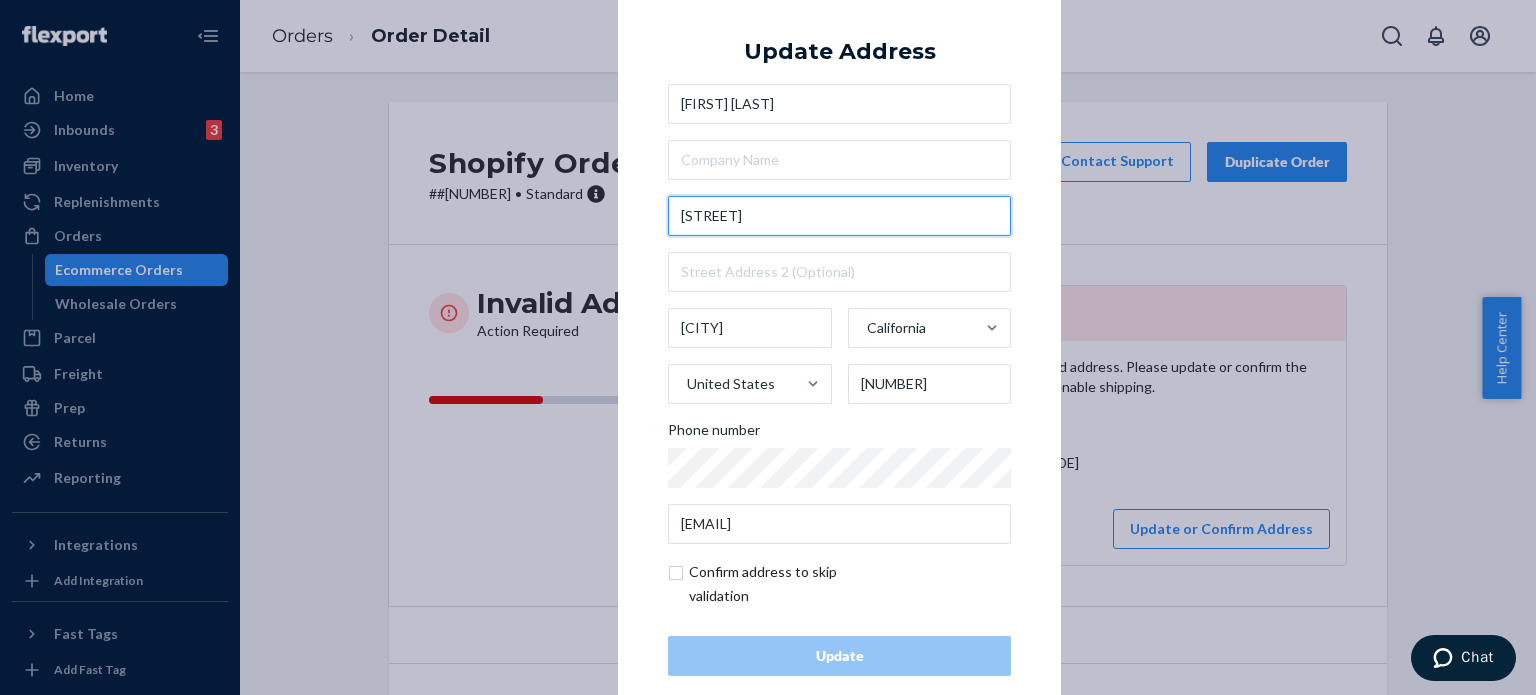 paste on "[NUMBER] [STREET]" 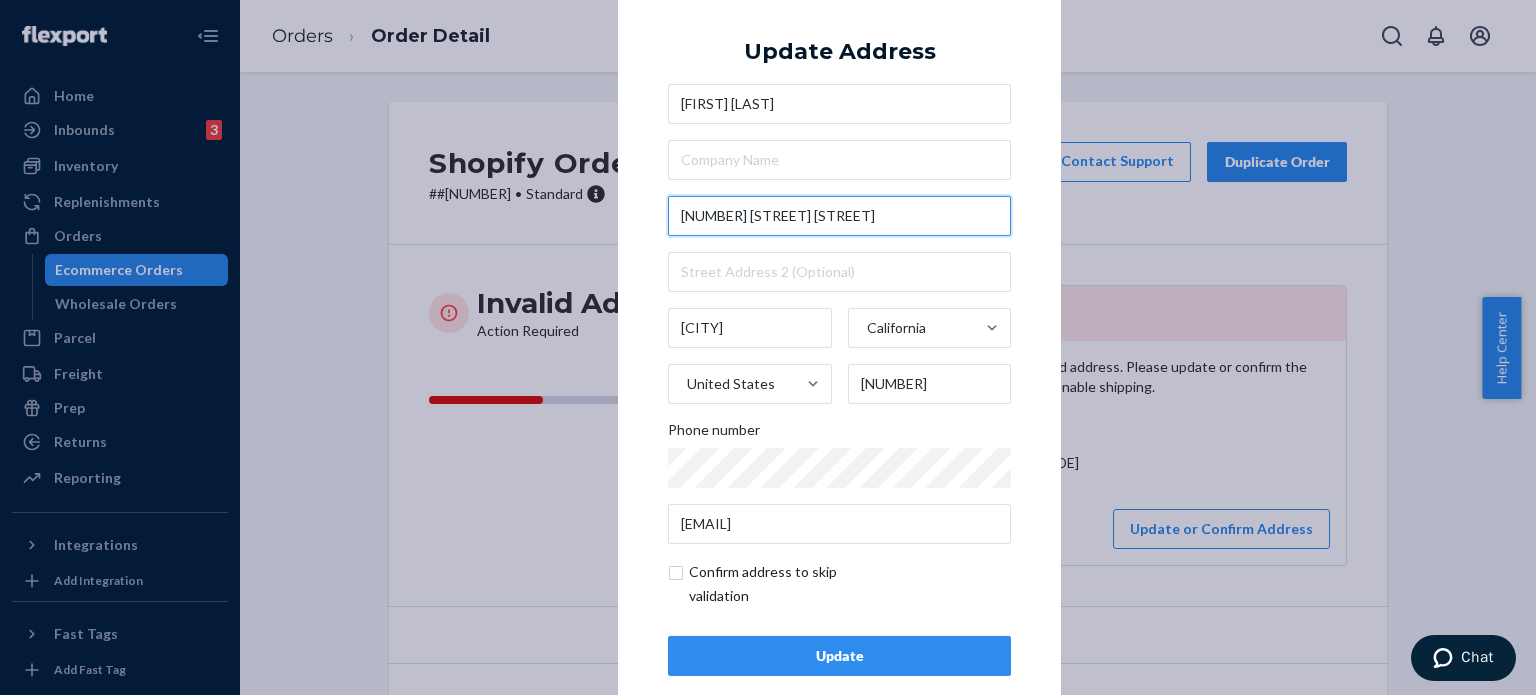 drag, startPoint x: 848, startPoint y: 211, endPoint x: 781, endPoint y: 223, distance: 68.06615 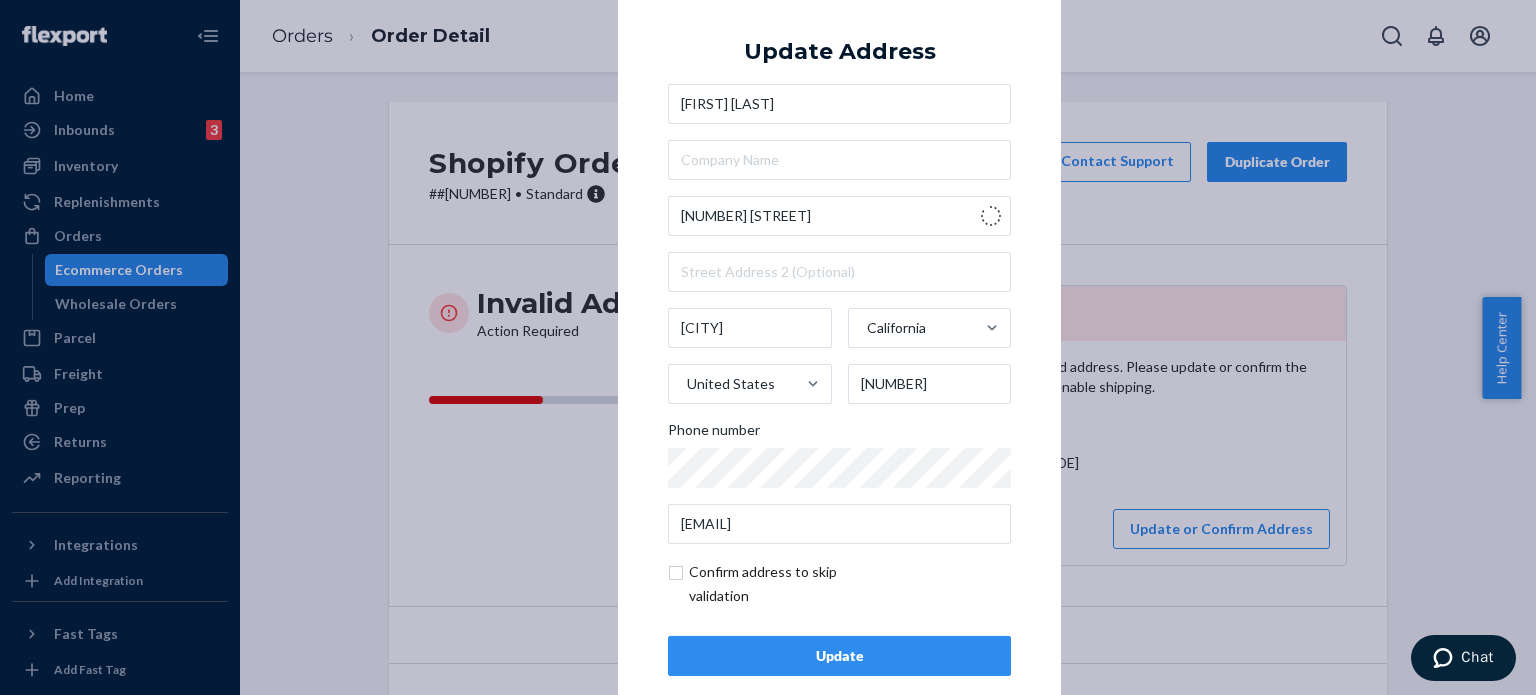 type on "[NUMBER] [STREET]" 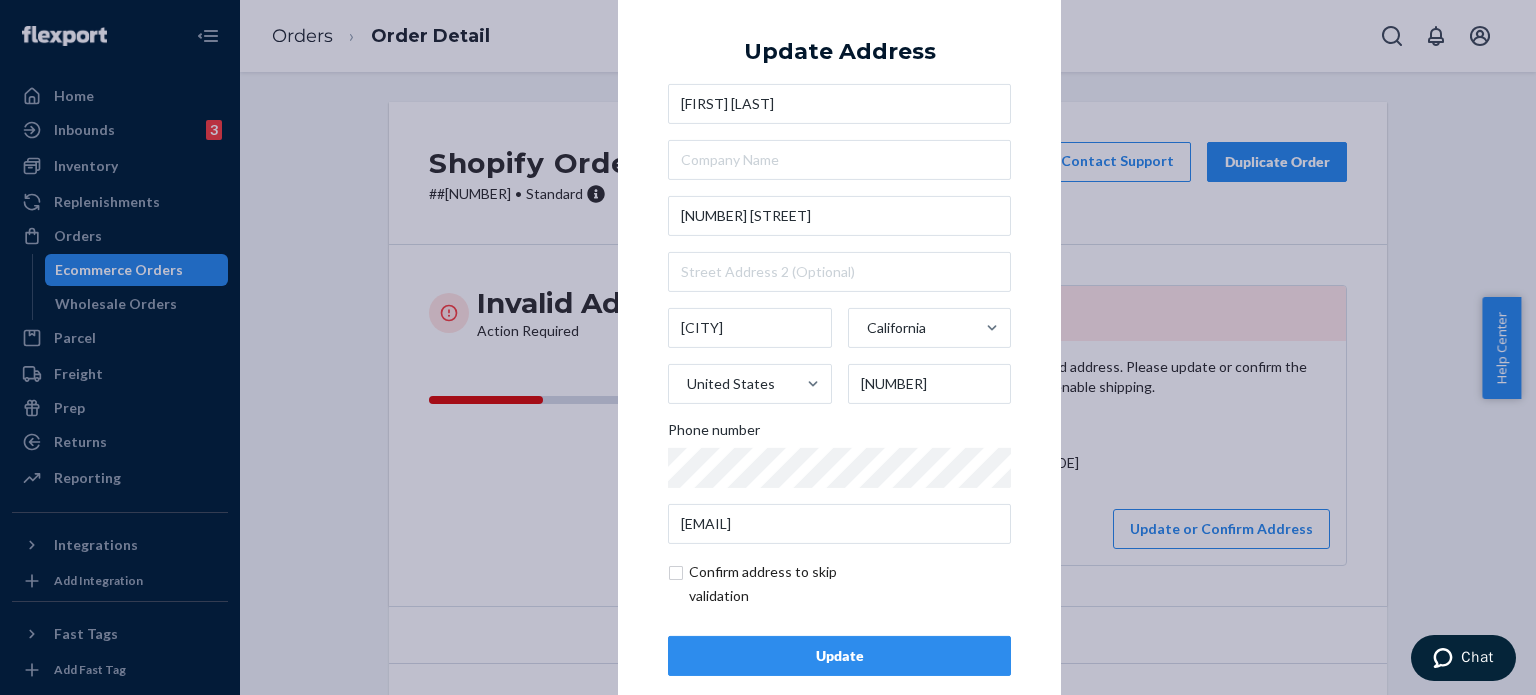 click on "Update" at bounding box center [839, 656] 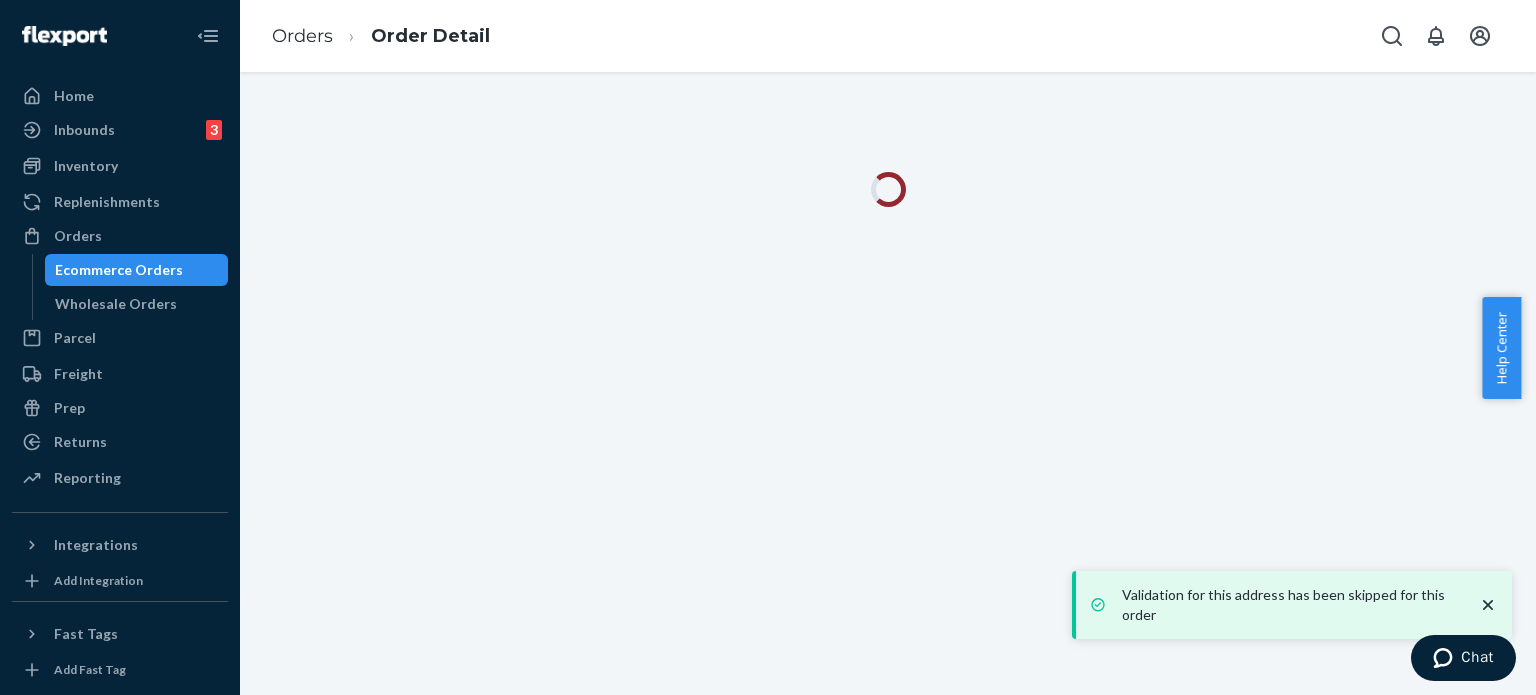 click 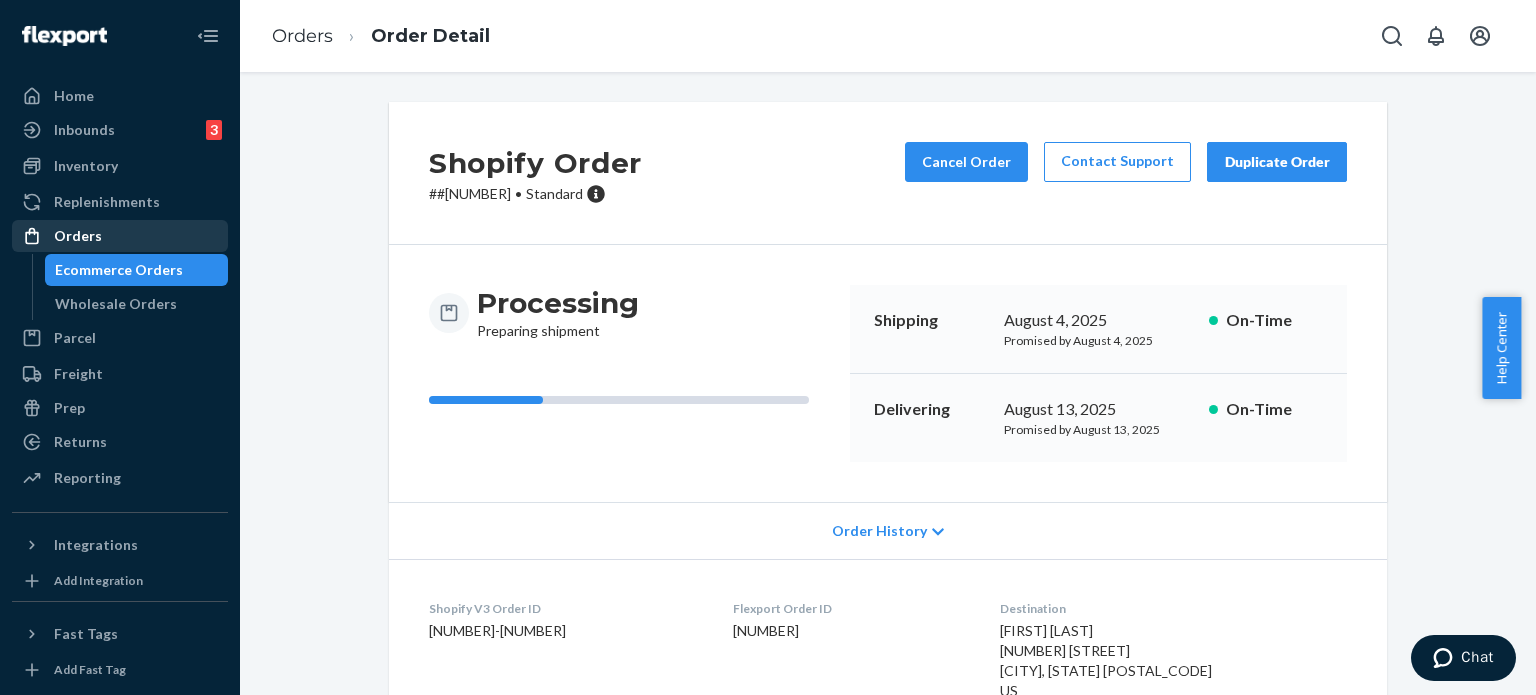 click on "Orders" at bounding box center [120, 236] 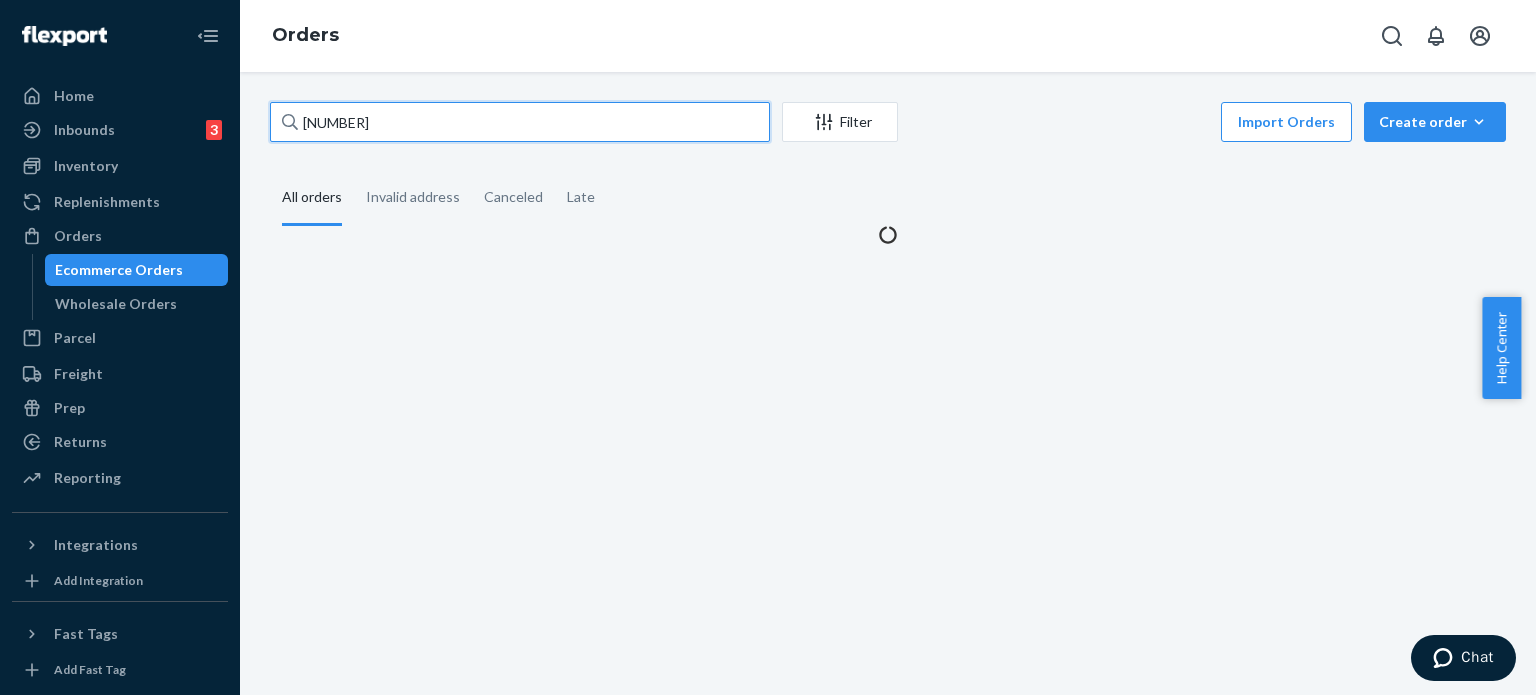 click on "[NUMBER]" at bounding box center [520, 122] 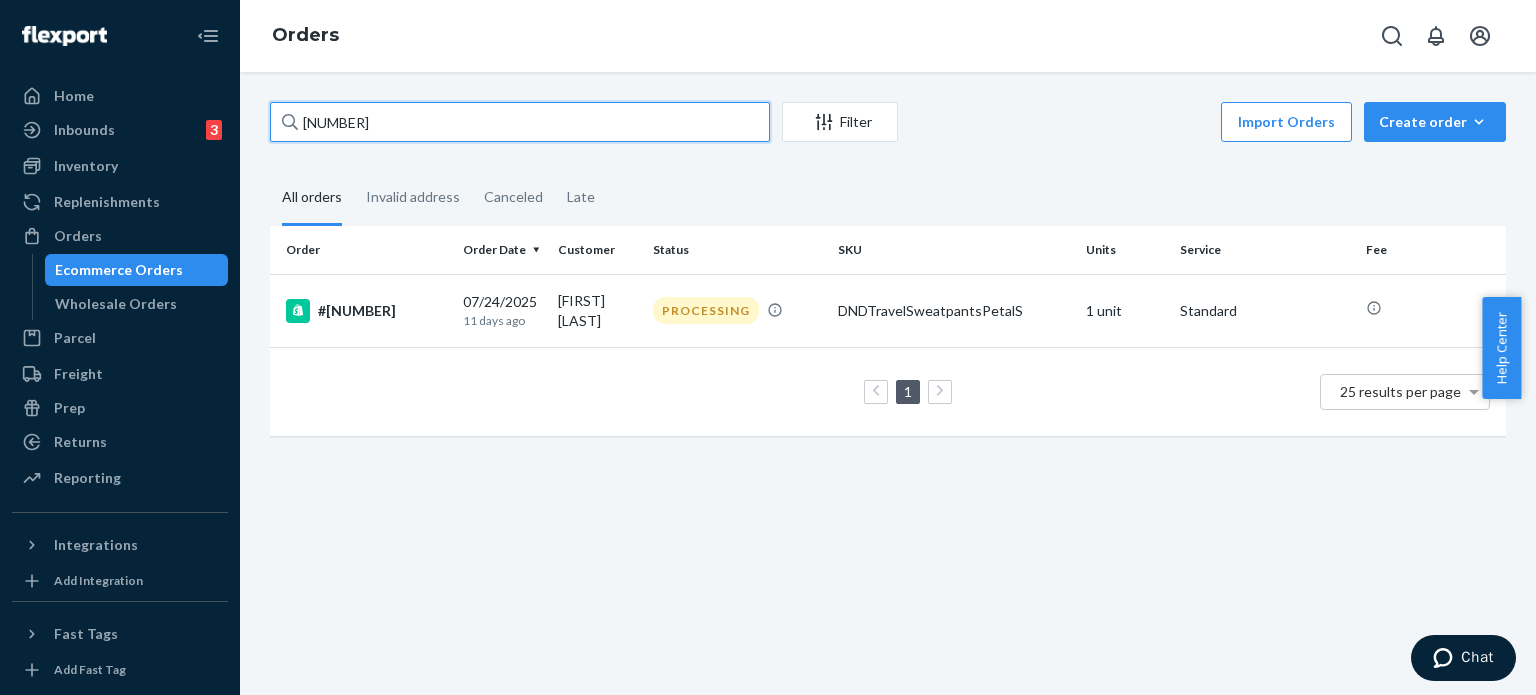 click on "[NUMBER]" at bounding box center [520, 122] 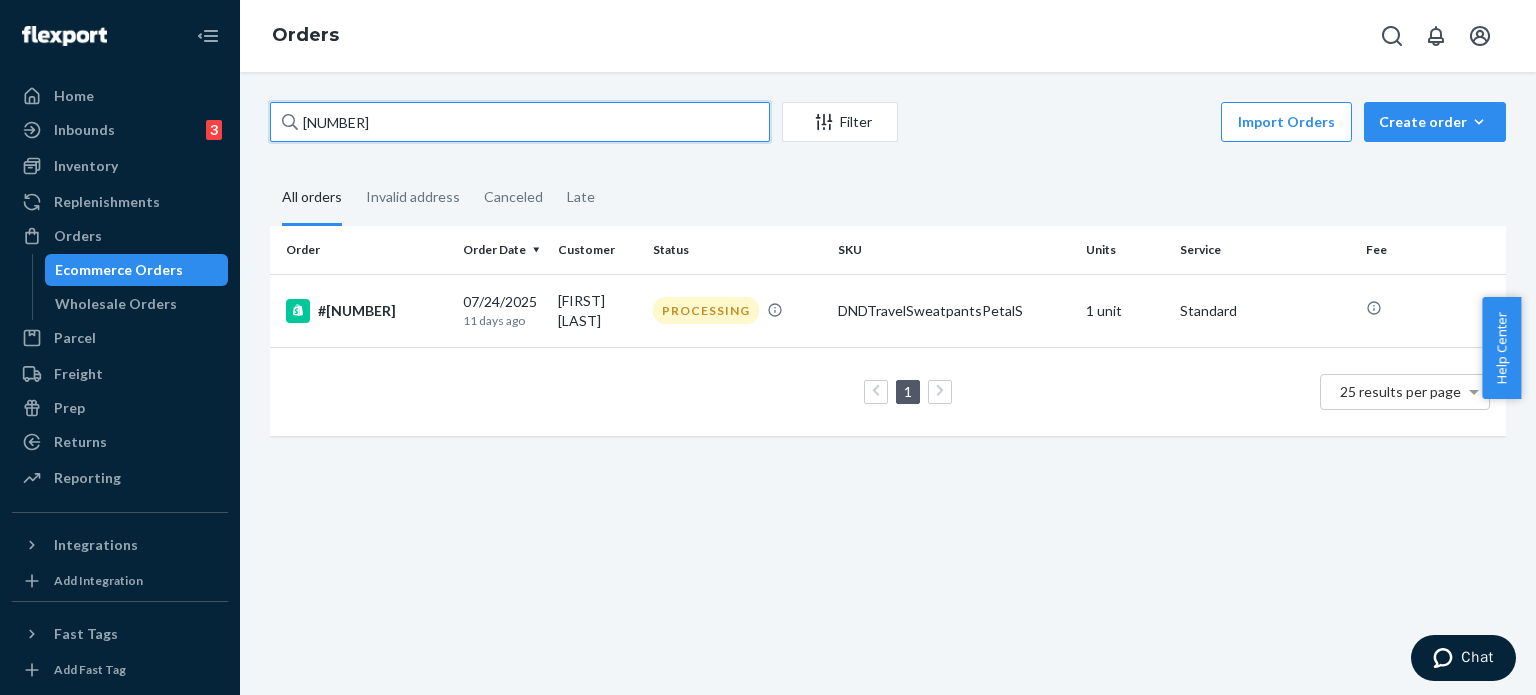 click on "[NUMBER]" at bounding box center [520, 122] 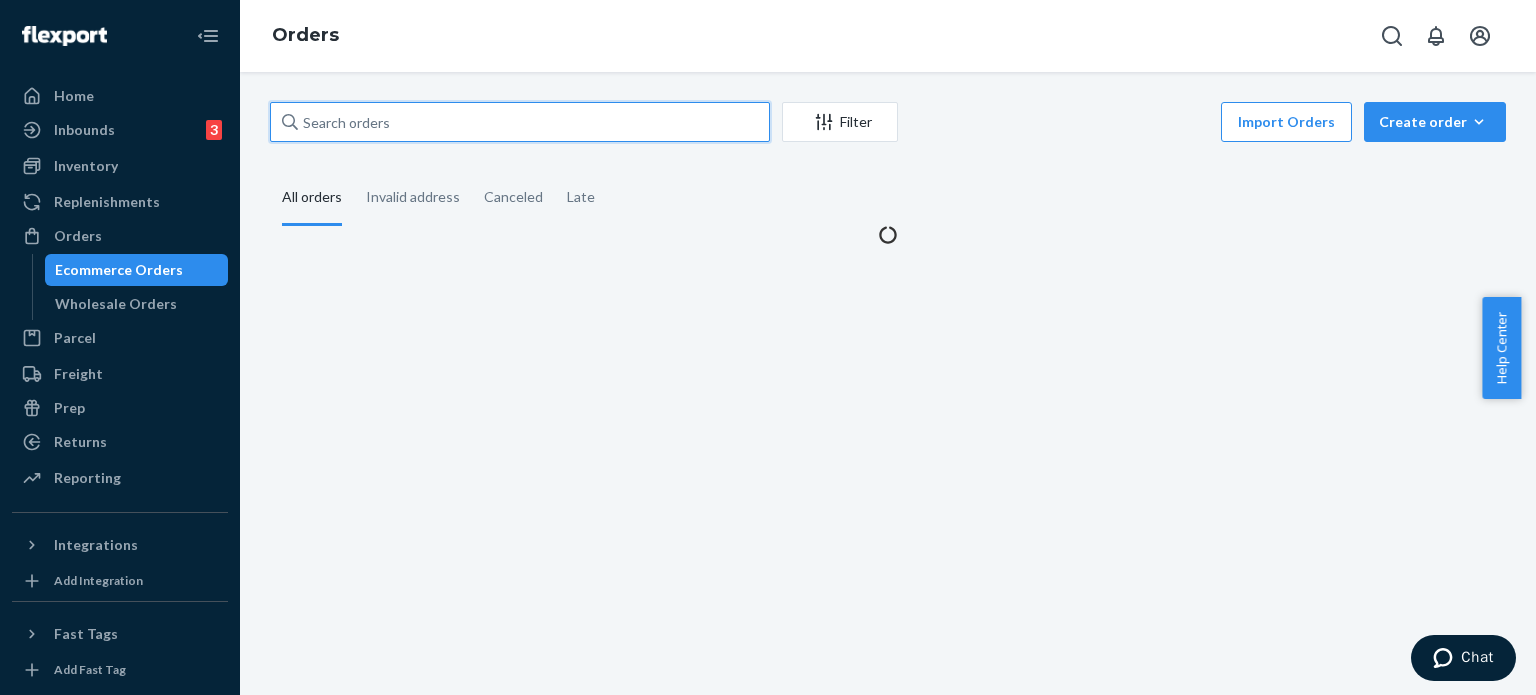 paste on "[NUMBER]" 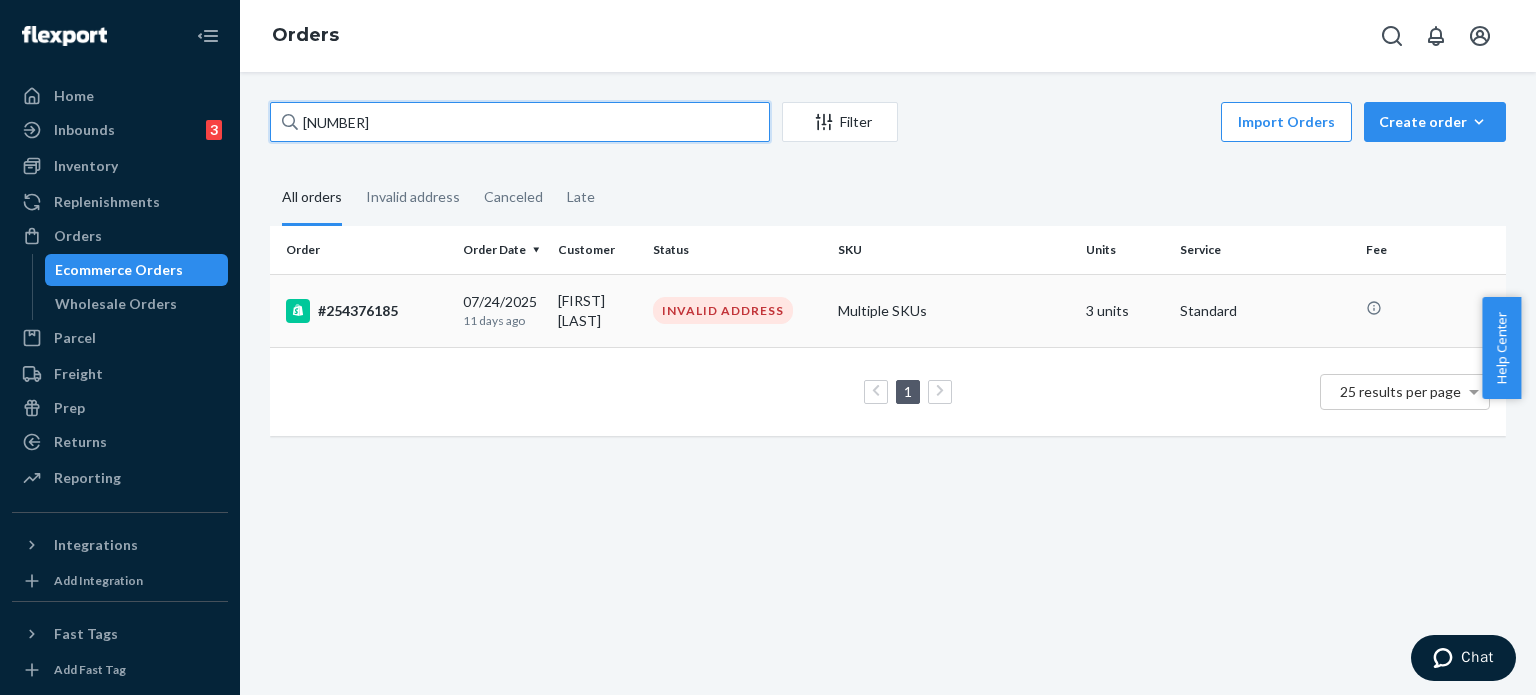 type on "[NUMBER]" 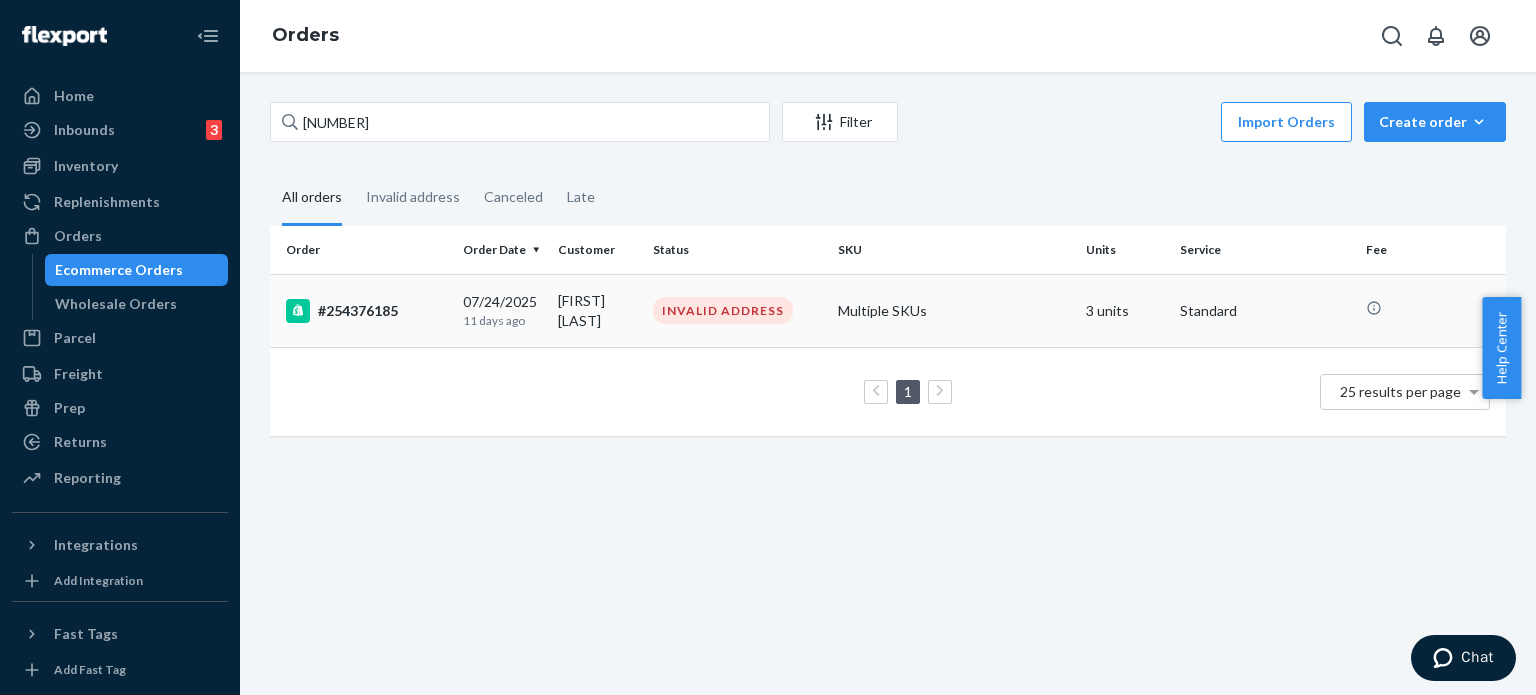 click on "INVALID ADDRESS" at bounding box center [737, 310] 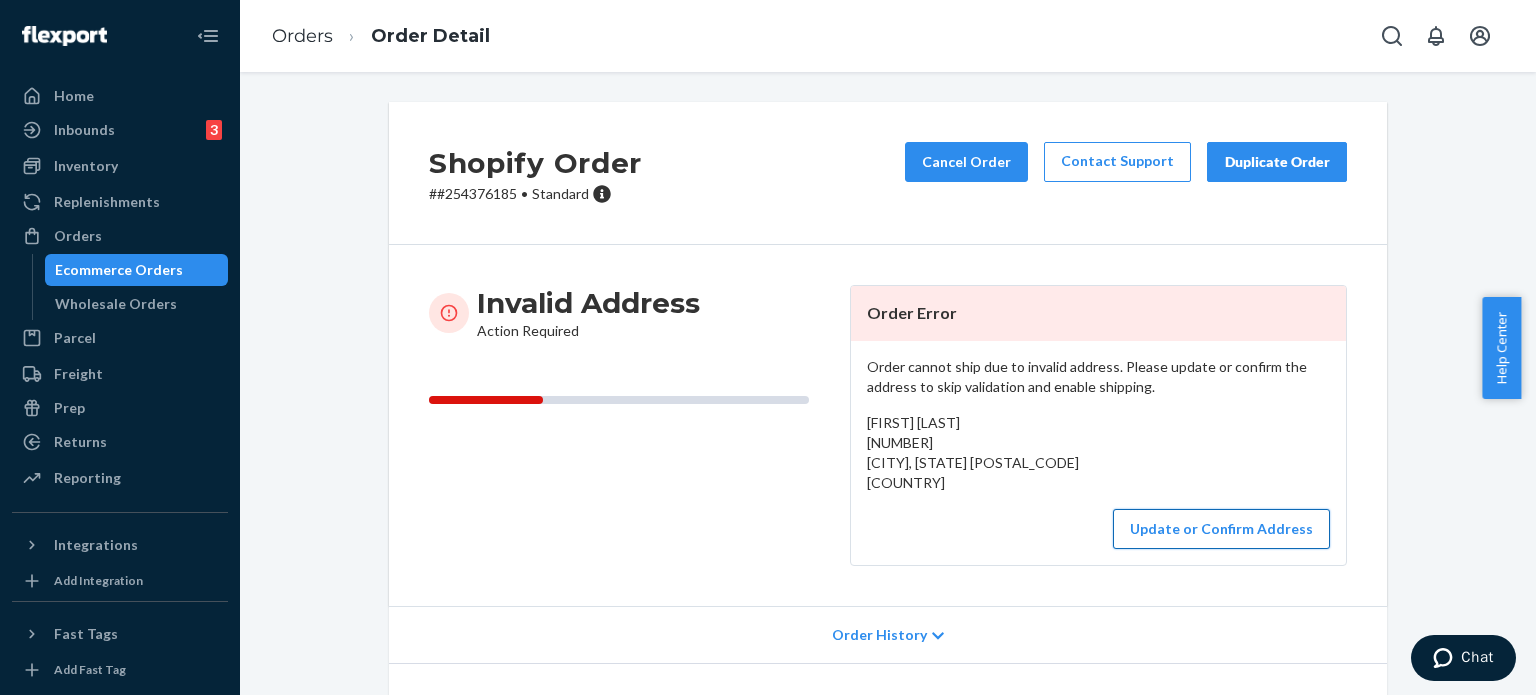 click on "Update or Confirm Address" at bounding box center [1221, 529] 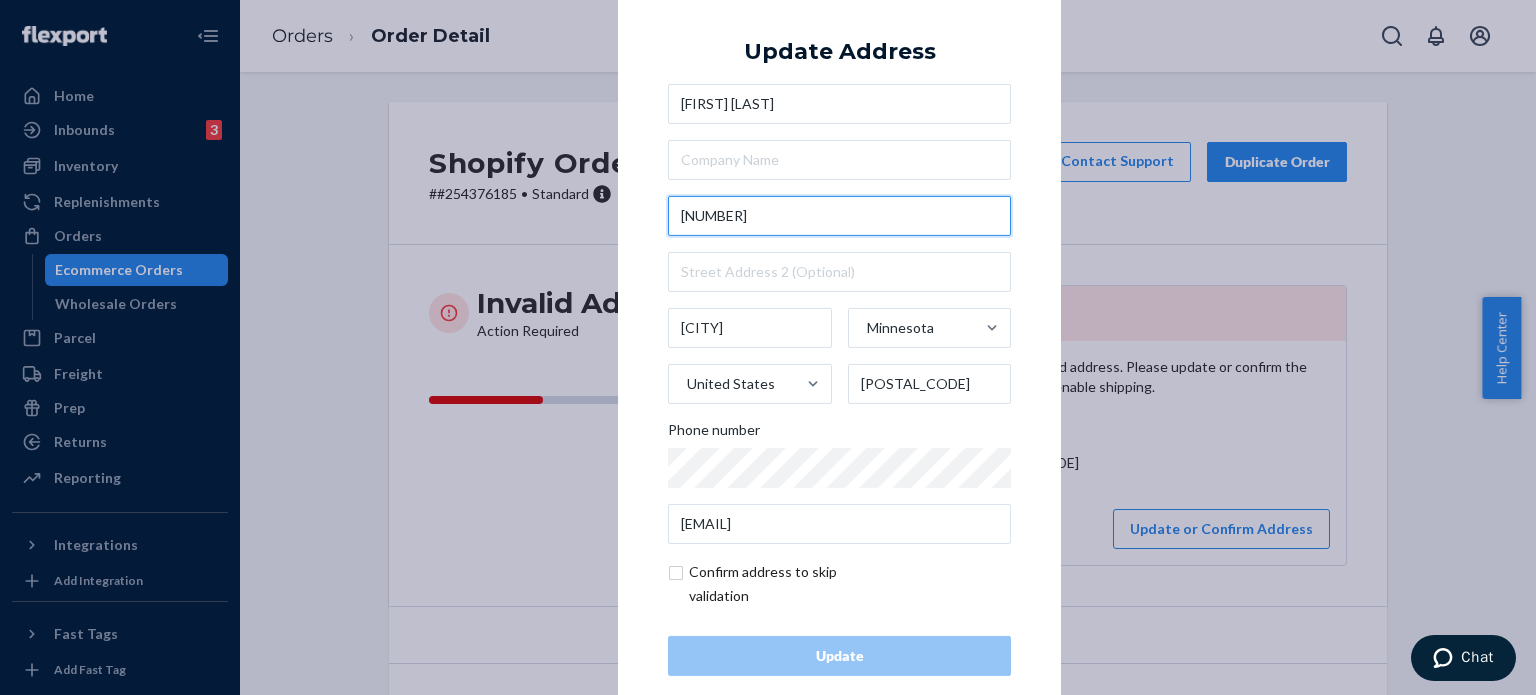 click on "[NUMBER]" at bounding box center [839, 216] 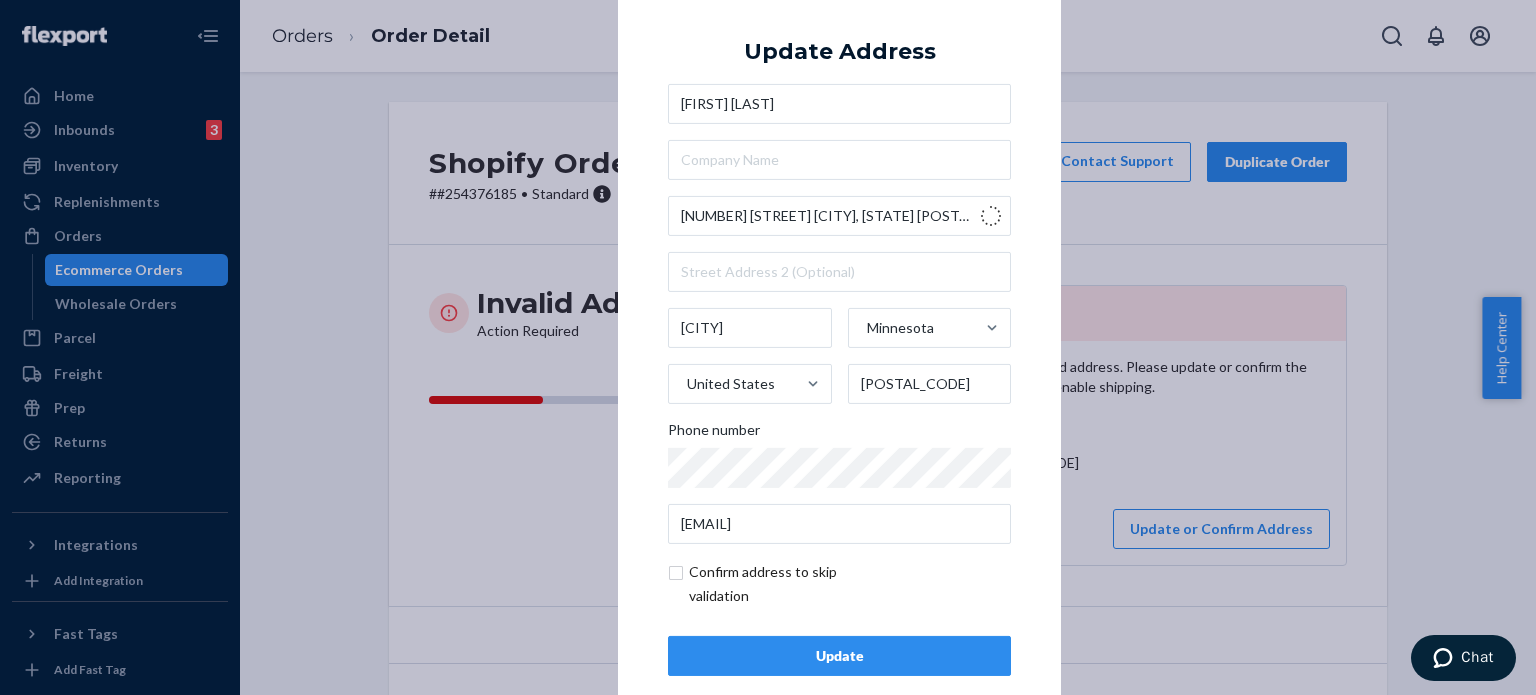 type on "[NUMBER] [STREET]" 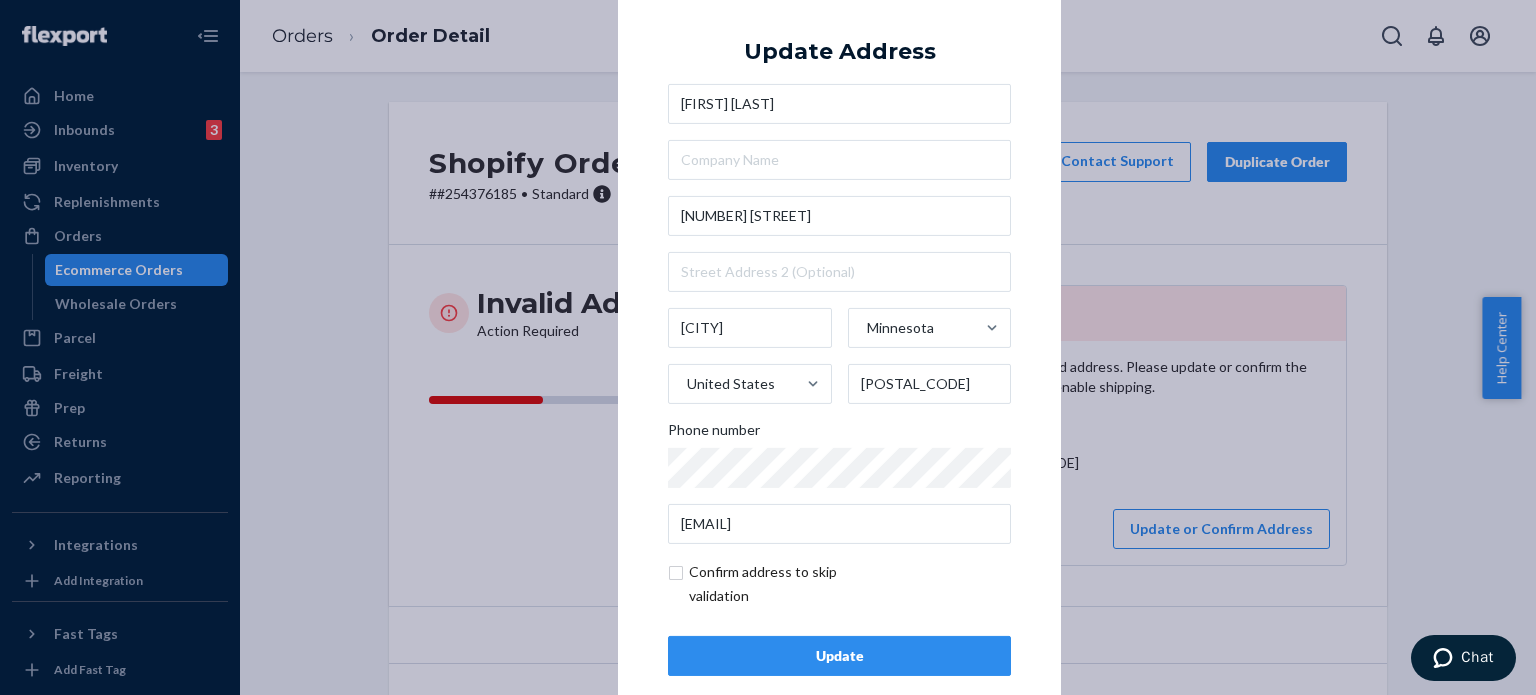 click on "Update" at bounding box center [839, 656] 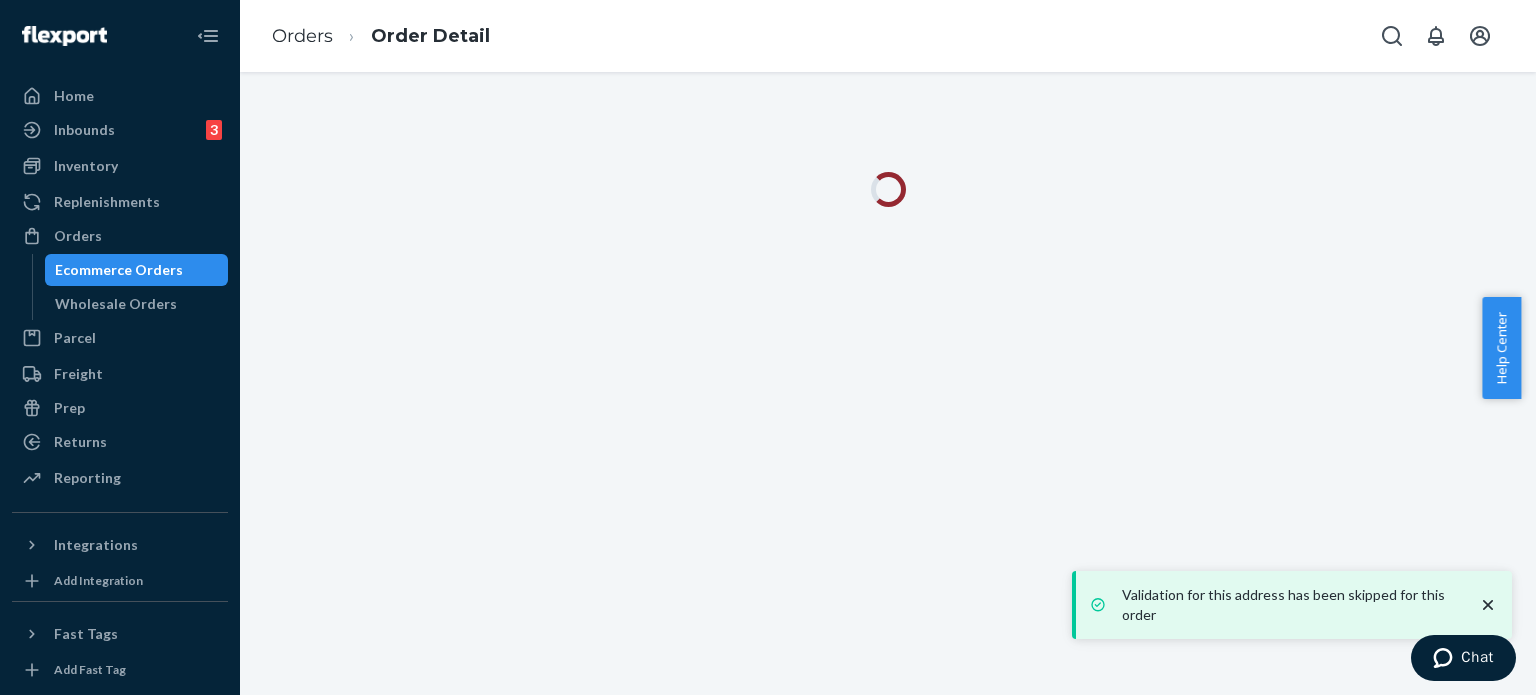 click 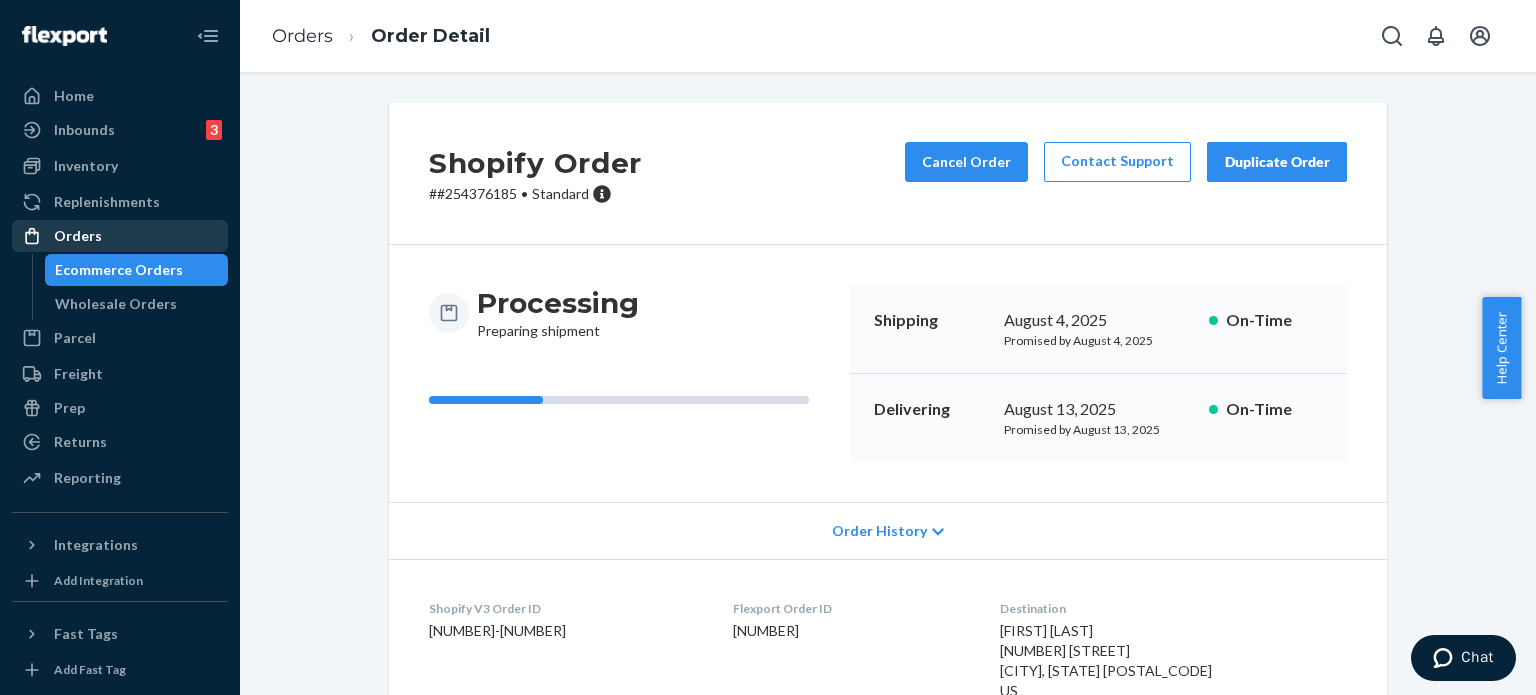 click on "Orders" at bounding box center [120, 236] 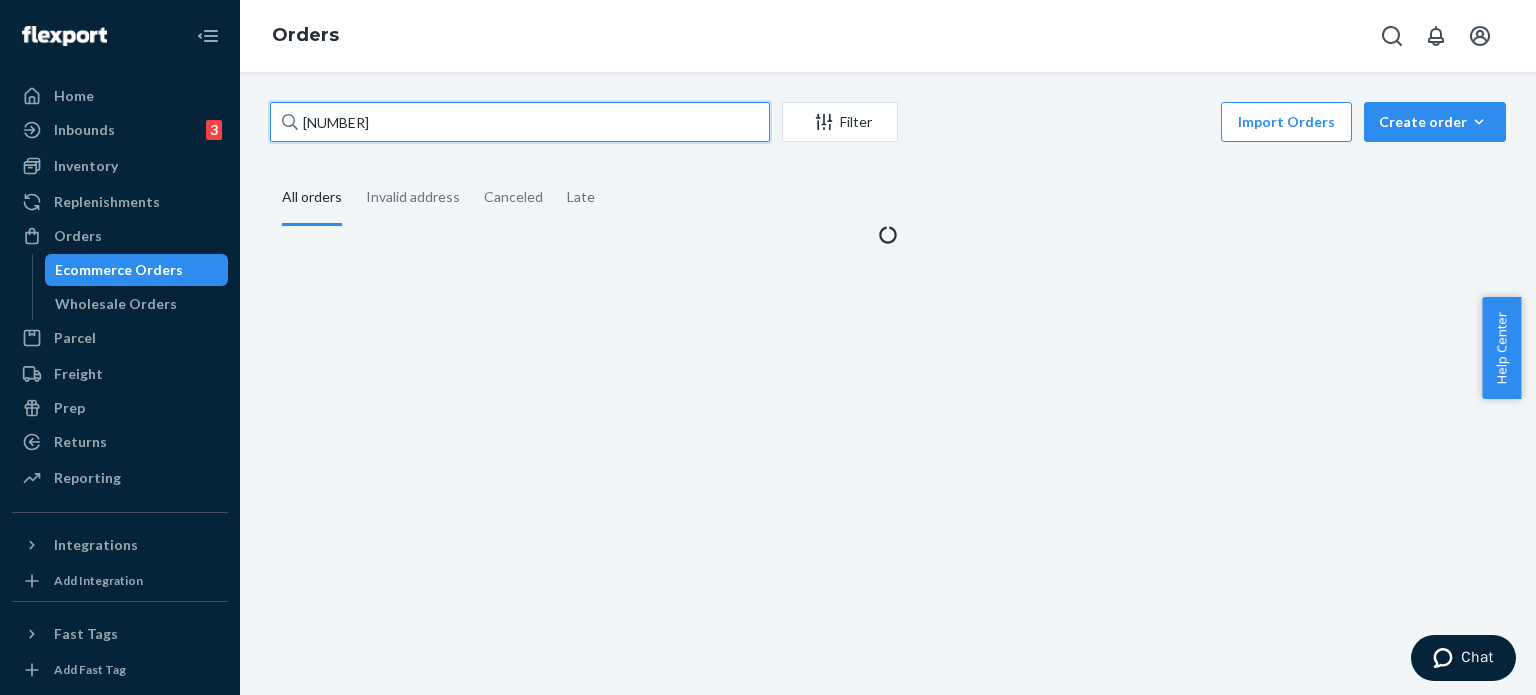 click on "[NUMBER]" at bounding box center (520, 122) 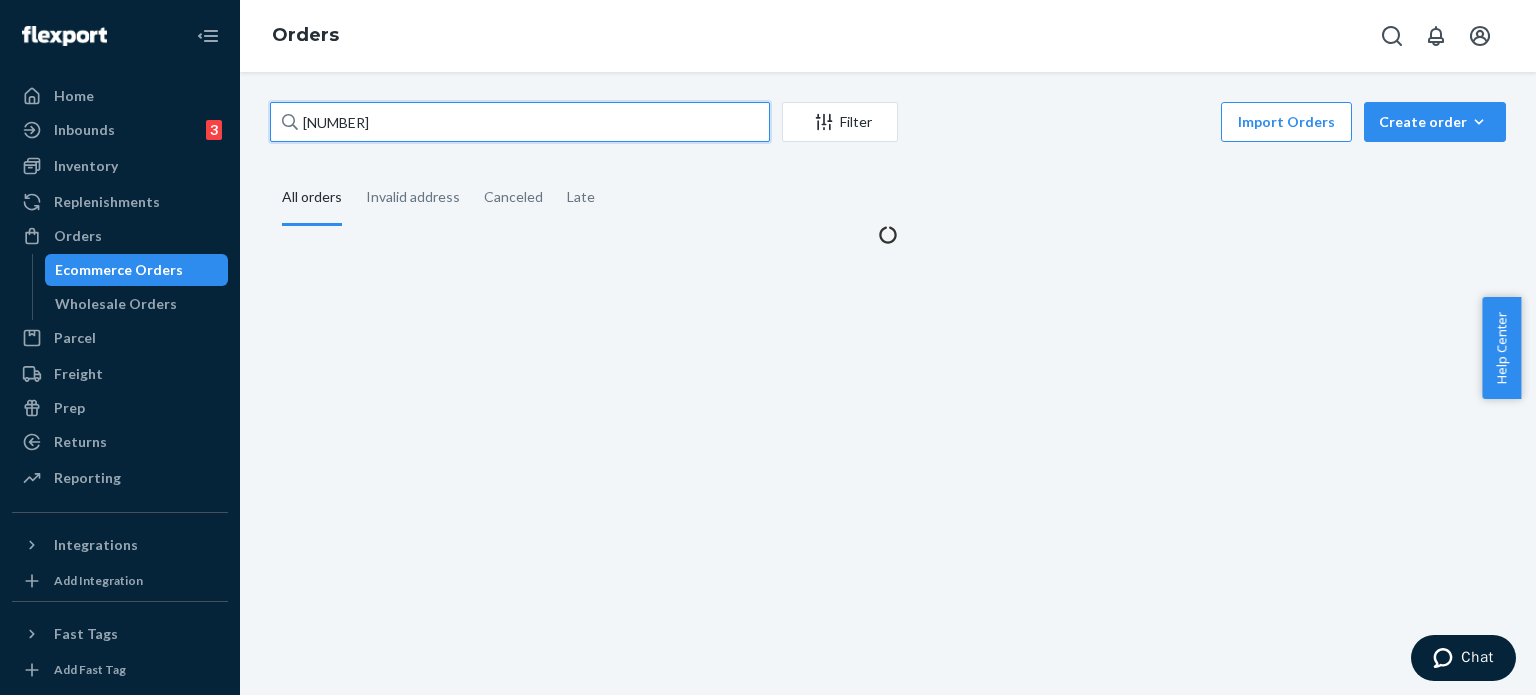 click on "[NUMBER]" at bounding box center (520, 122) 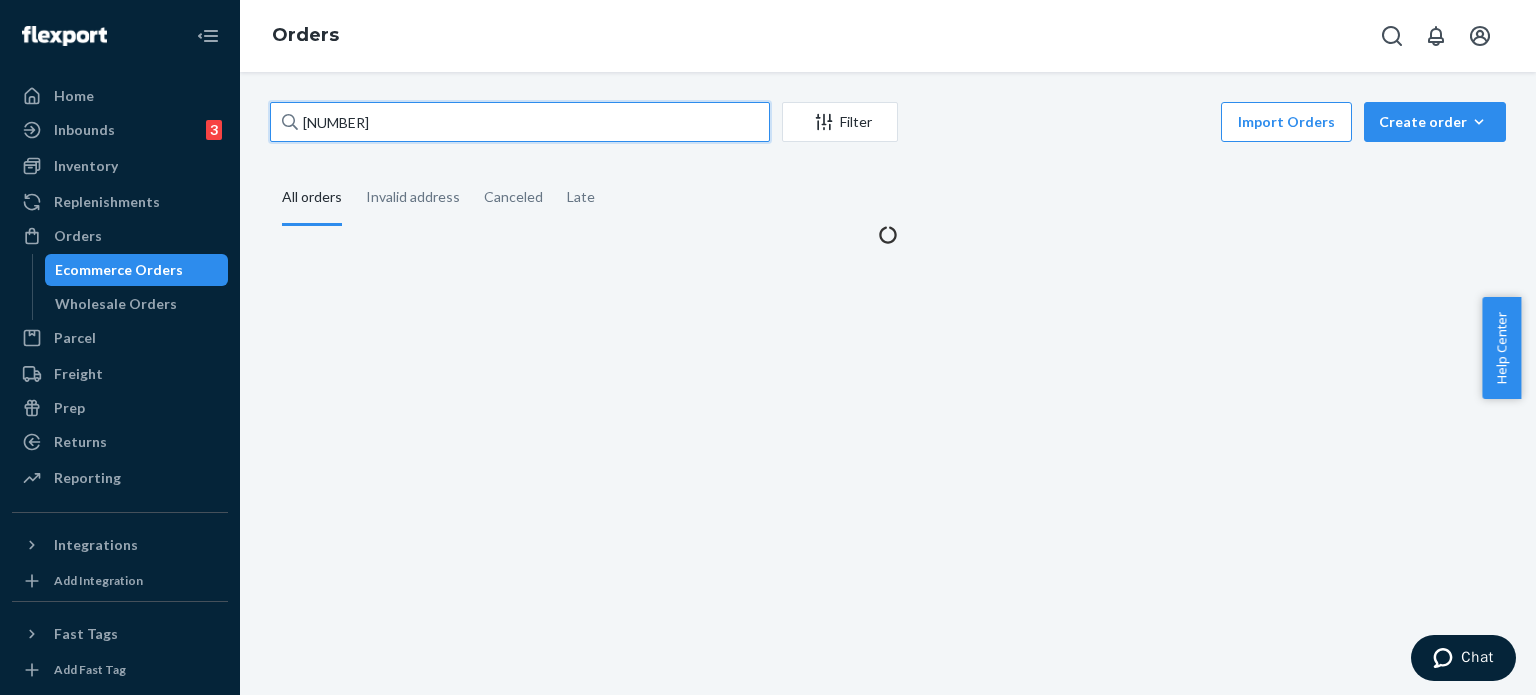 paste on "[NUMBER]" 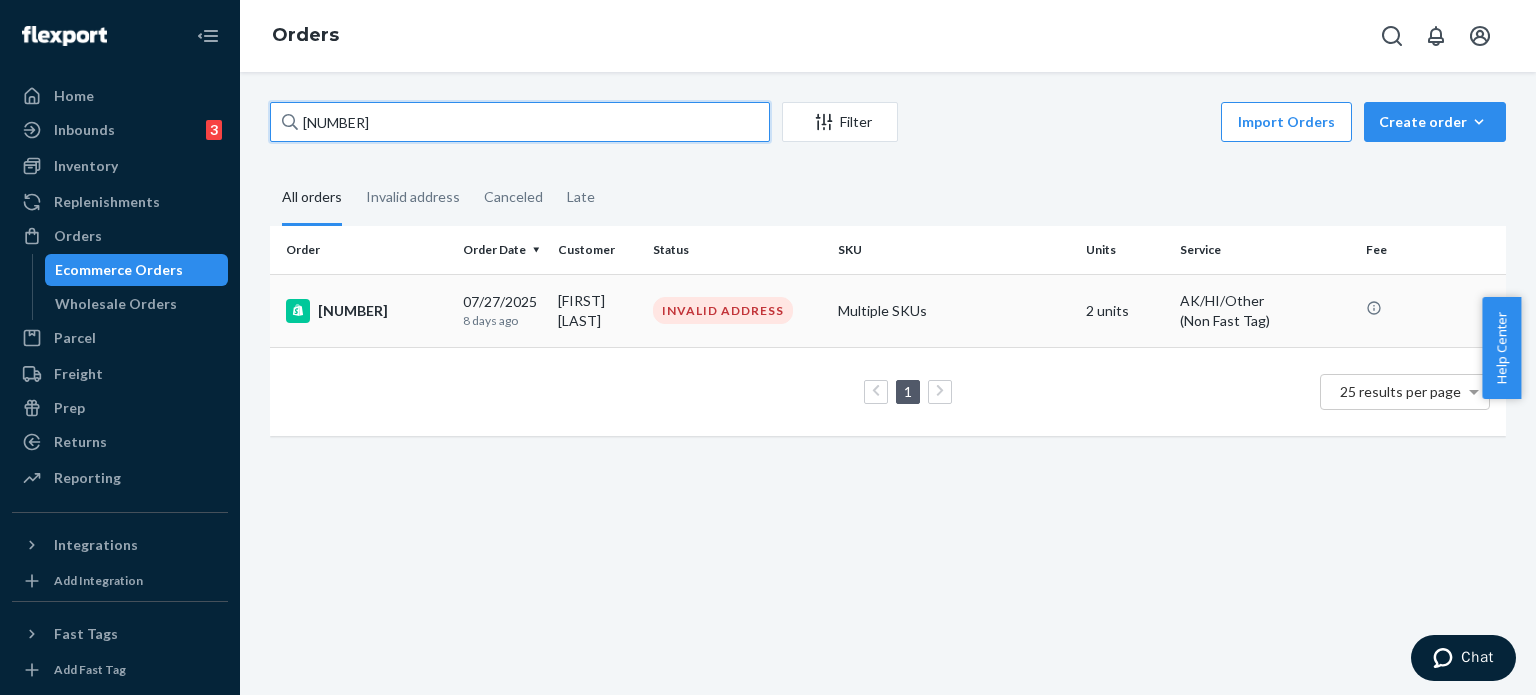 type on "[NUMBER]" 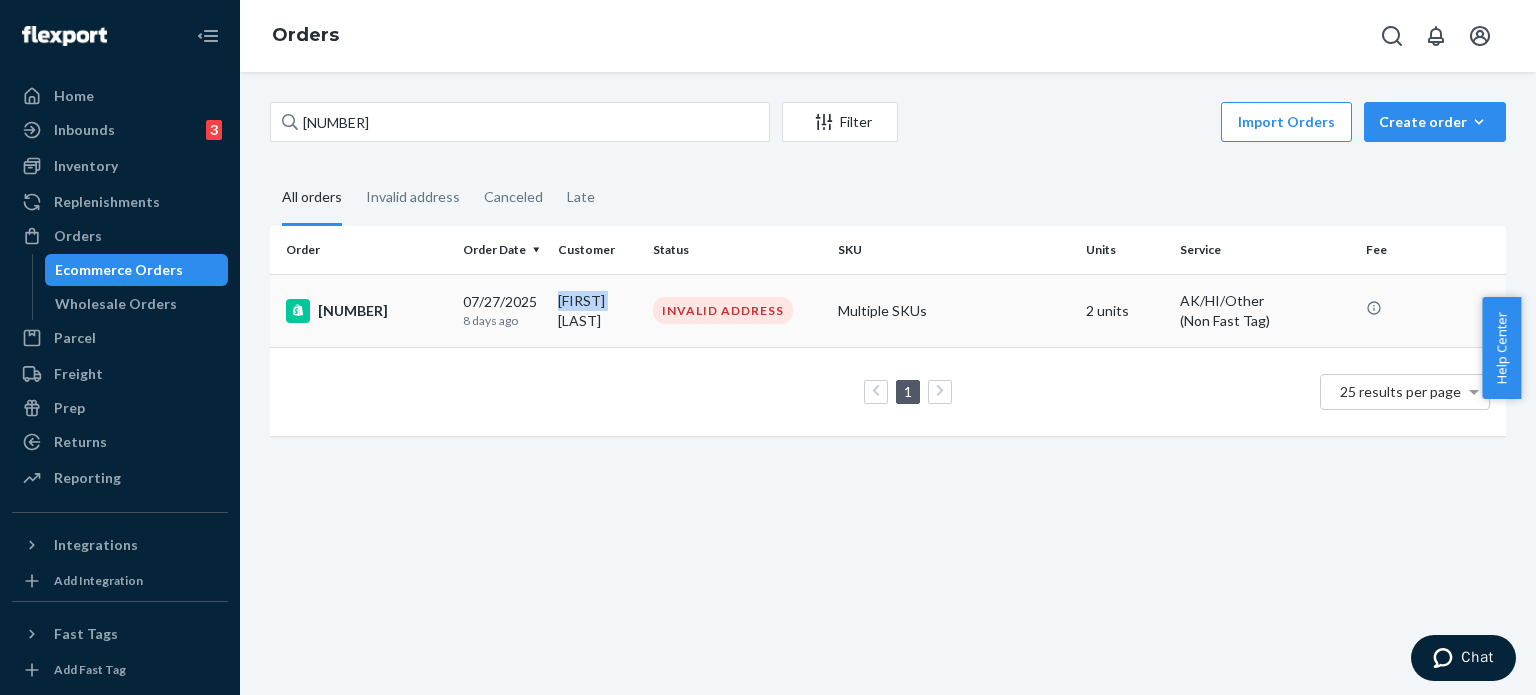 click on "[FIRST] [LAST]" at bounding box center [597, 310] 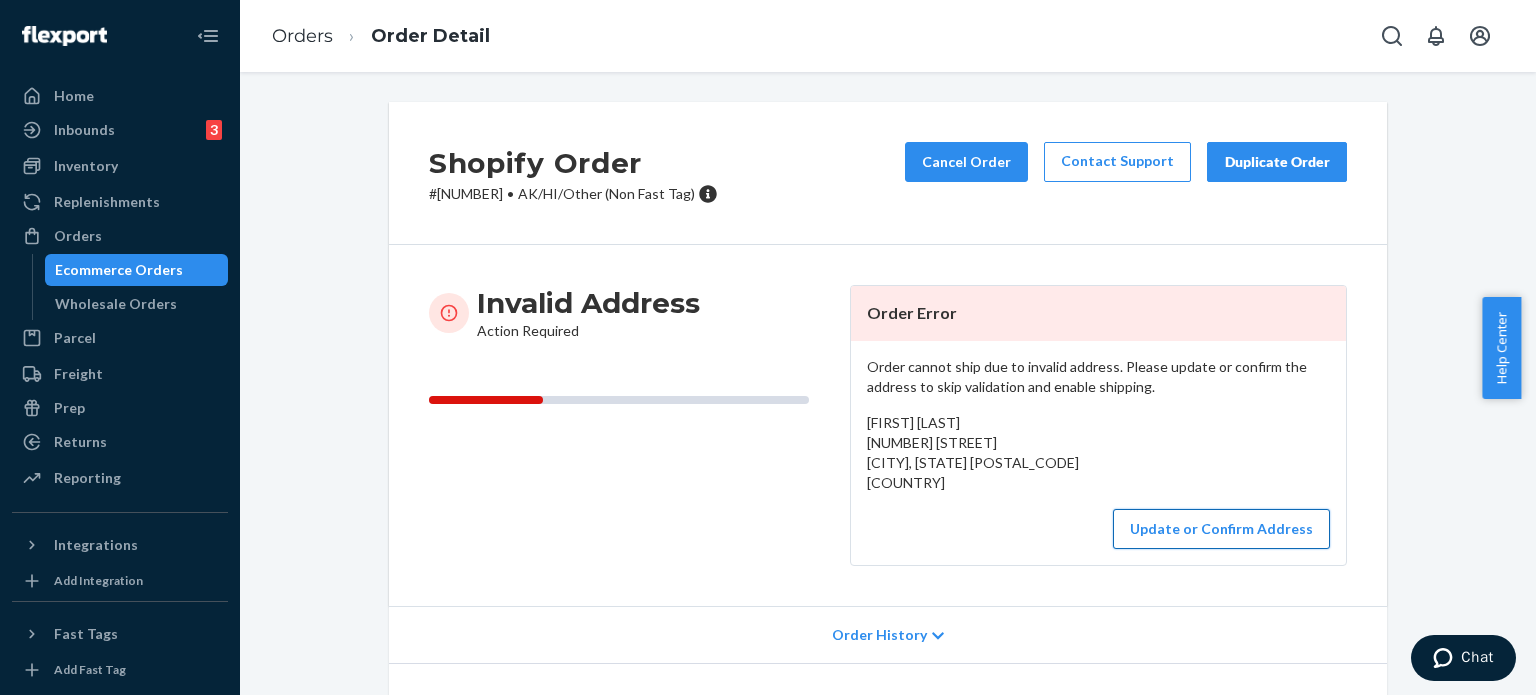 click on "Update or Confirm Address" at bounding box center (1221, 529) 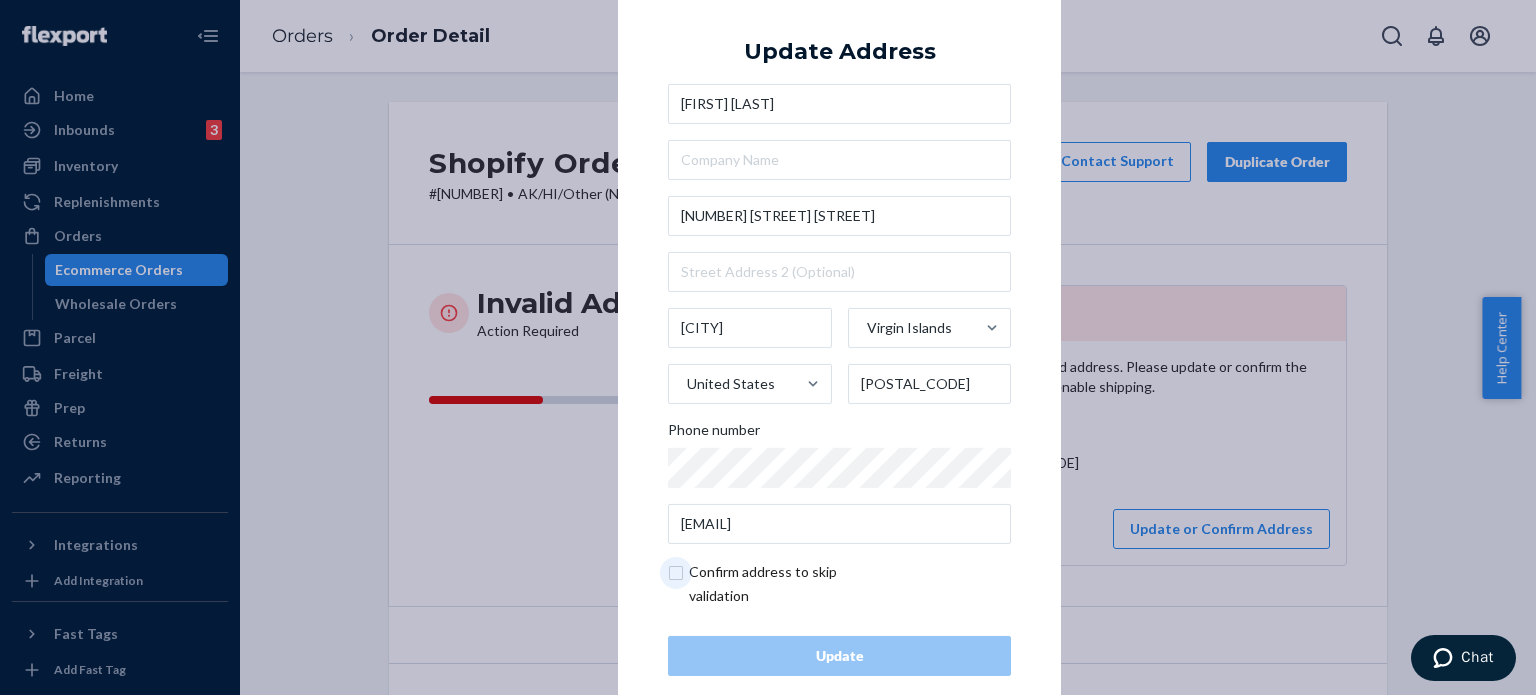 click at bounding box center (784, 584) 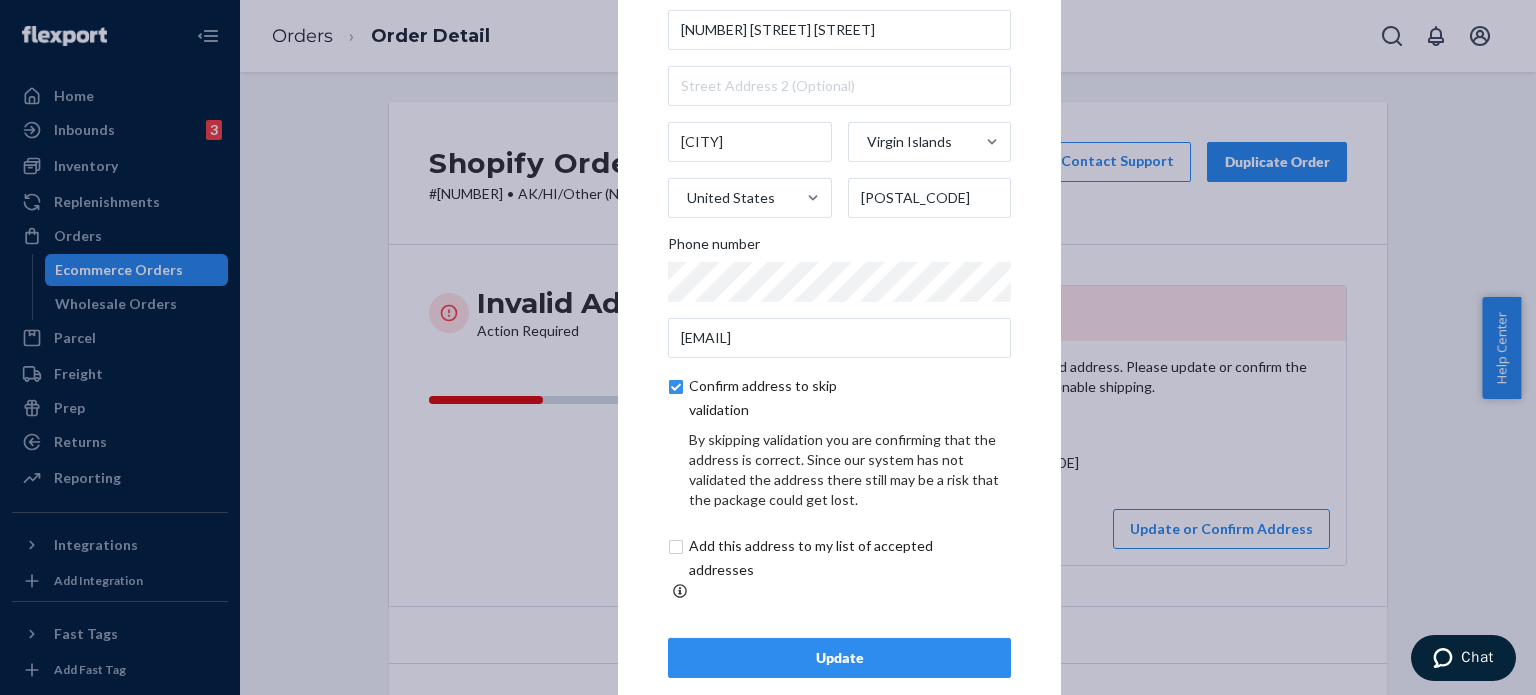 scroll, scrollTop: 114, scrollLeft: 0, axis: vertical 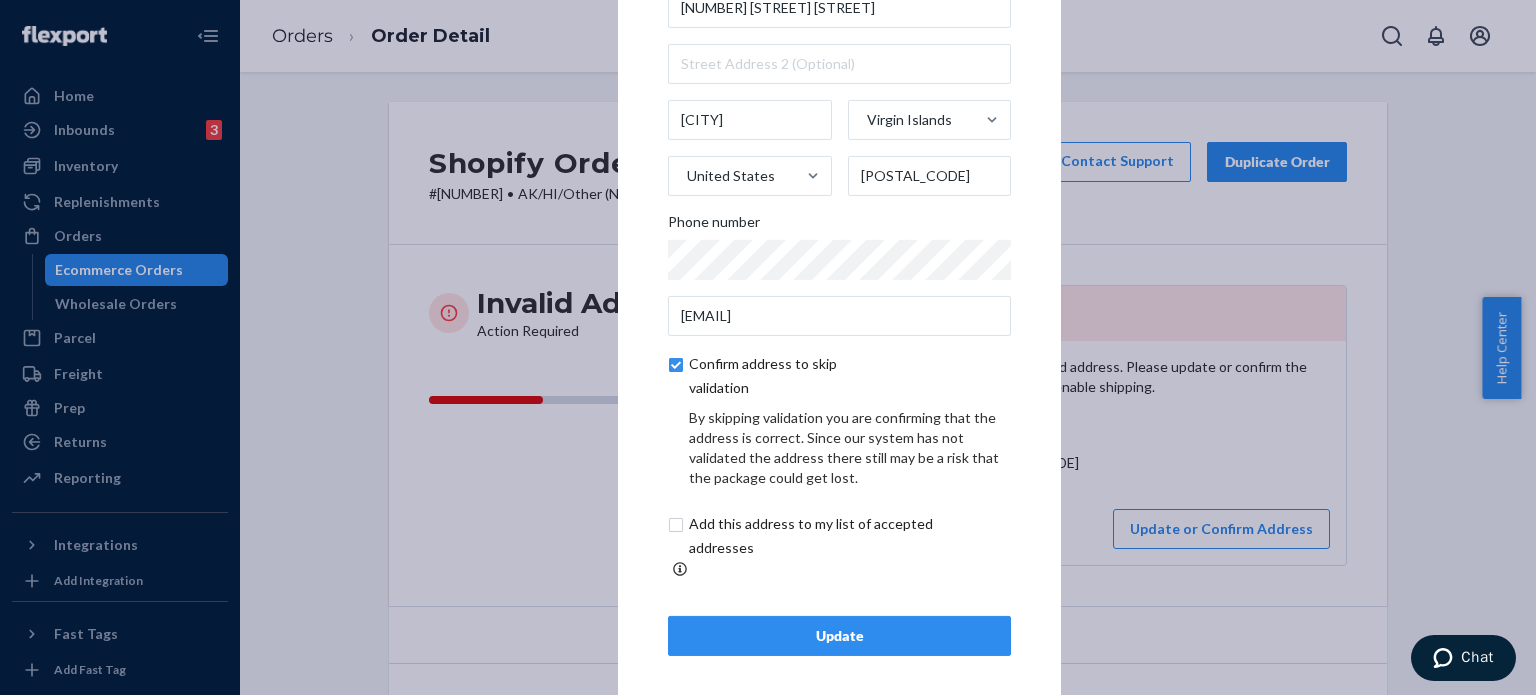 click on "Update" at bounding box center [839, 636] 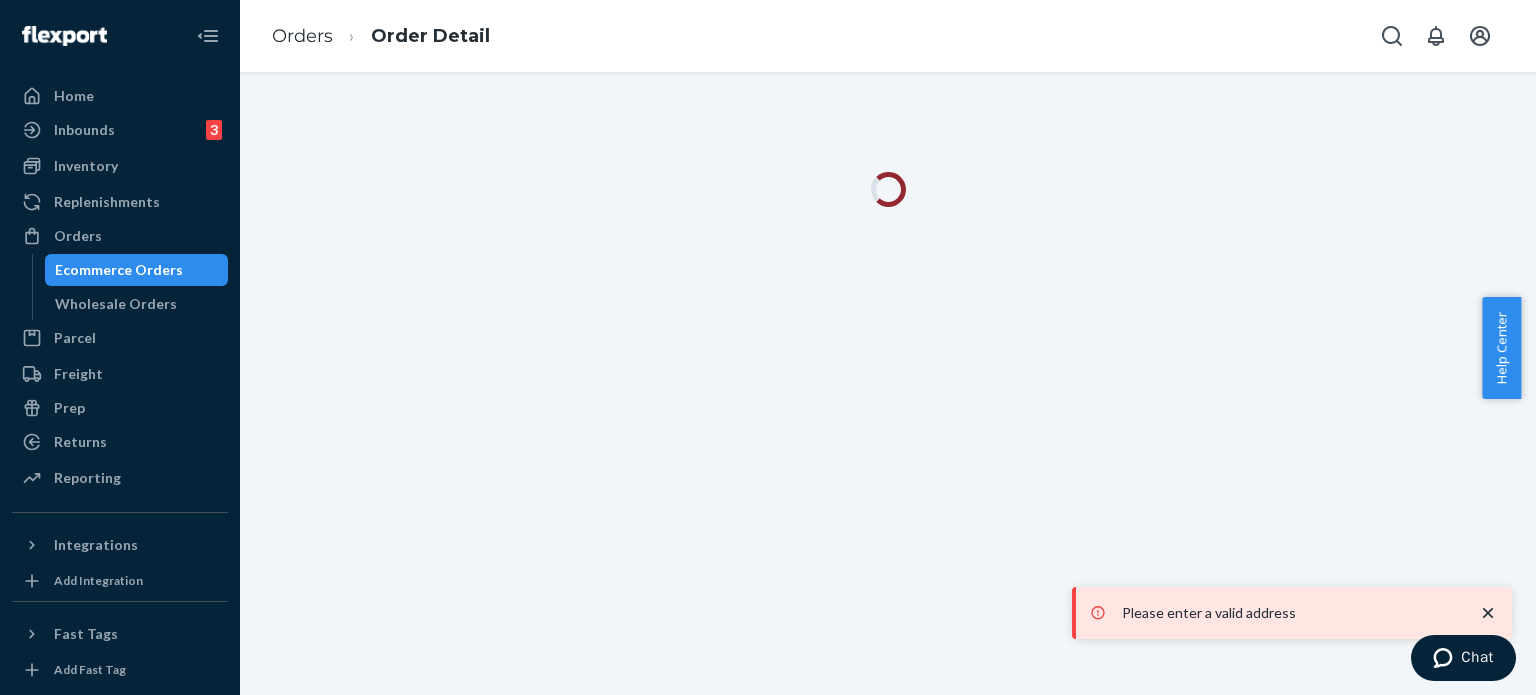click 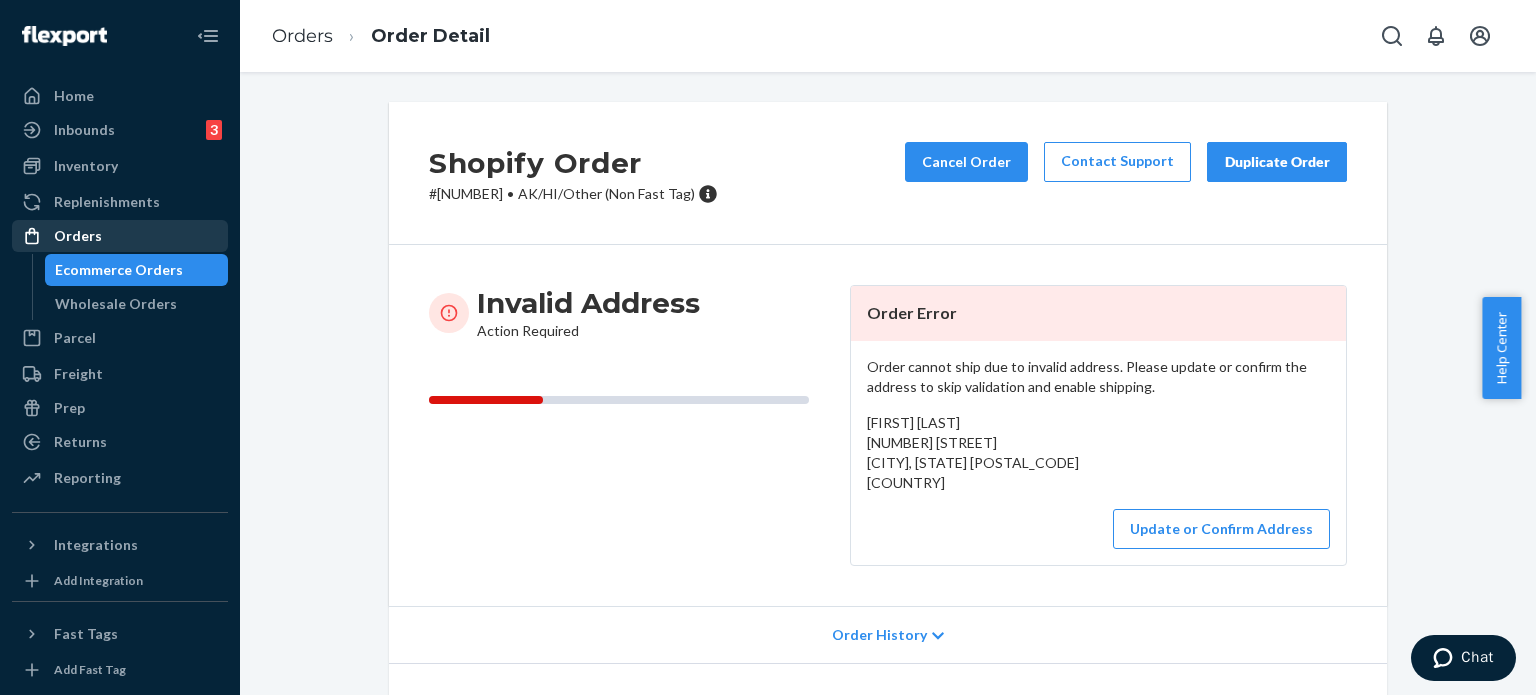 click on "Orders" at bounding box center (120, 236) 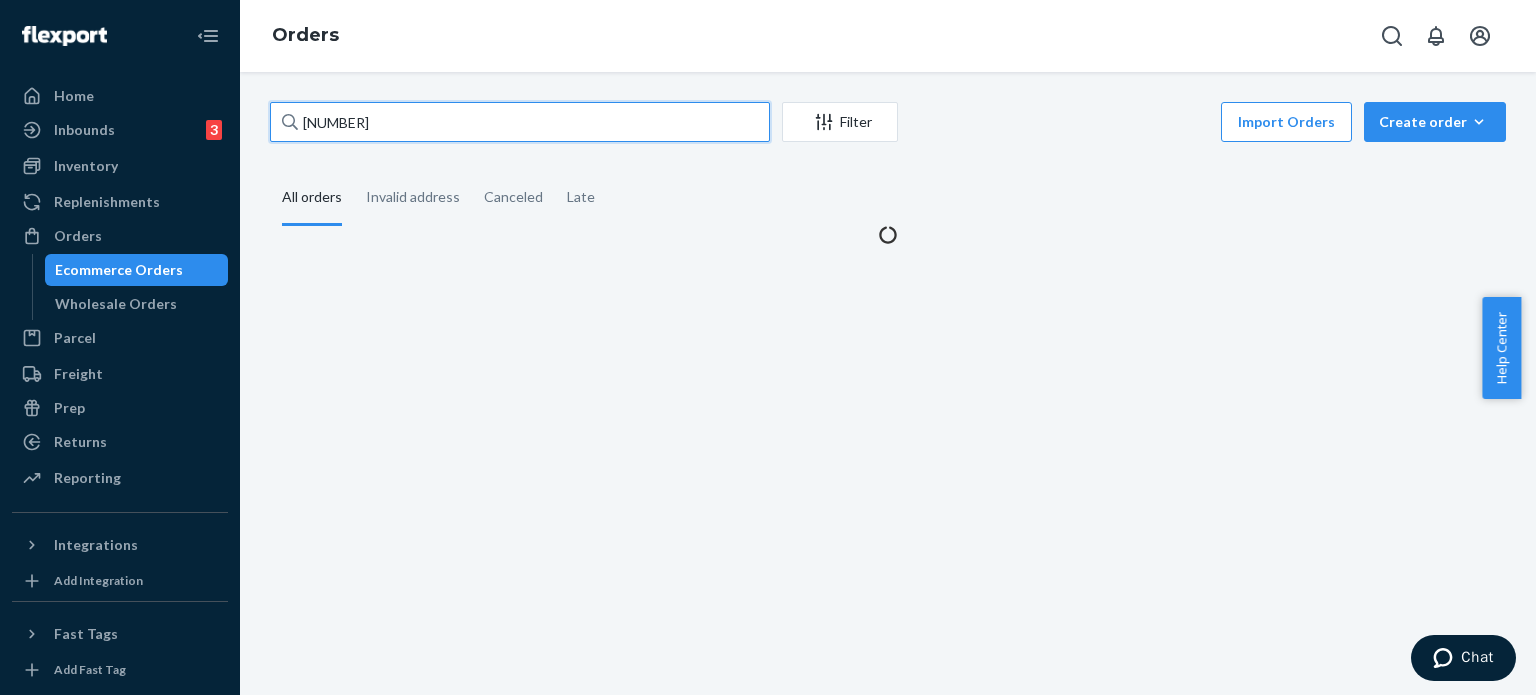 click on "[NUMBER]" at bounding box center [520, 122] 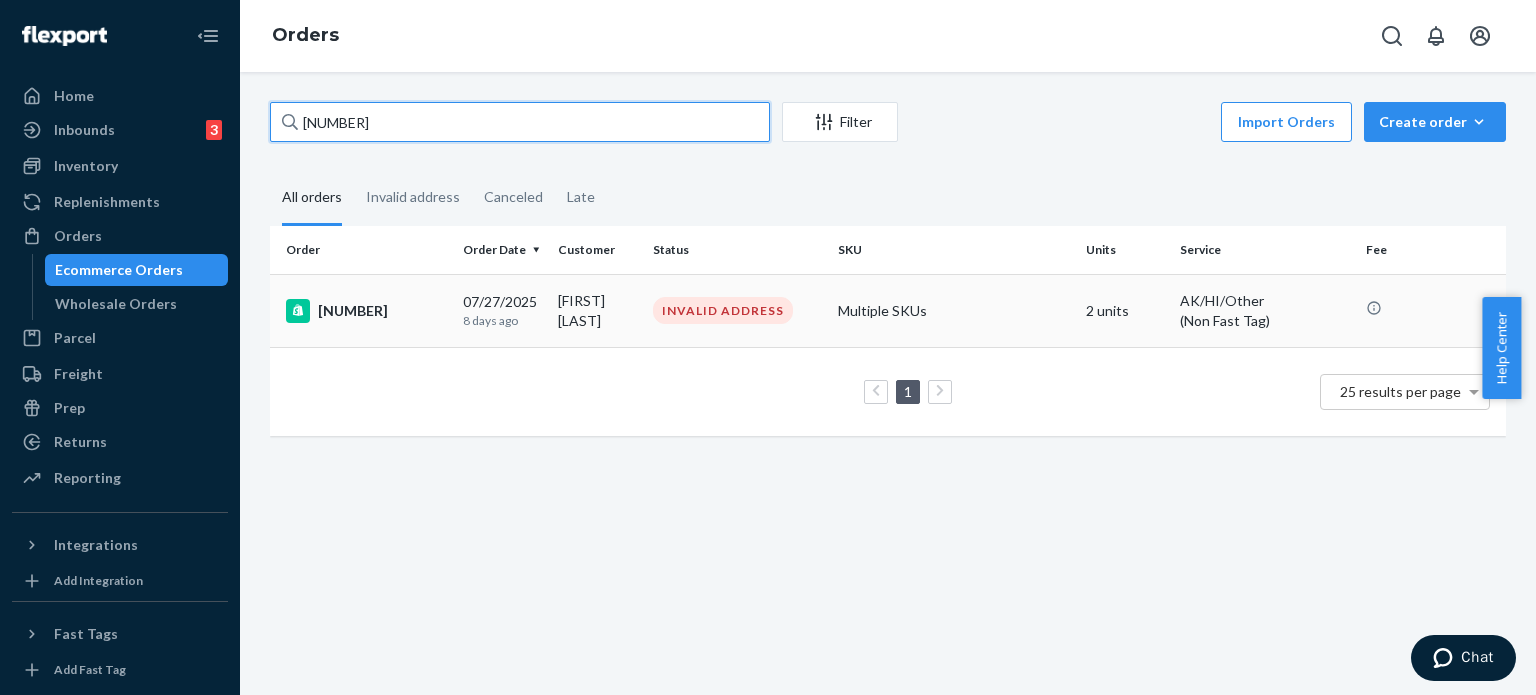 type on "[NUMBER]" 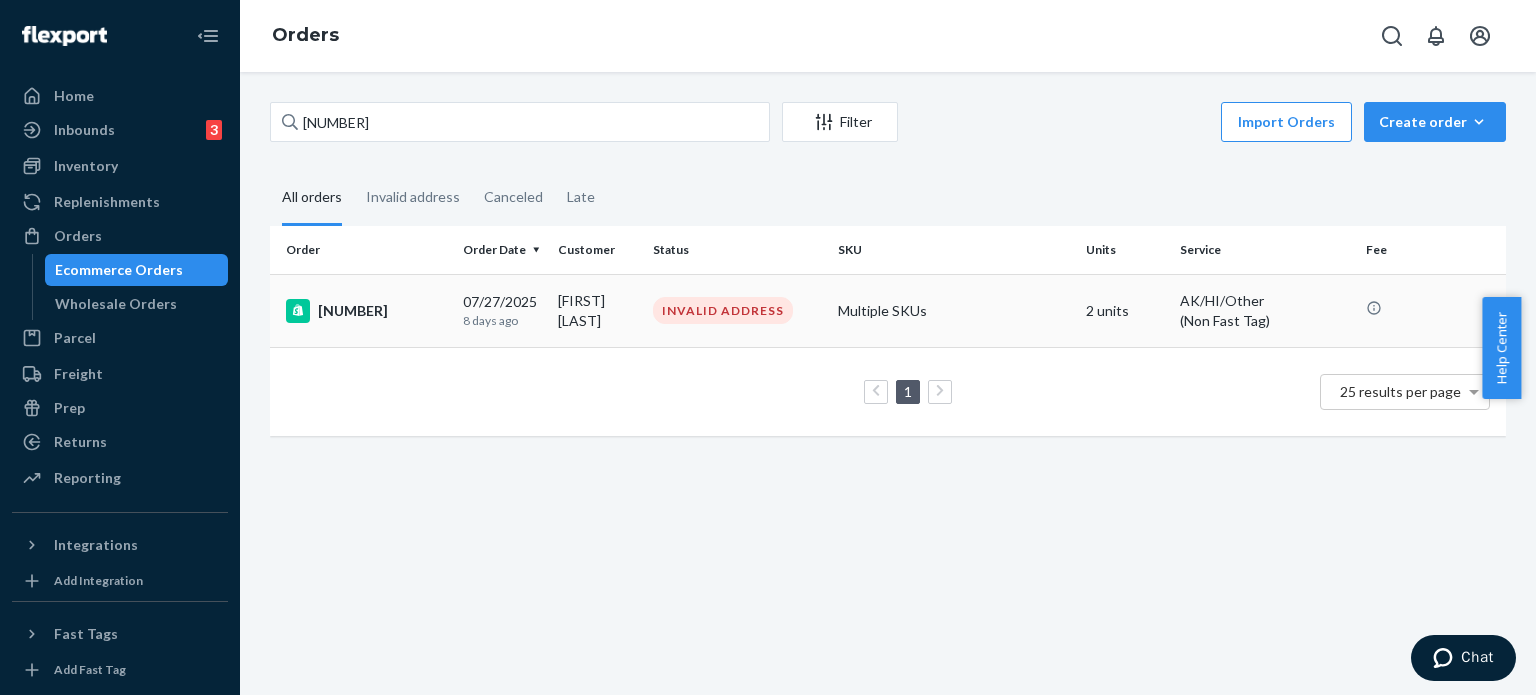 click on "INVALID ADDRESS" at bounding box center [723, 310] 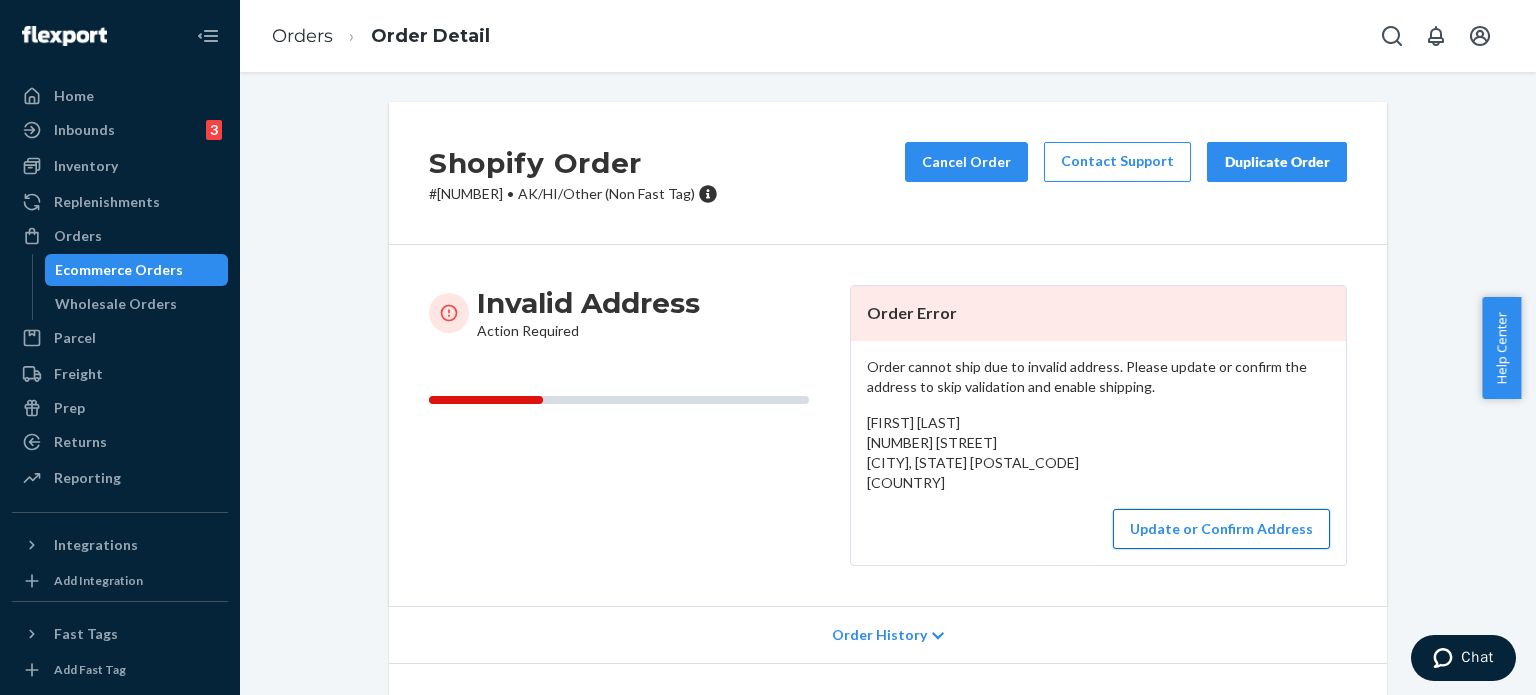 click on "Update or Confirm Address" at bounding box center (1221, 529) 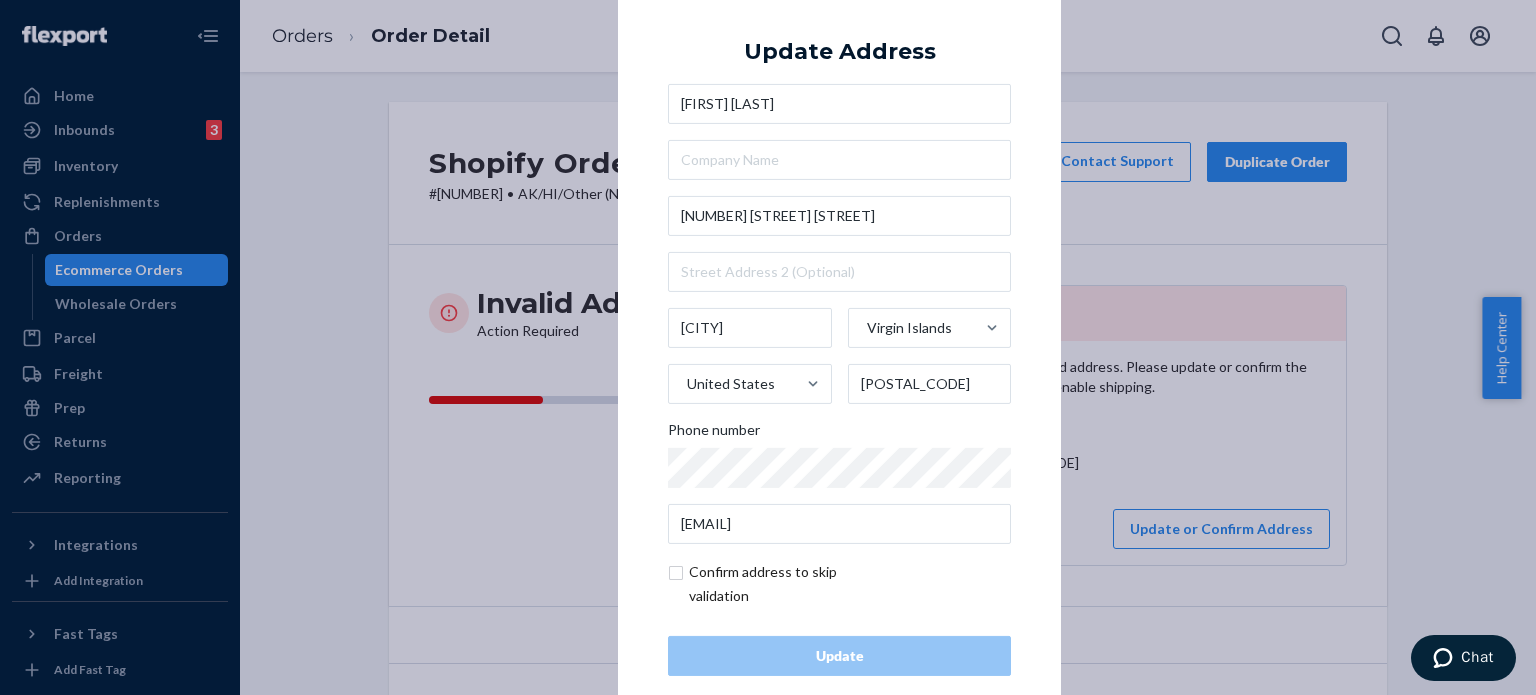 drag, startPoint x: 445, startPoint y: 283, endPoint x: 314, endPoint y: 278, distance: 131.09538 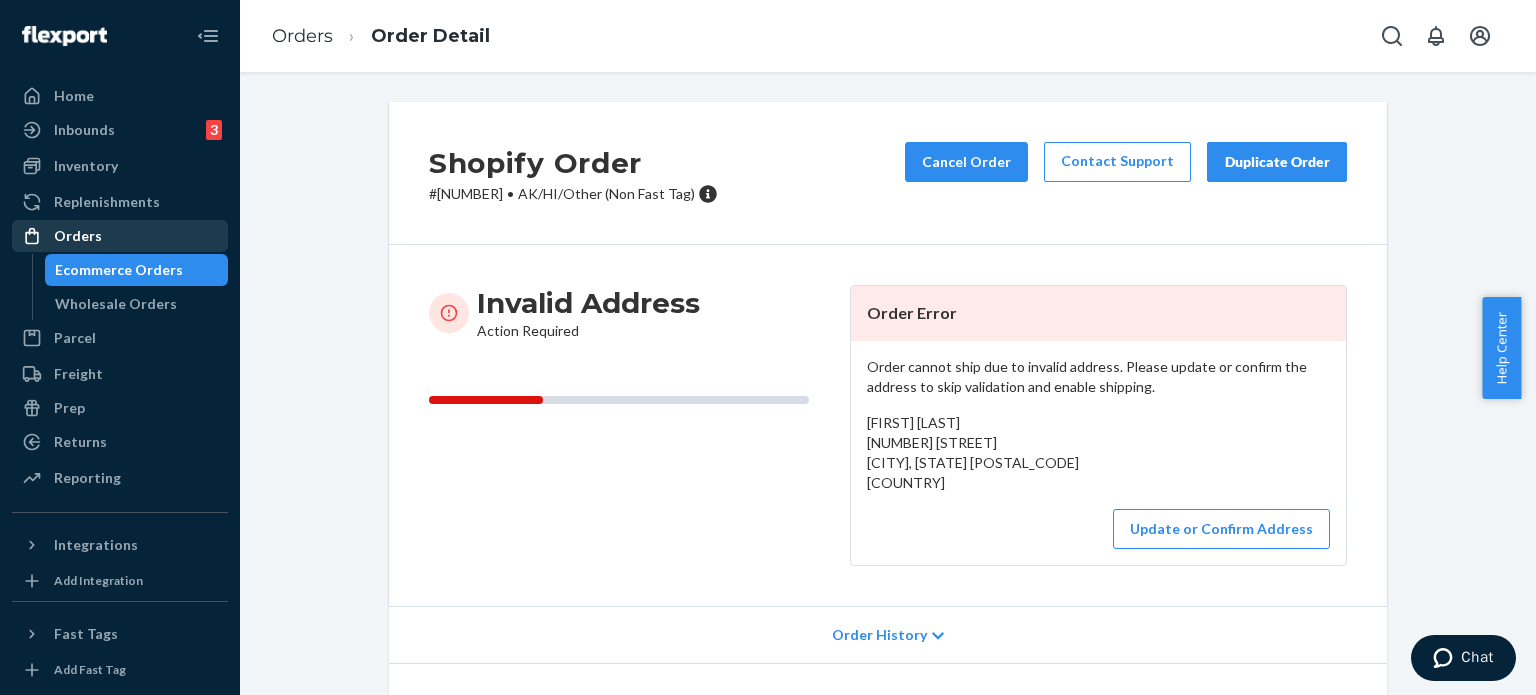 click on "Orders" at bounding box center (120, 236) 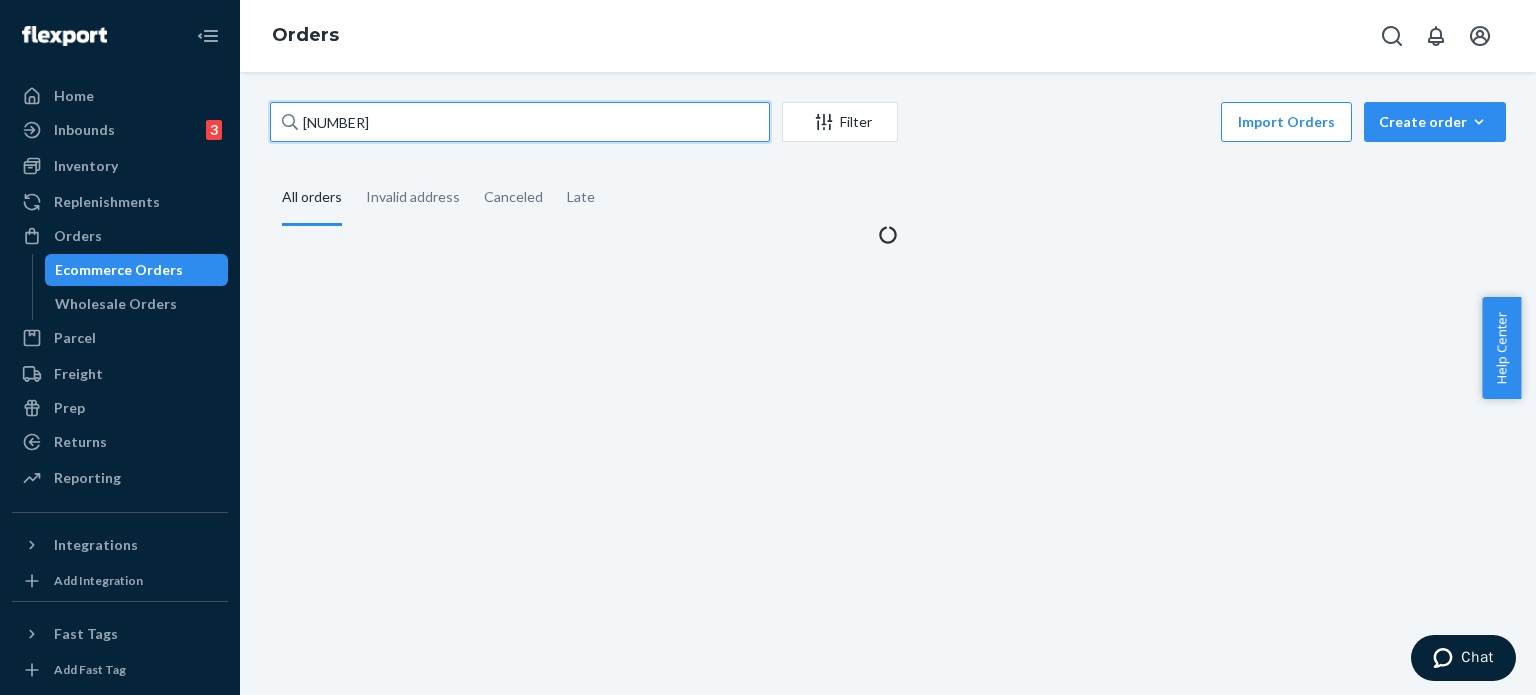 click on "[NUMBER]" at bounding box center [520, 122] 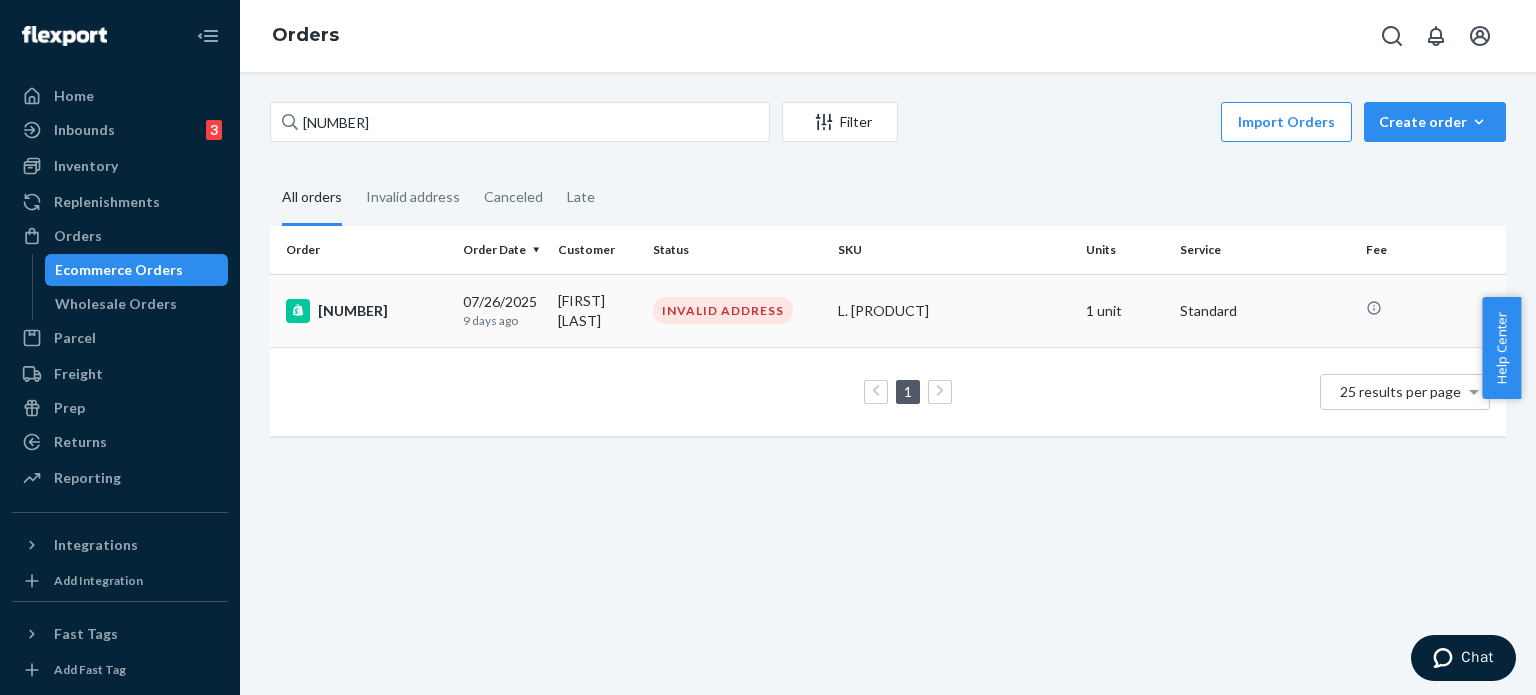 click on "[NUMBER]" at bounding box center [366, 311] 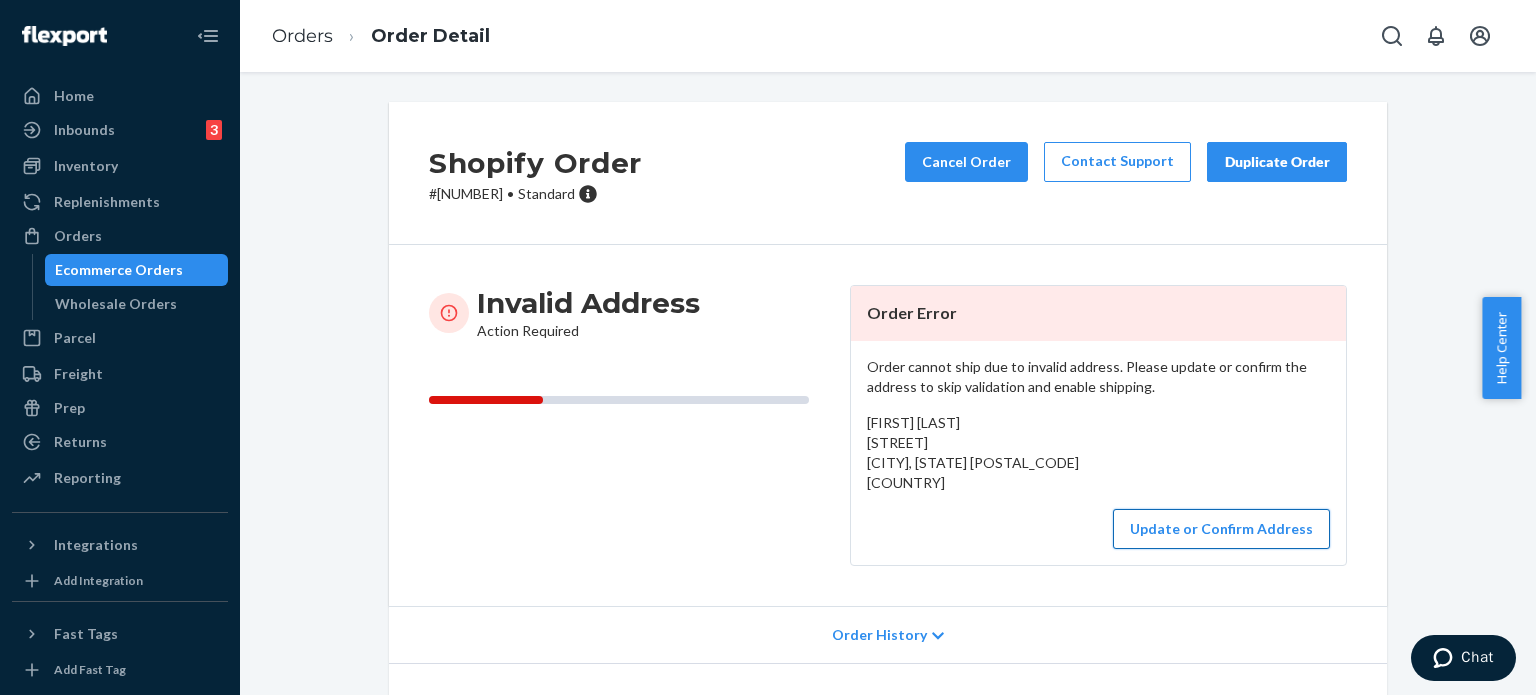 click on "Update or Confirm Address" at bounding box center (1221, 529) 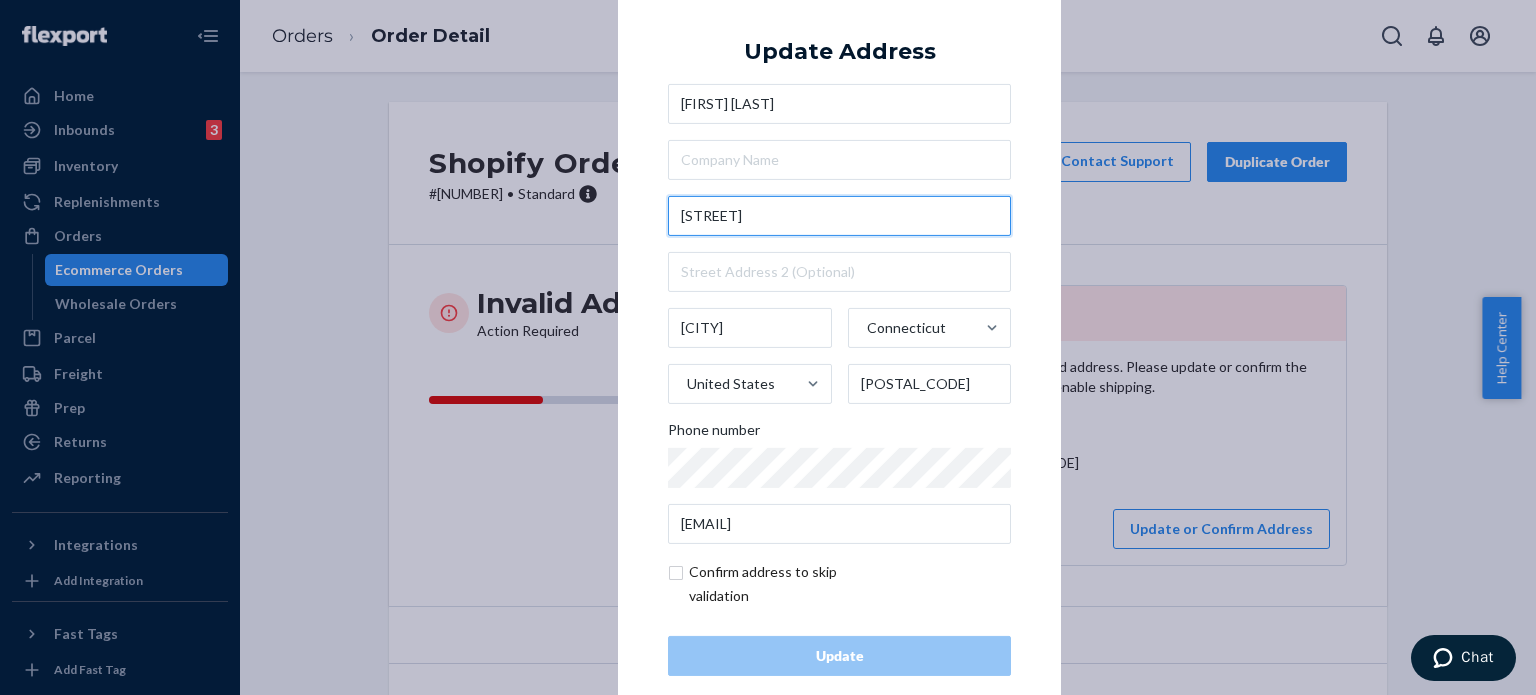 click on "[STREET]" at bounding box center (839, 216) 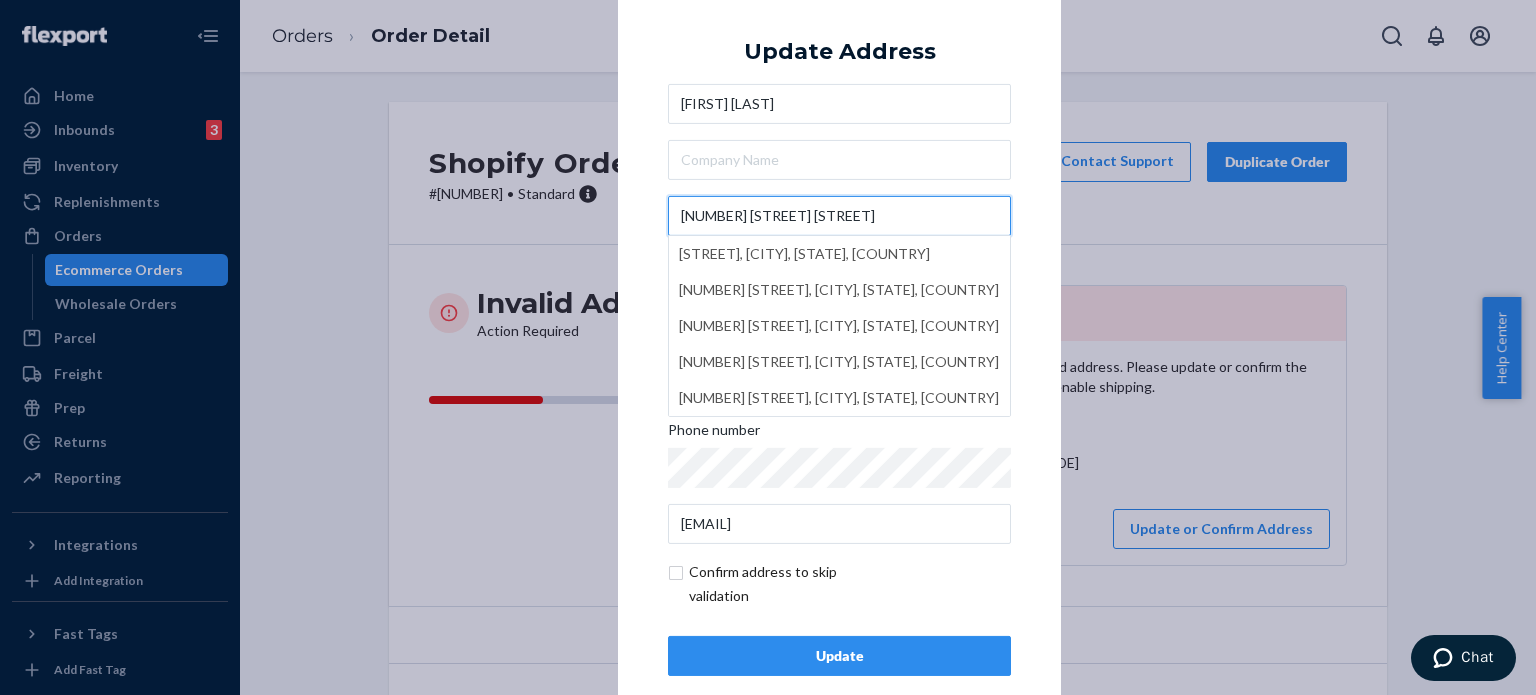 drag, startPoint x: 844, startPoint y: 211, endPoint x: 780, endPoint y: 205, distance: 64.28063 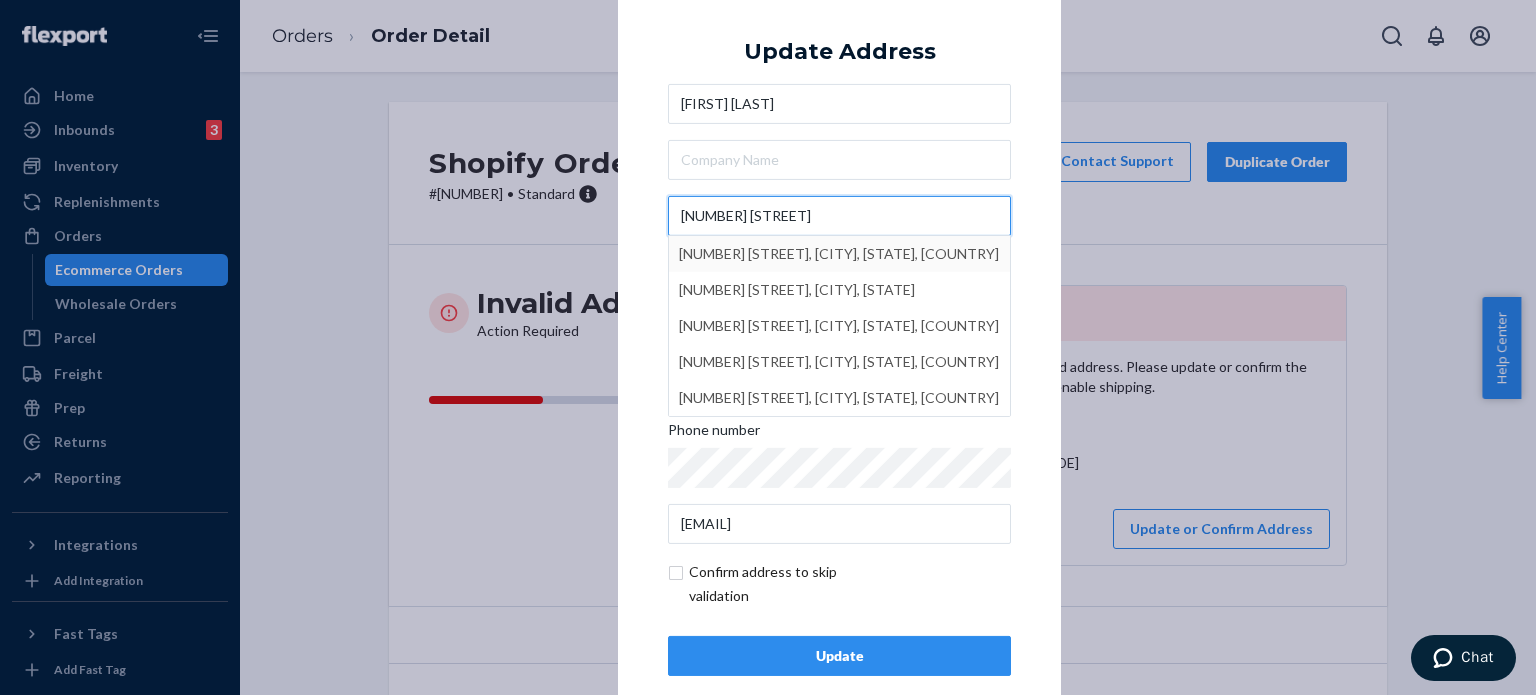 type on "[NUMBER] [STREET]" 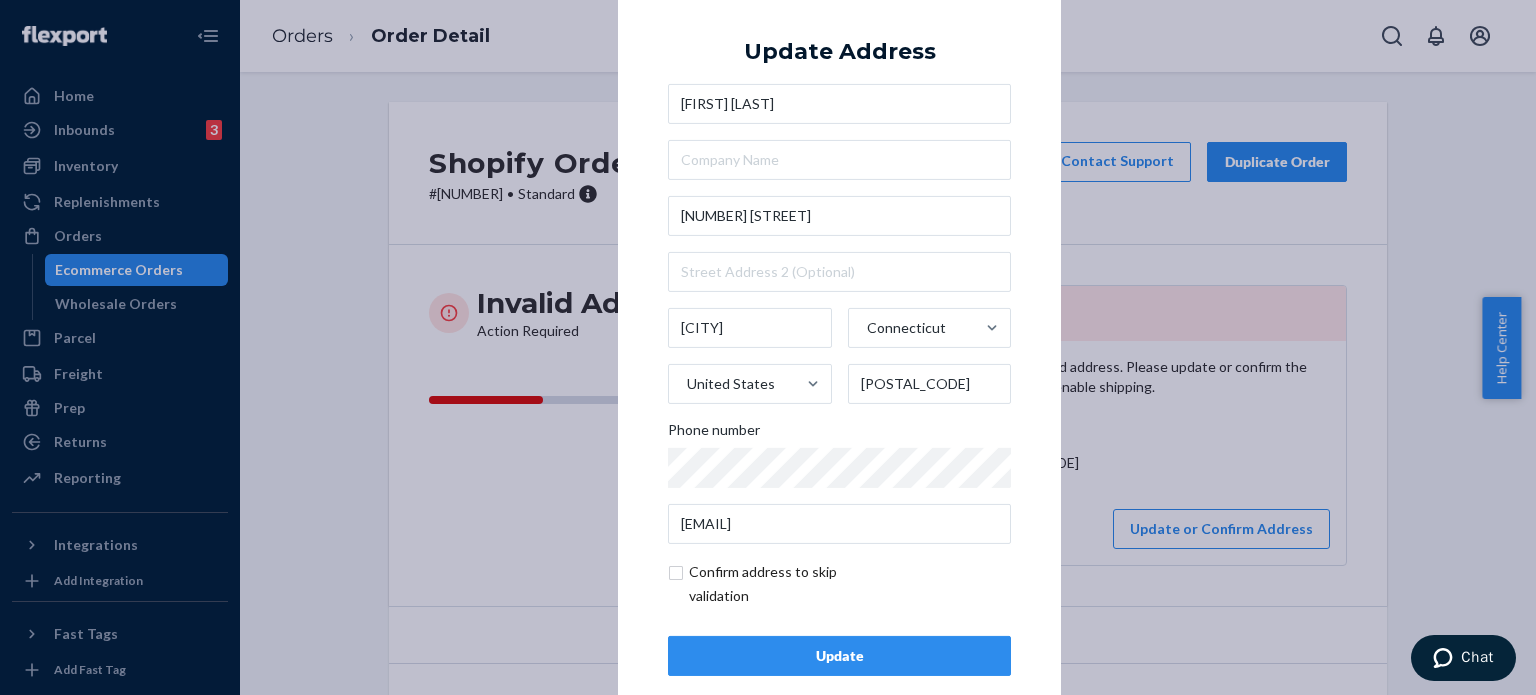 click on "Update" at bounding box center (839, 656) 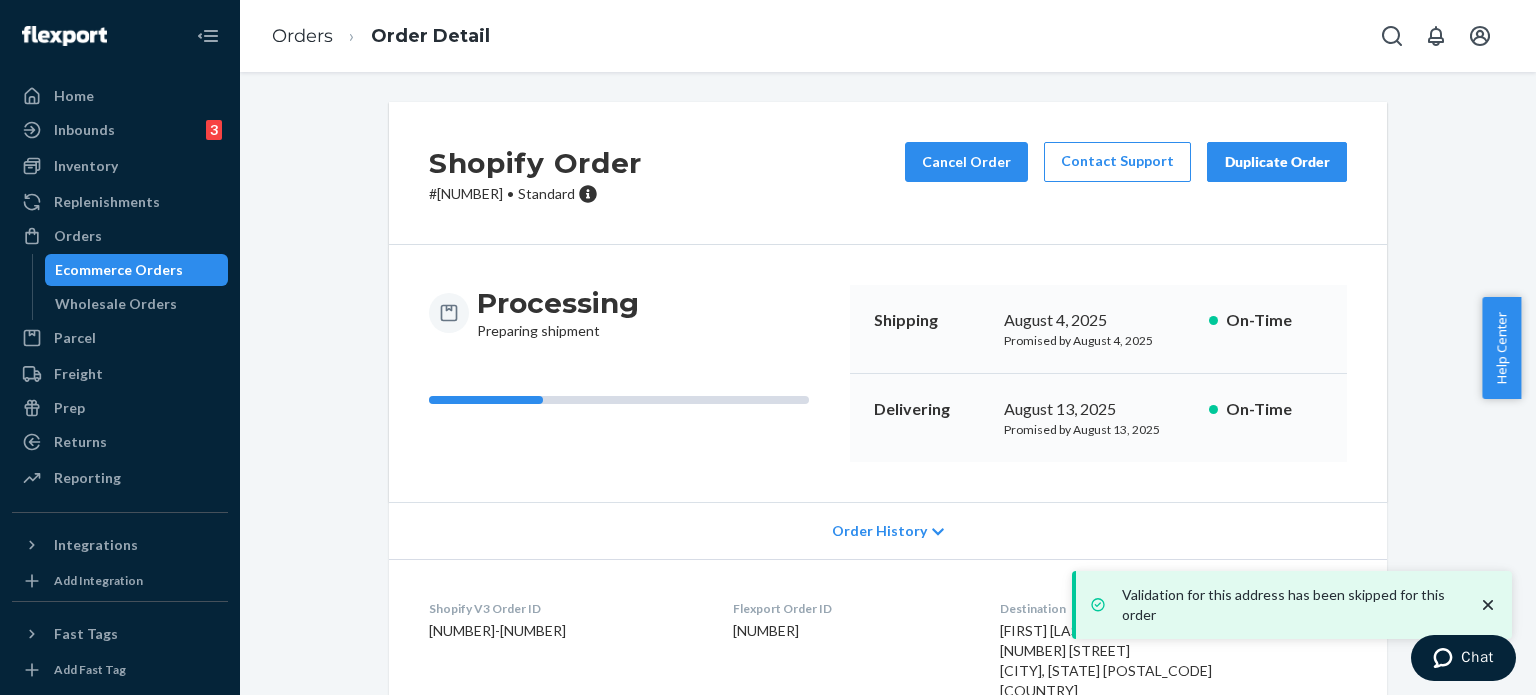 click 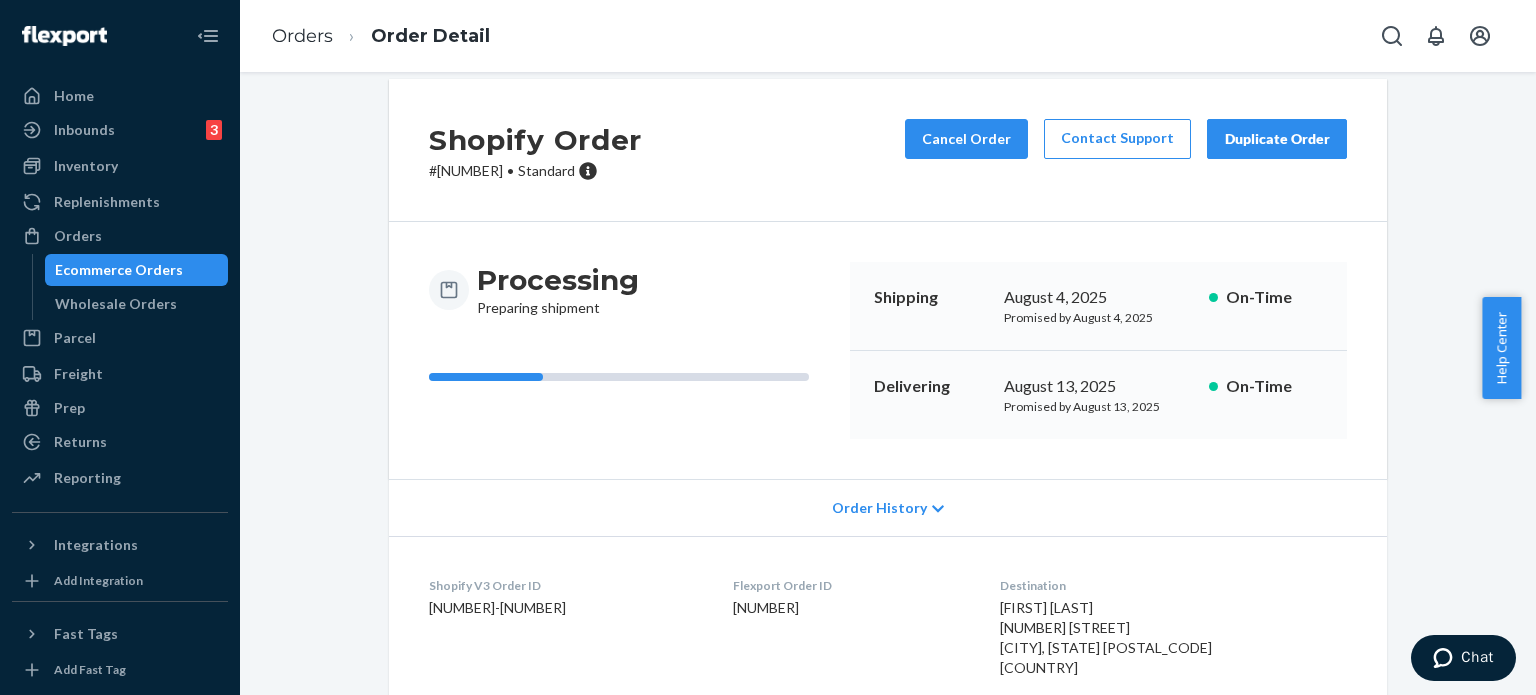 scroll, scrollTop: 0, scrollLeft: 0, axis: both 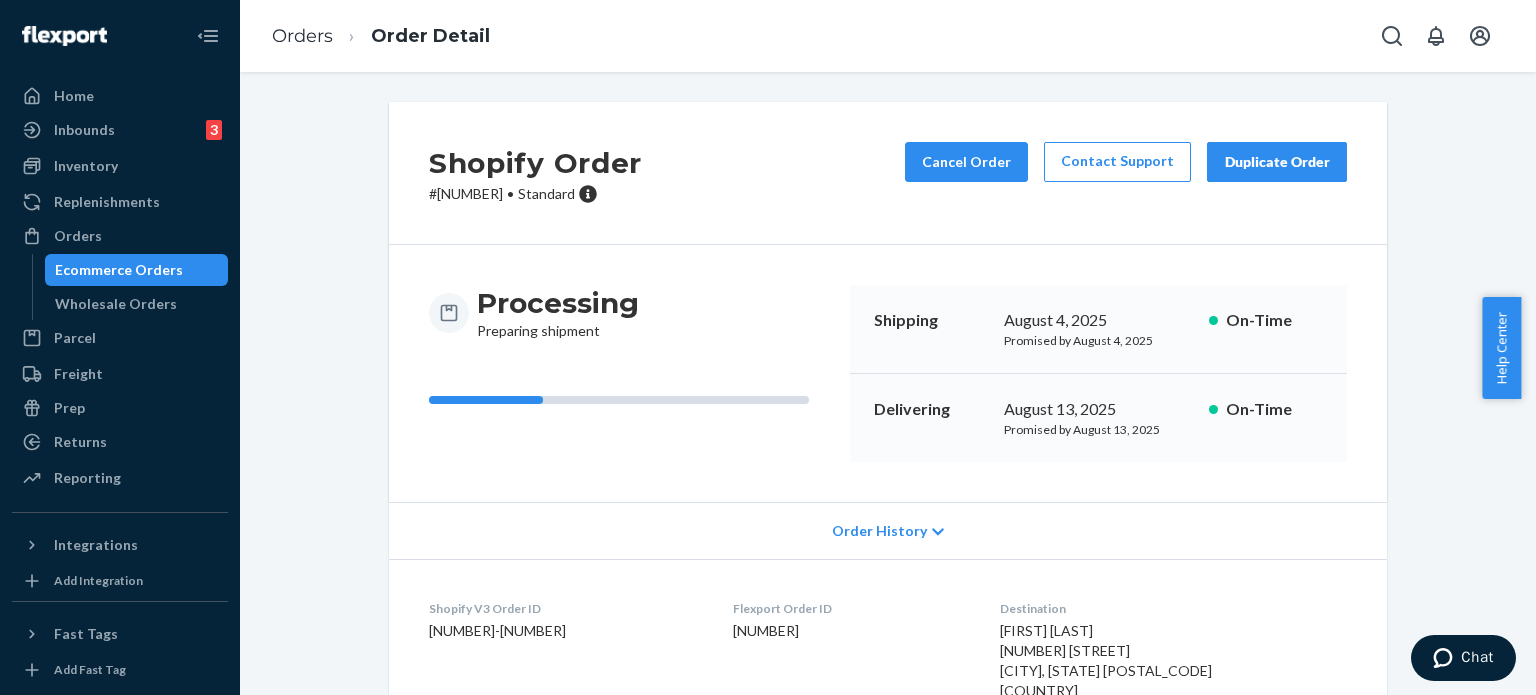 click on "Orders" at bounding box center (120, 236) 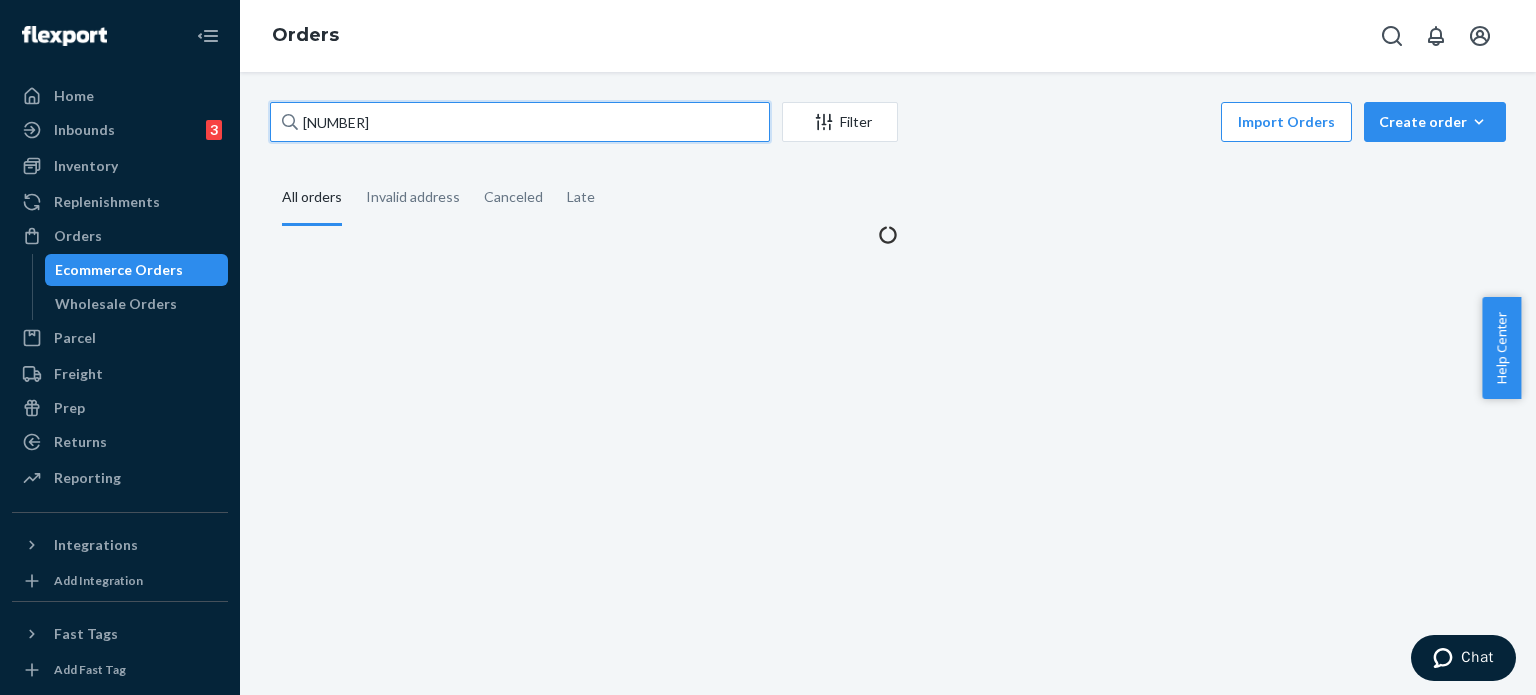 click on "[NUMBER]" at bounding box center (520, 122) 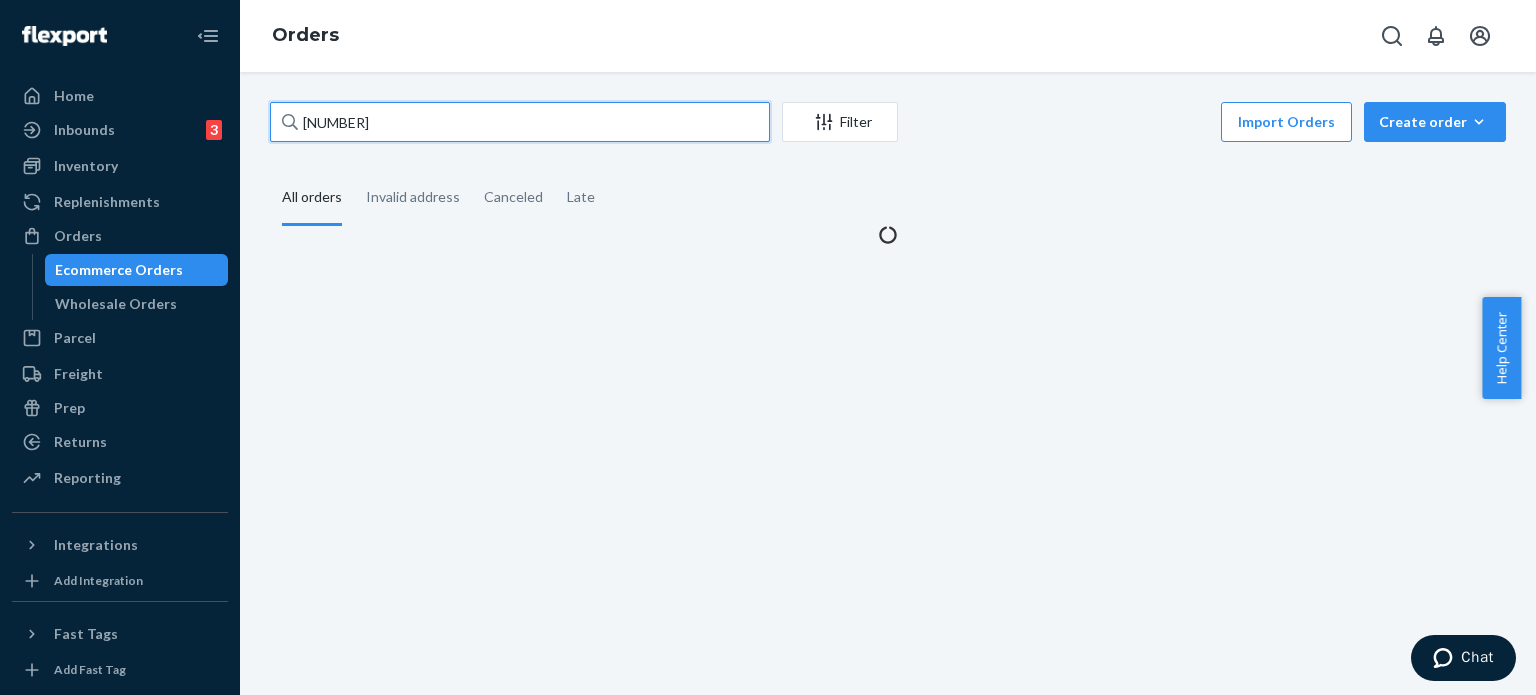 paste on "[NUMBER]" 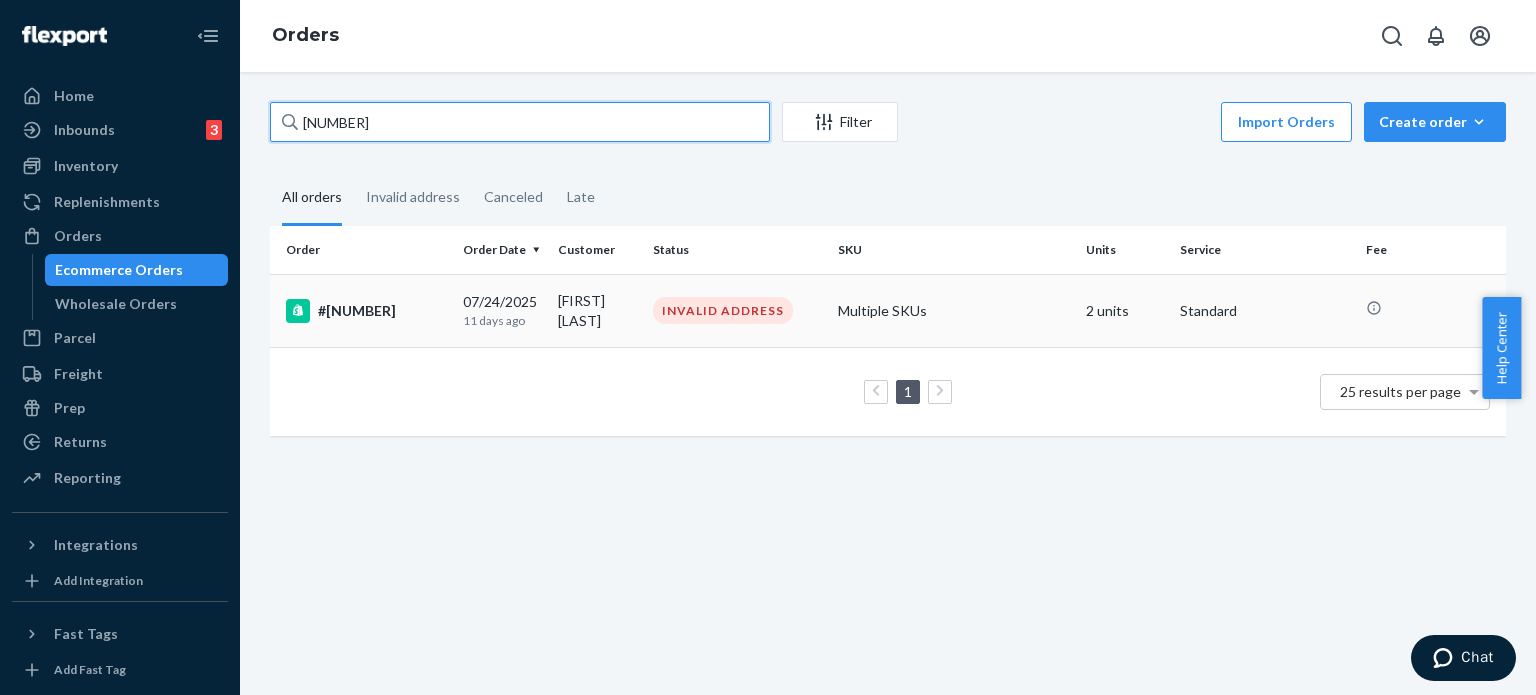 type on "[NUMBER]" 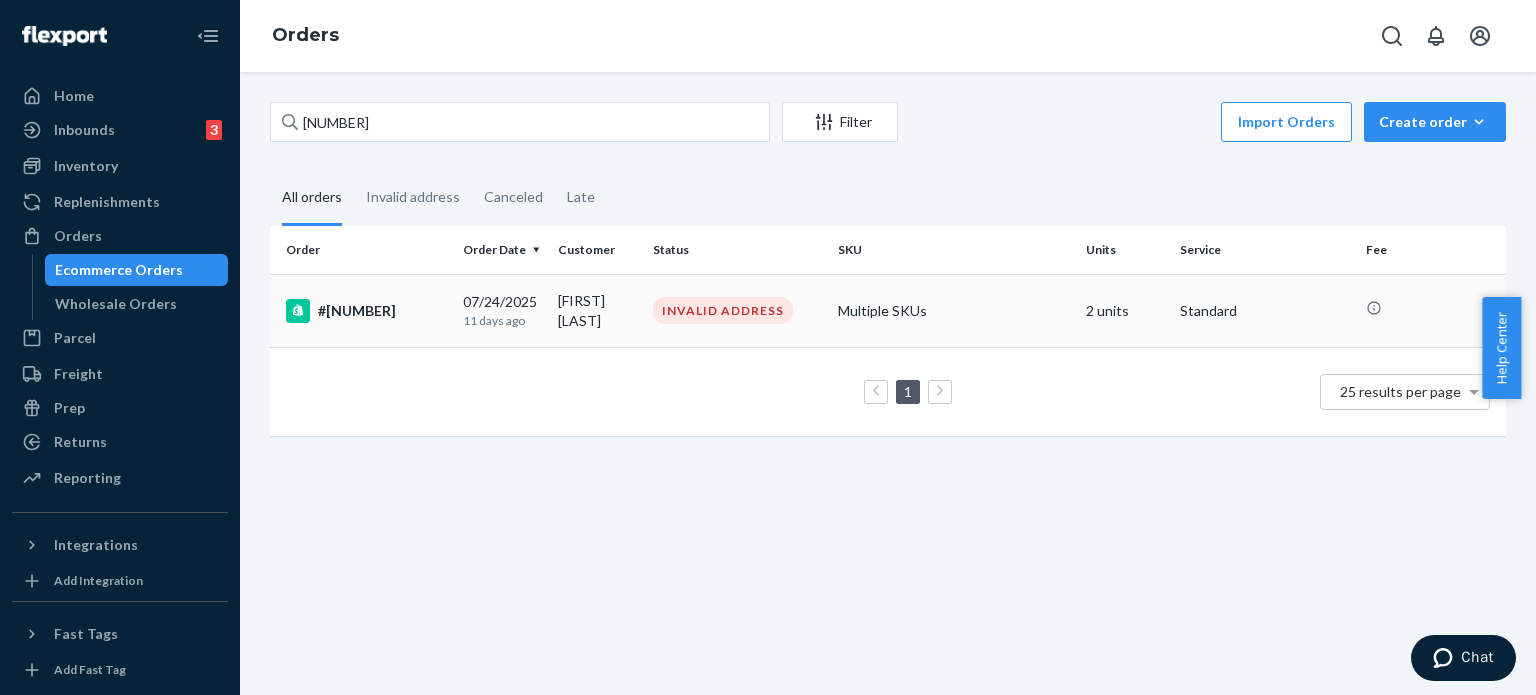 click on "#[NUMBER]" at bounding box center (366, 311) 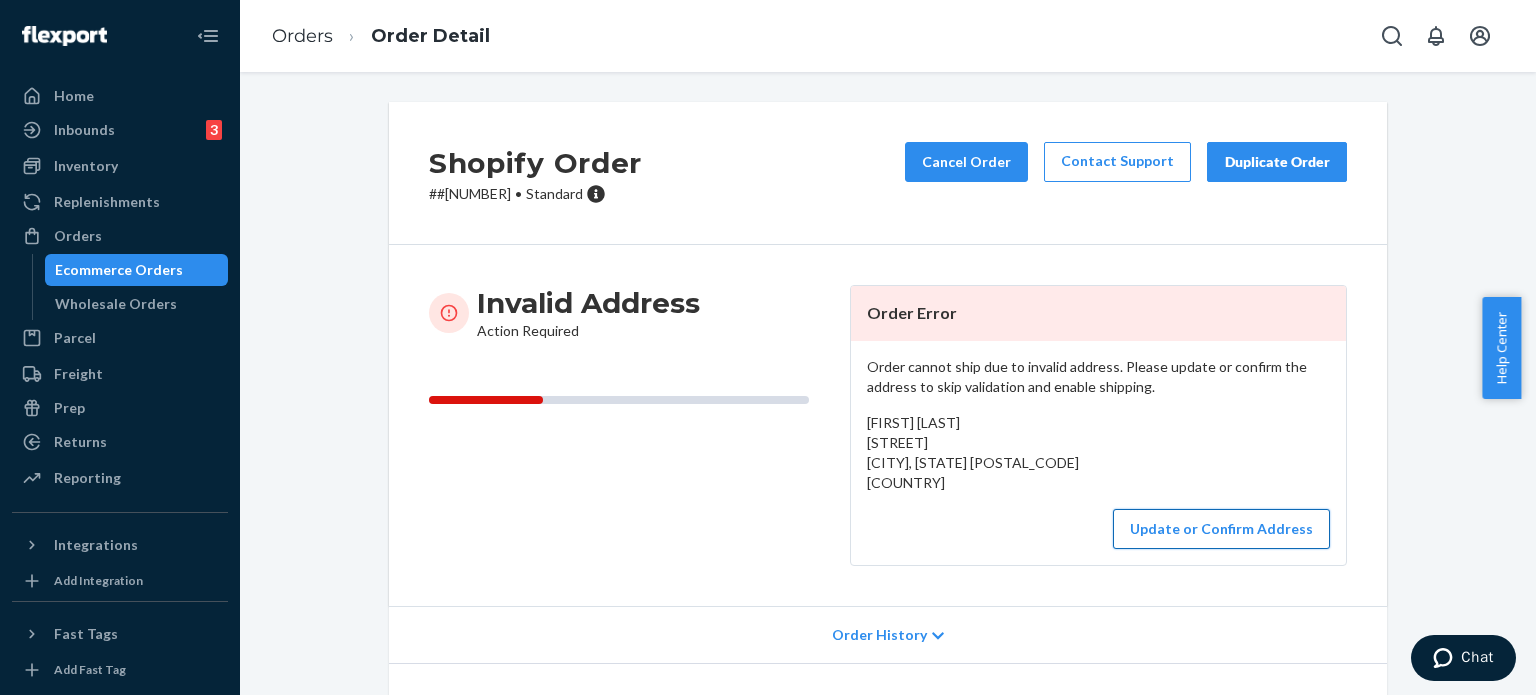 click on "Update or Confirm Address" at bounding box center (1221, 529) 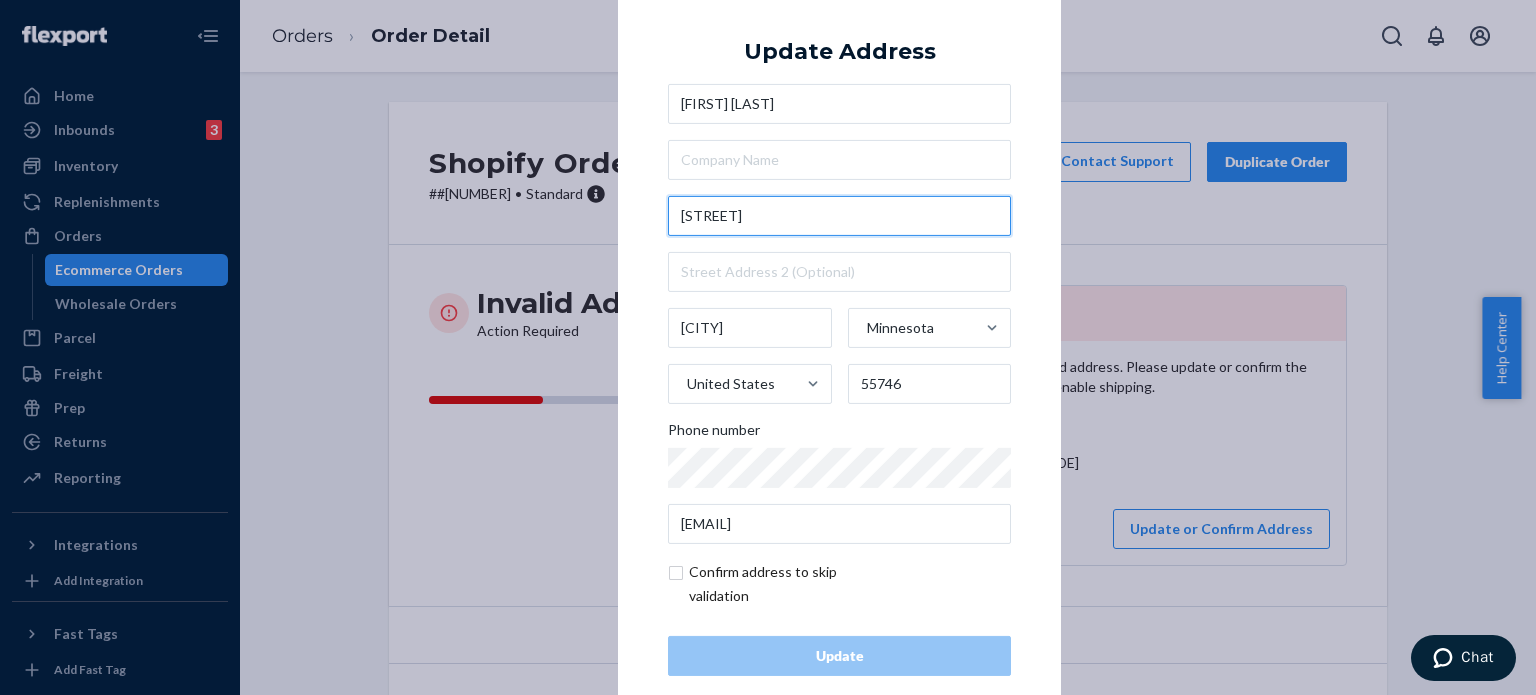 click on "[STREET]" at bounding box center (839, 216) 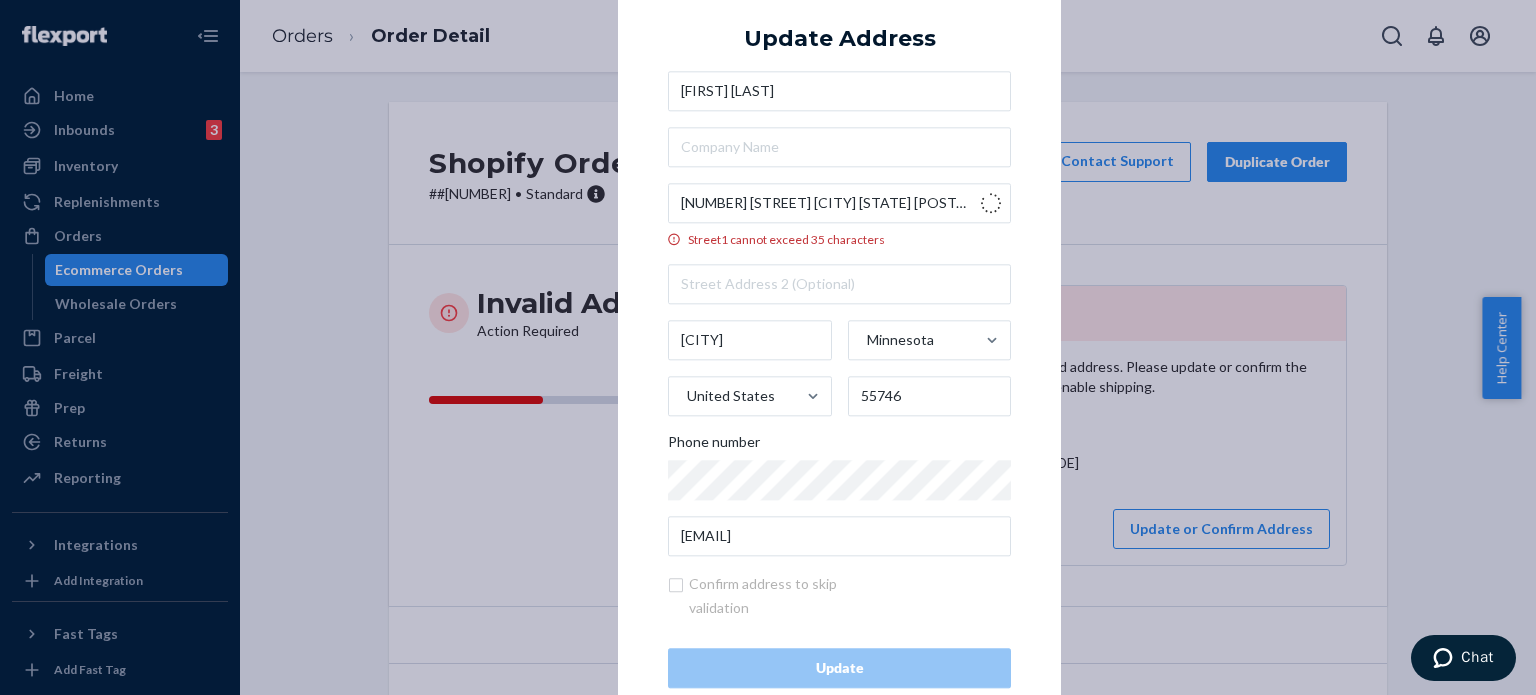 type on "[NUMBER] [STREET]" 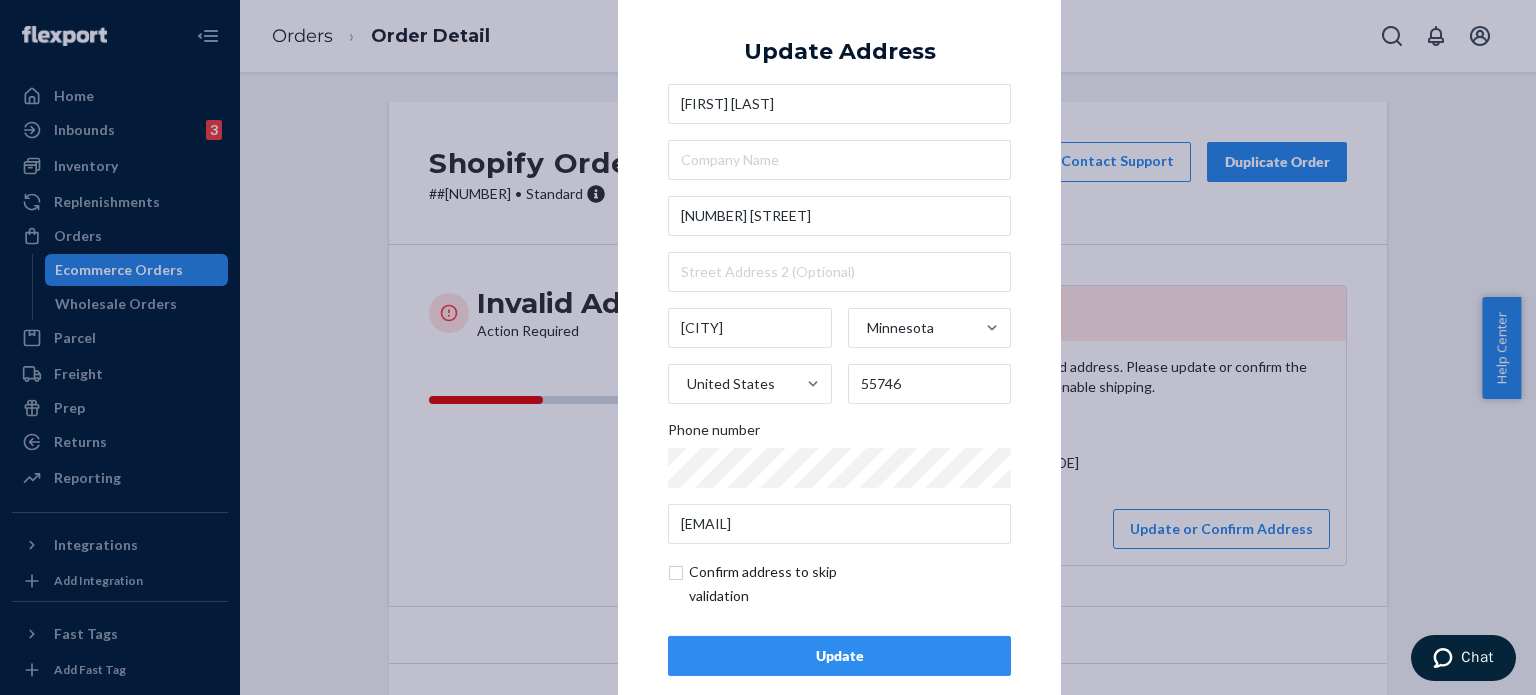 click on "Update" at bounding box center (839, 656) 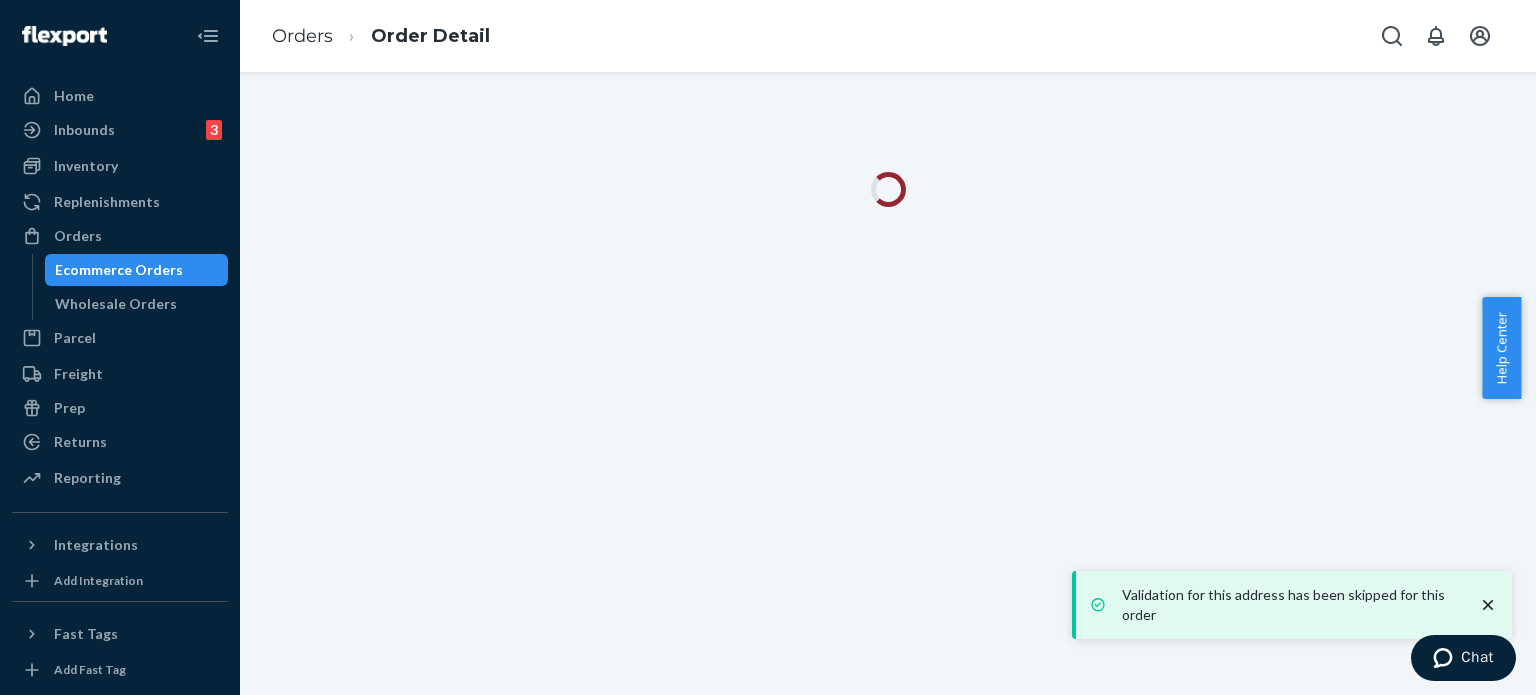 drag, startPoint x: 1488, startPoint y: 606, endPoint x: 1405, endPoint y: 655, distance: 96.38464 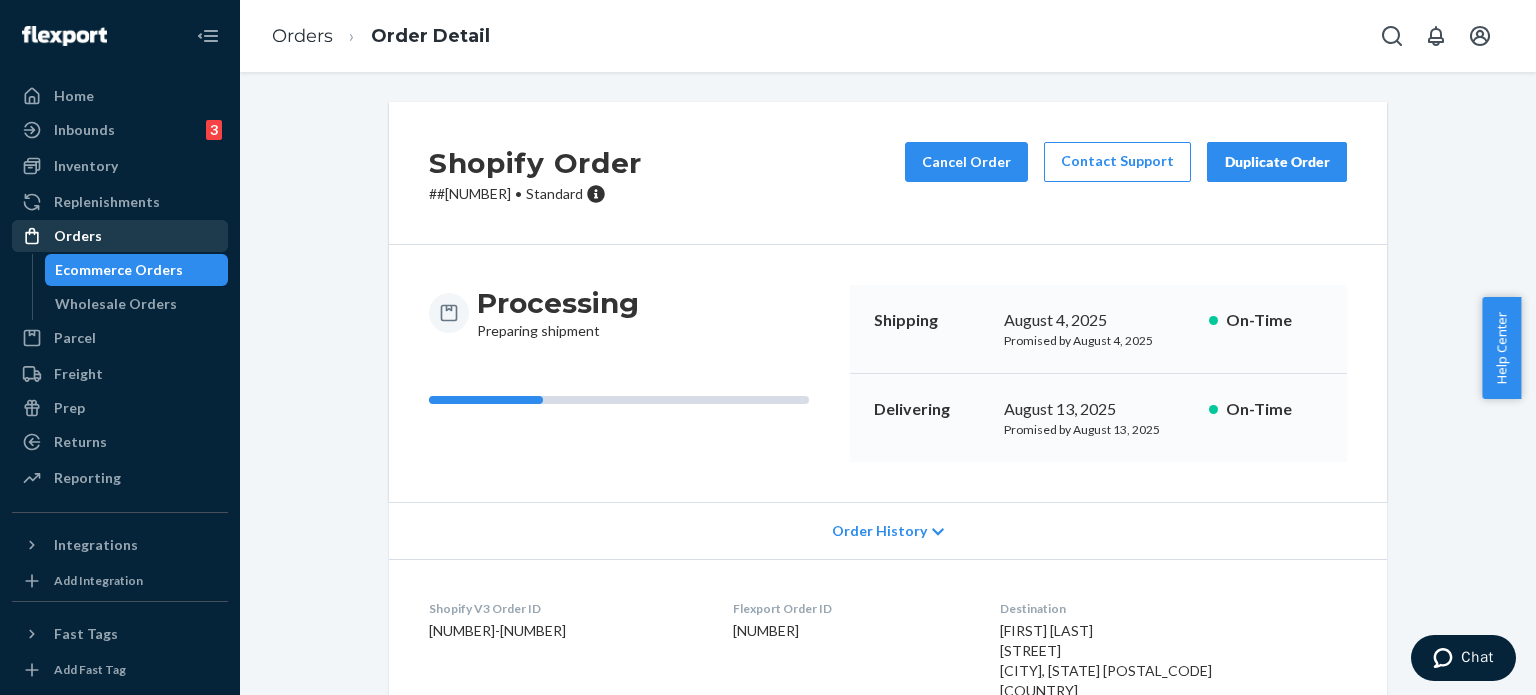 click on "Orders" at bounding box center (78, 236) 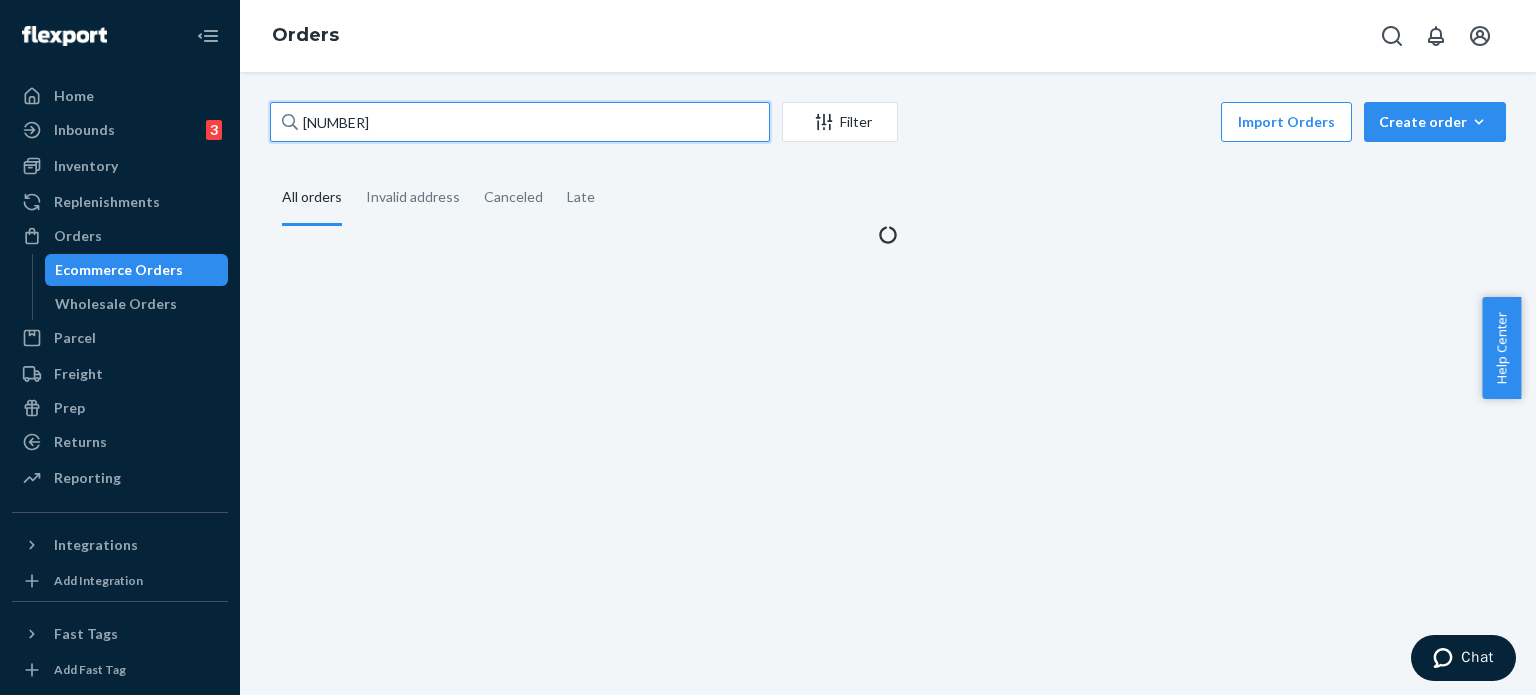 click on "[NUMBER]" at bounding box center (520, 122) 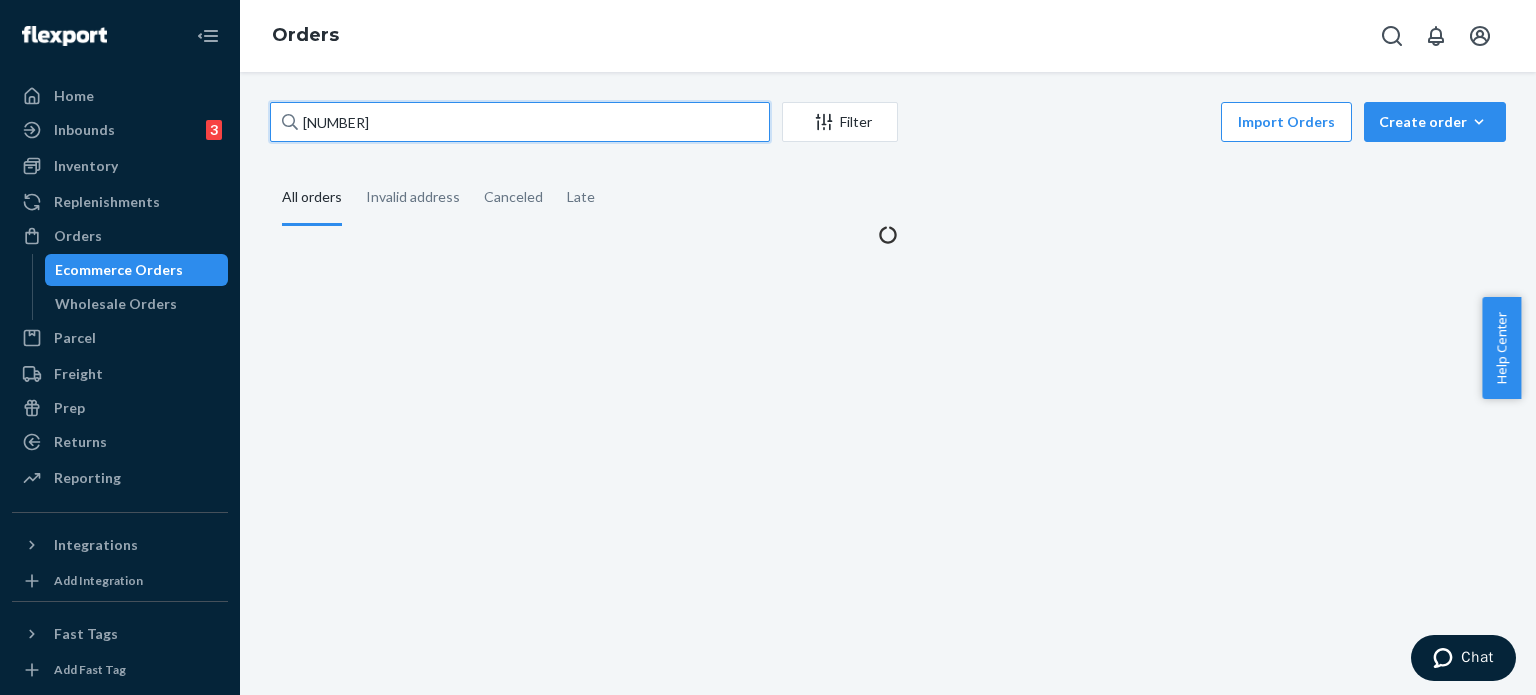 click on "[NUMBER]" at bounding box center (520, 122) 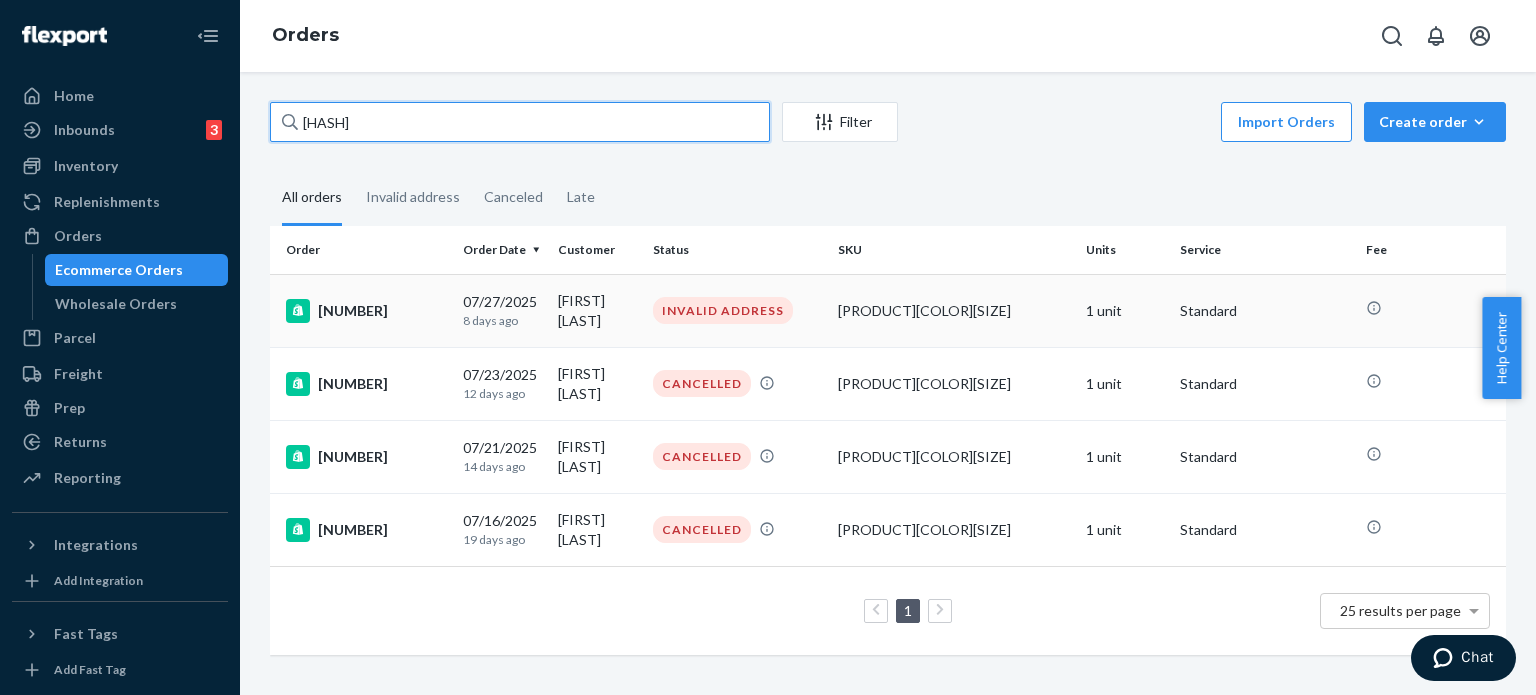 type on "[HASH]" 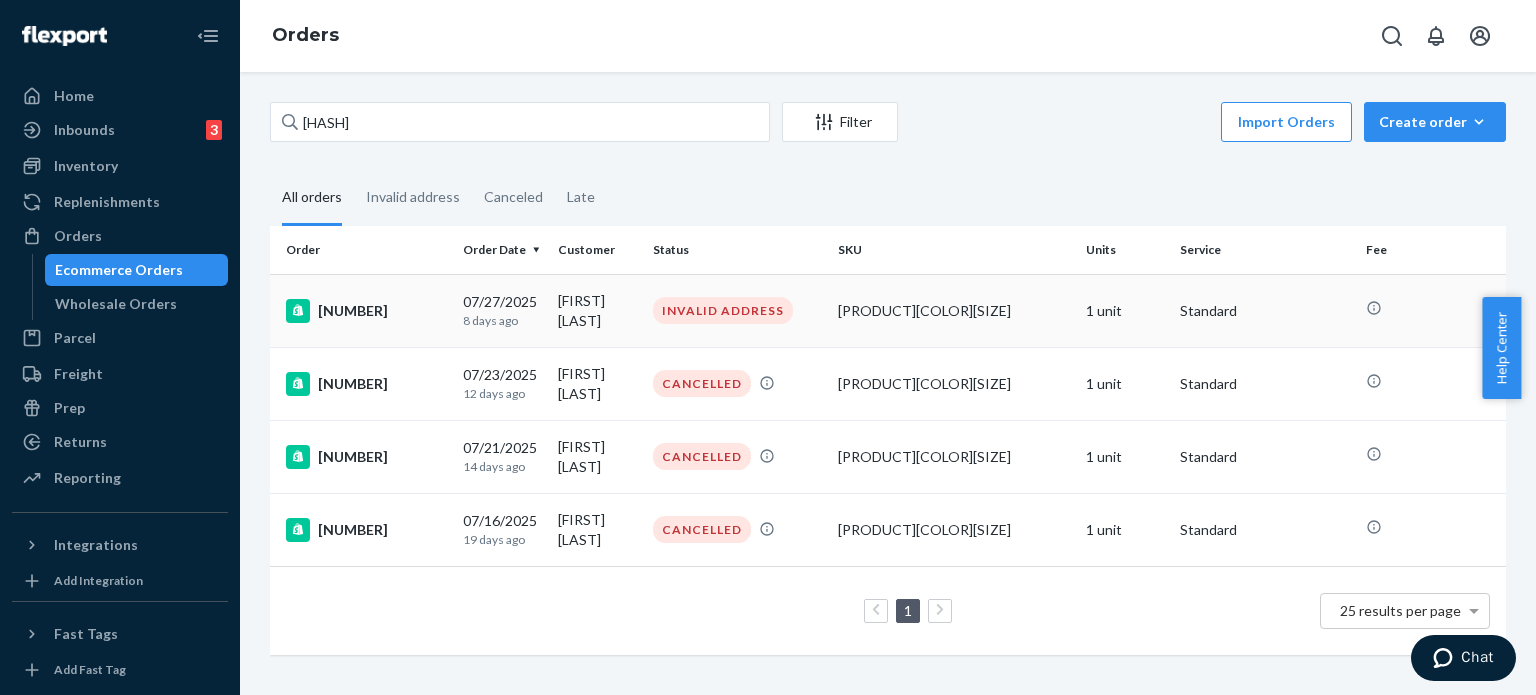 click on "[FIRST] [LAST]" at bounding box center [597, 310] 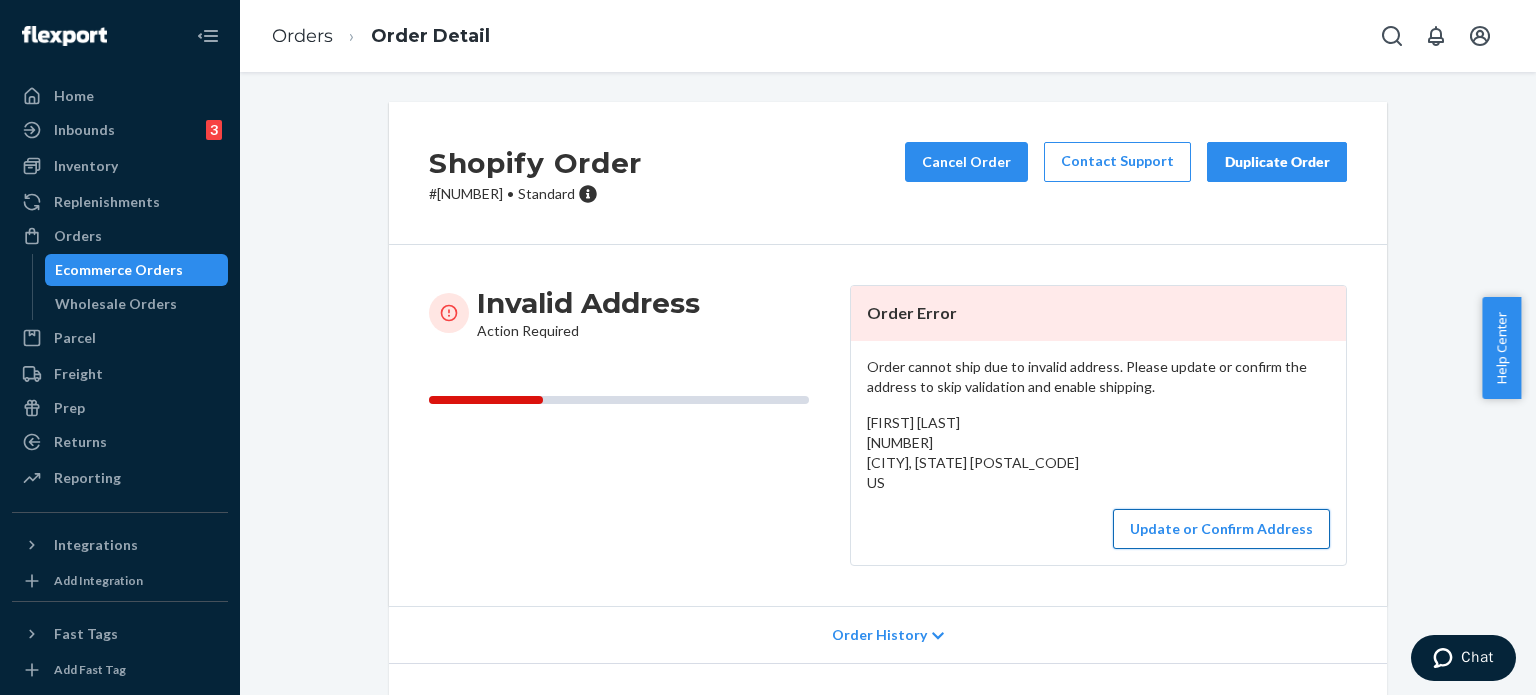 click on "Update or Confirm Address" at bounding box center (1221, 529) 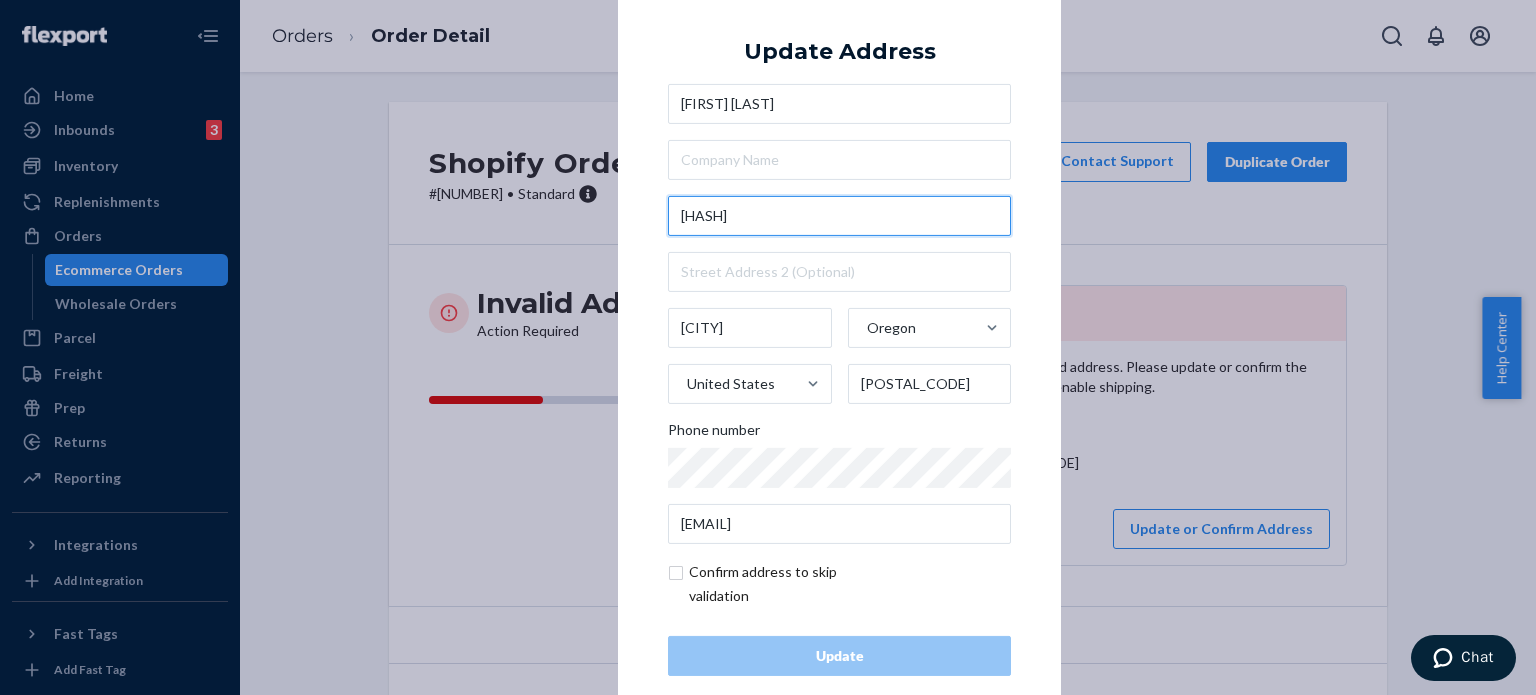 click on "[HASH]" at bounding box center [839, 216] 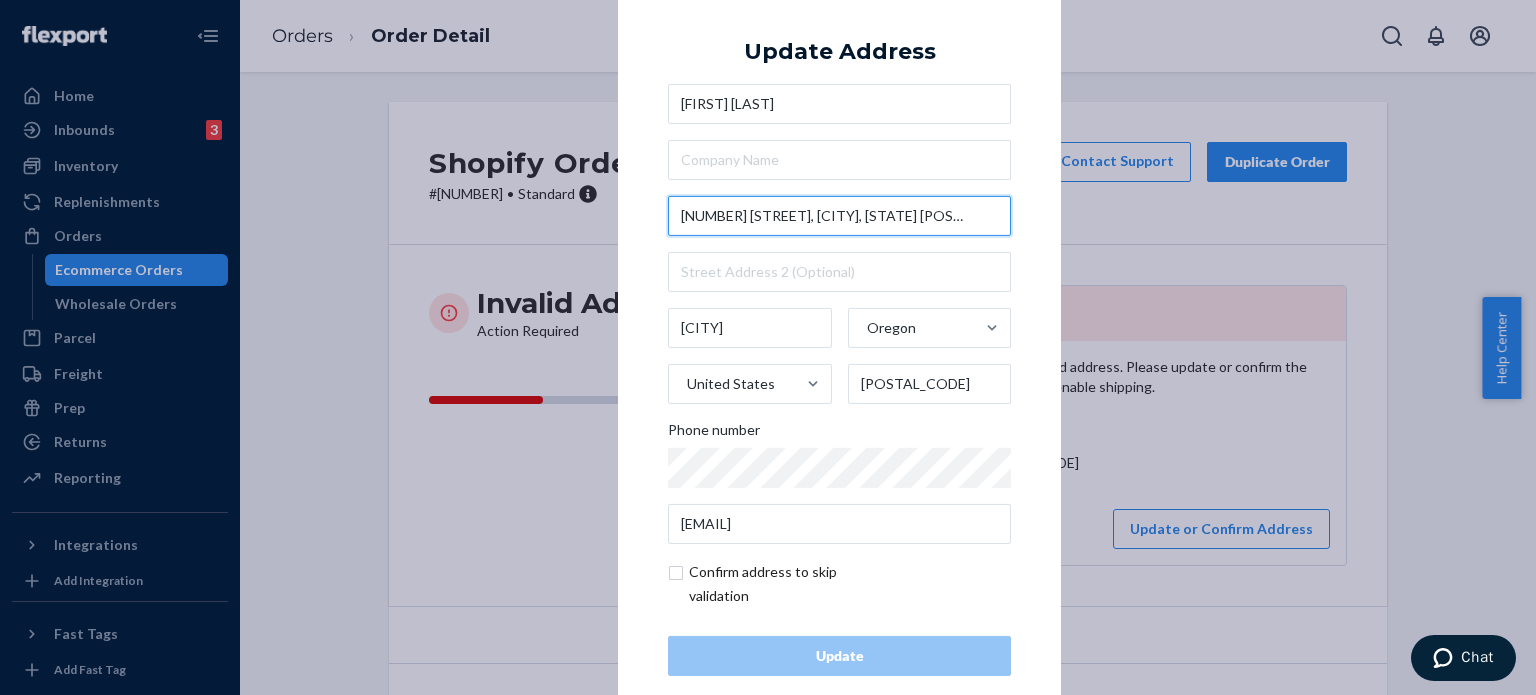 scroll, scrollTop: 0, scrollLeft: 0, axis: both 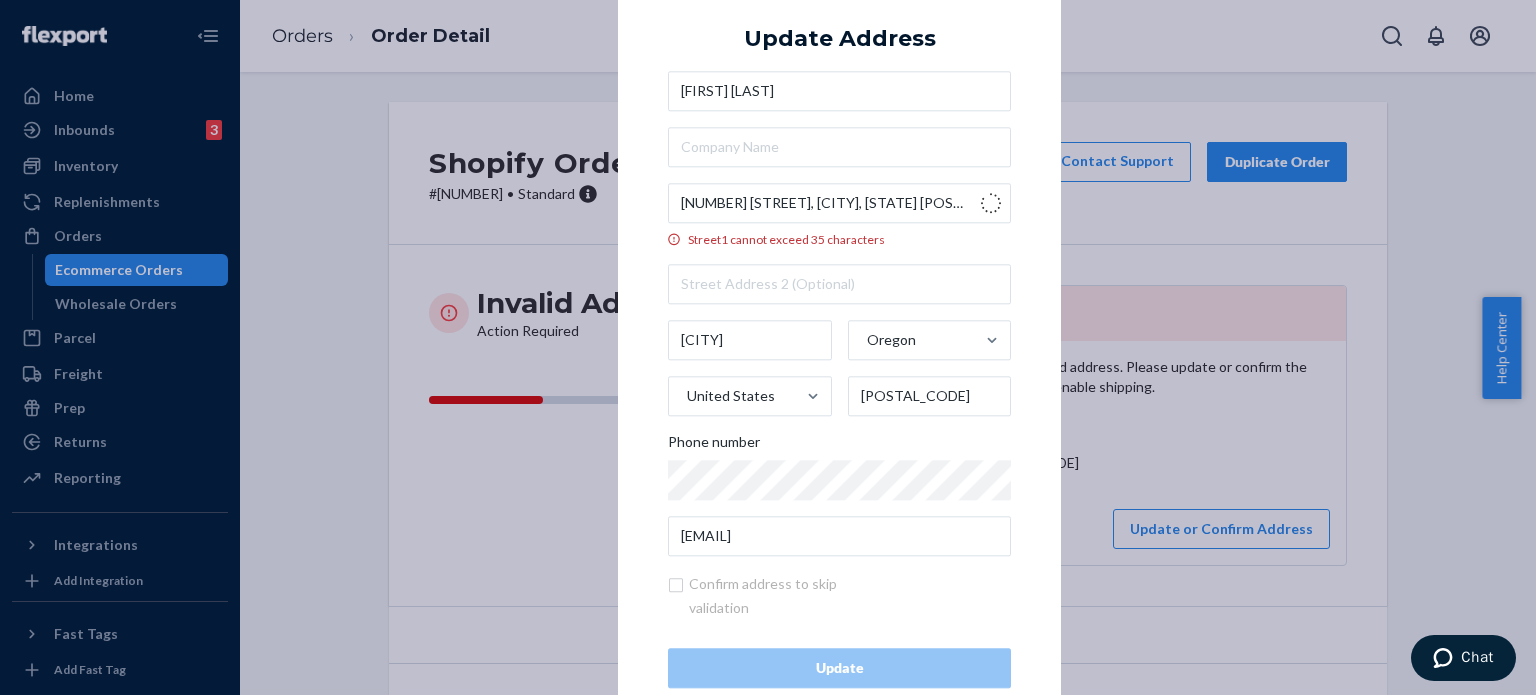 type on "[NUMBER] [STREET]" 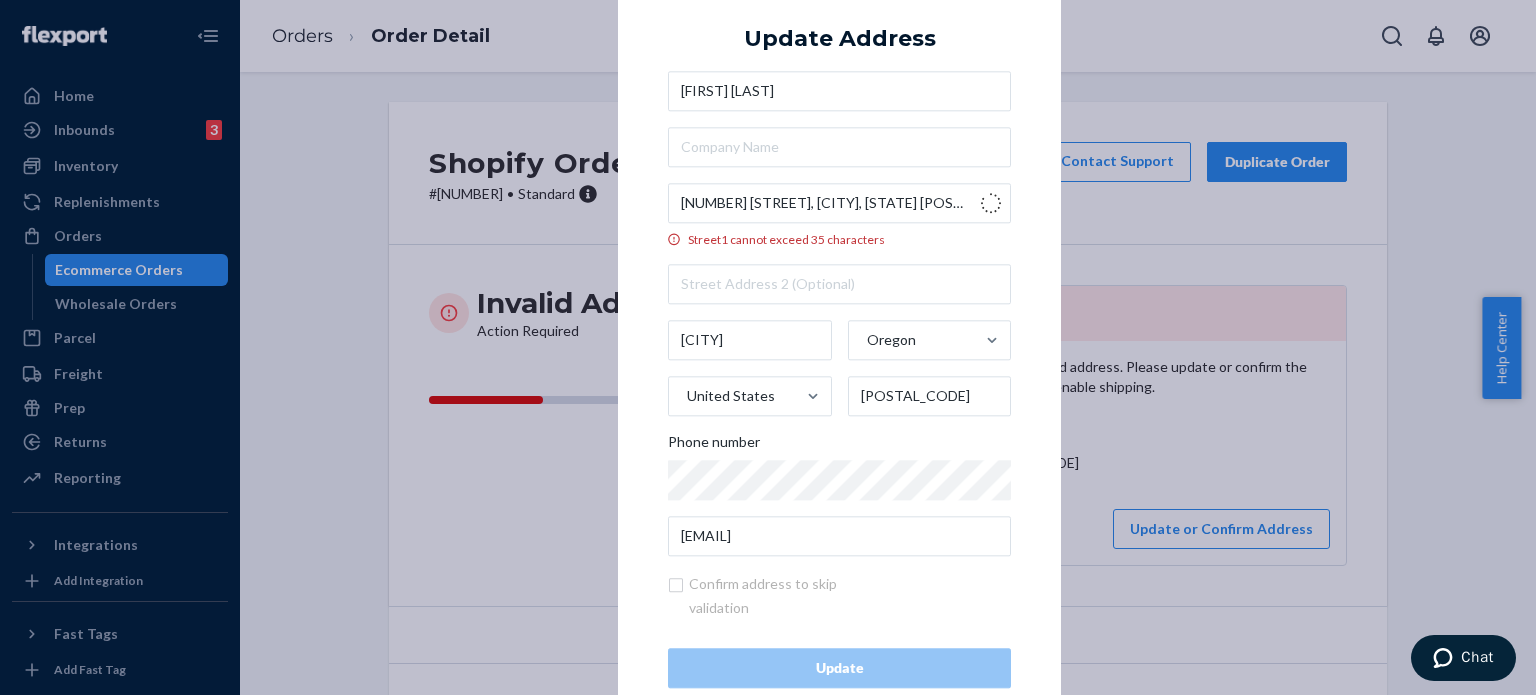 type on "[CITY]" 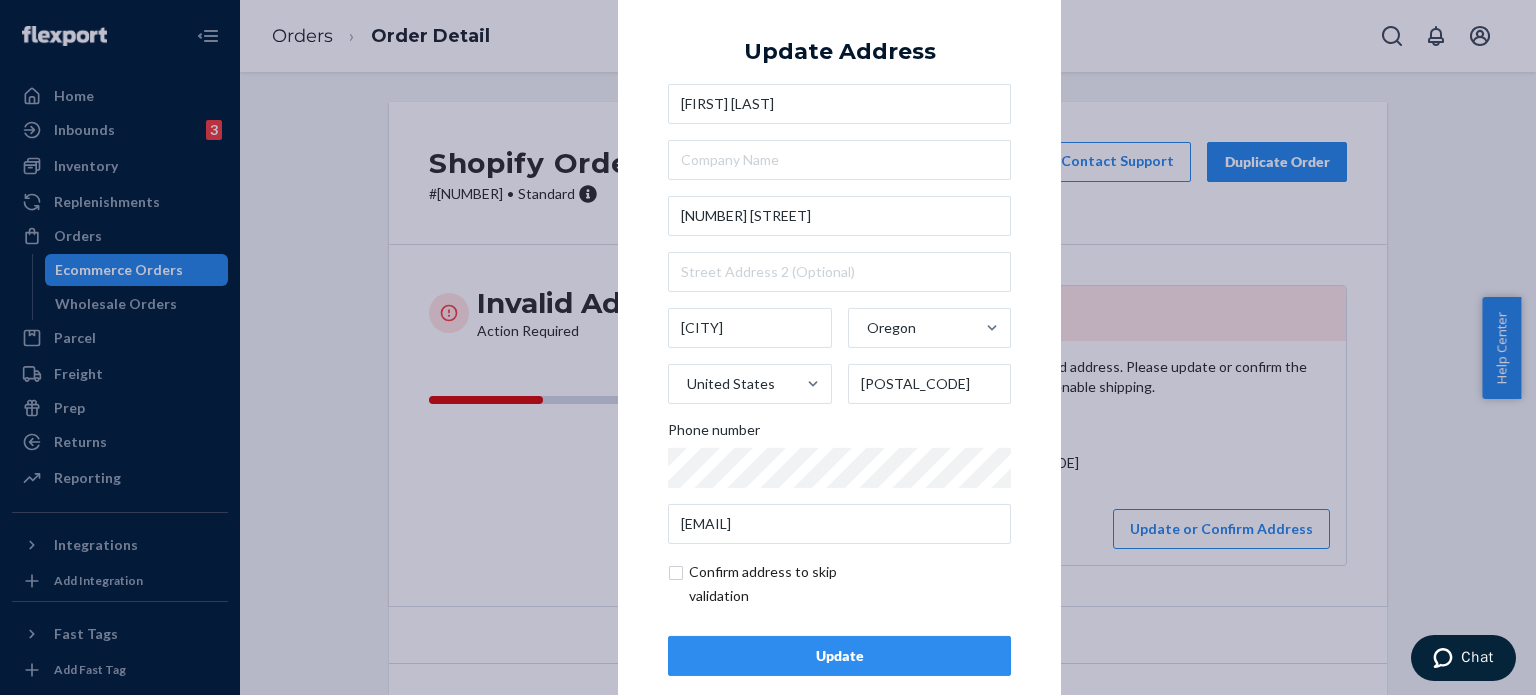click on "Update" at bounding box center [839, 656] 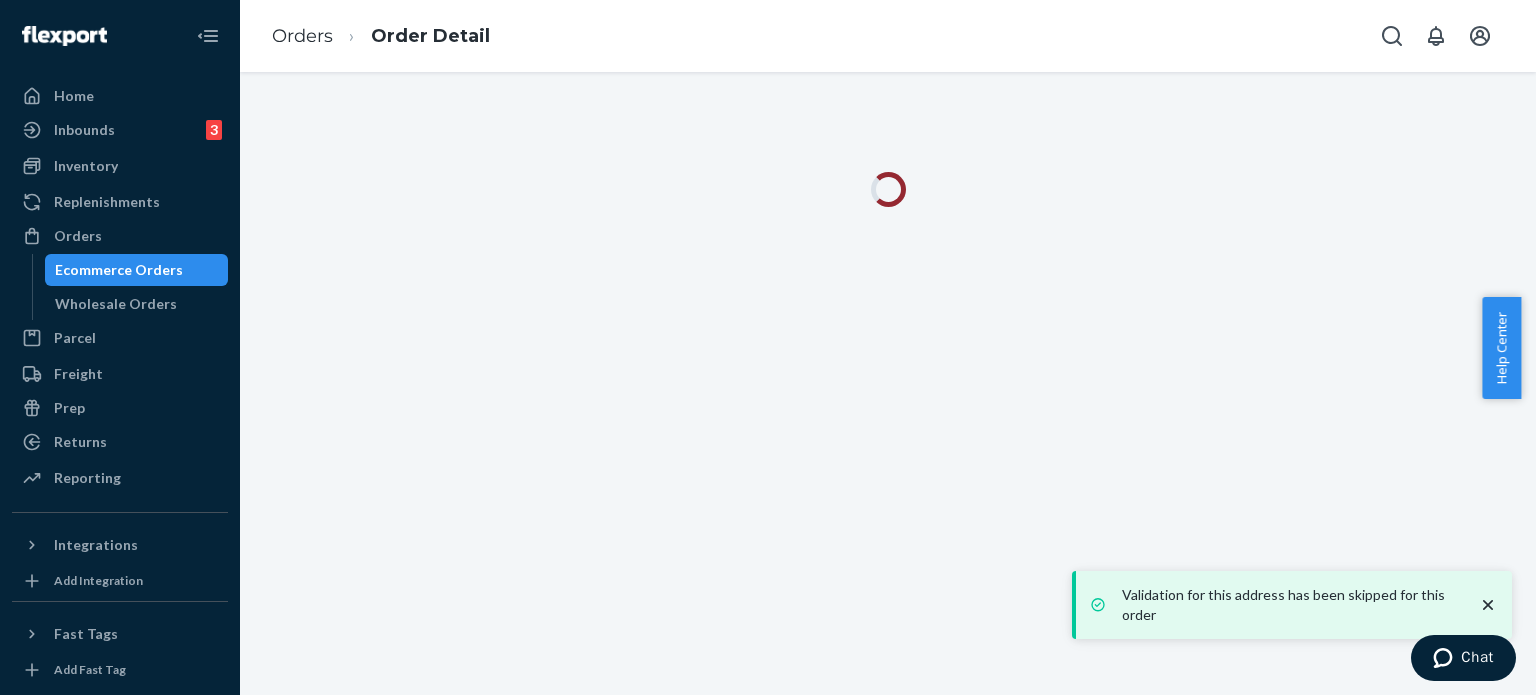 click 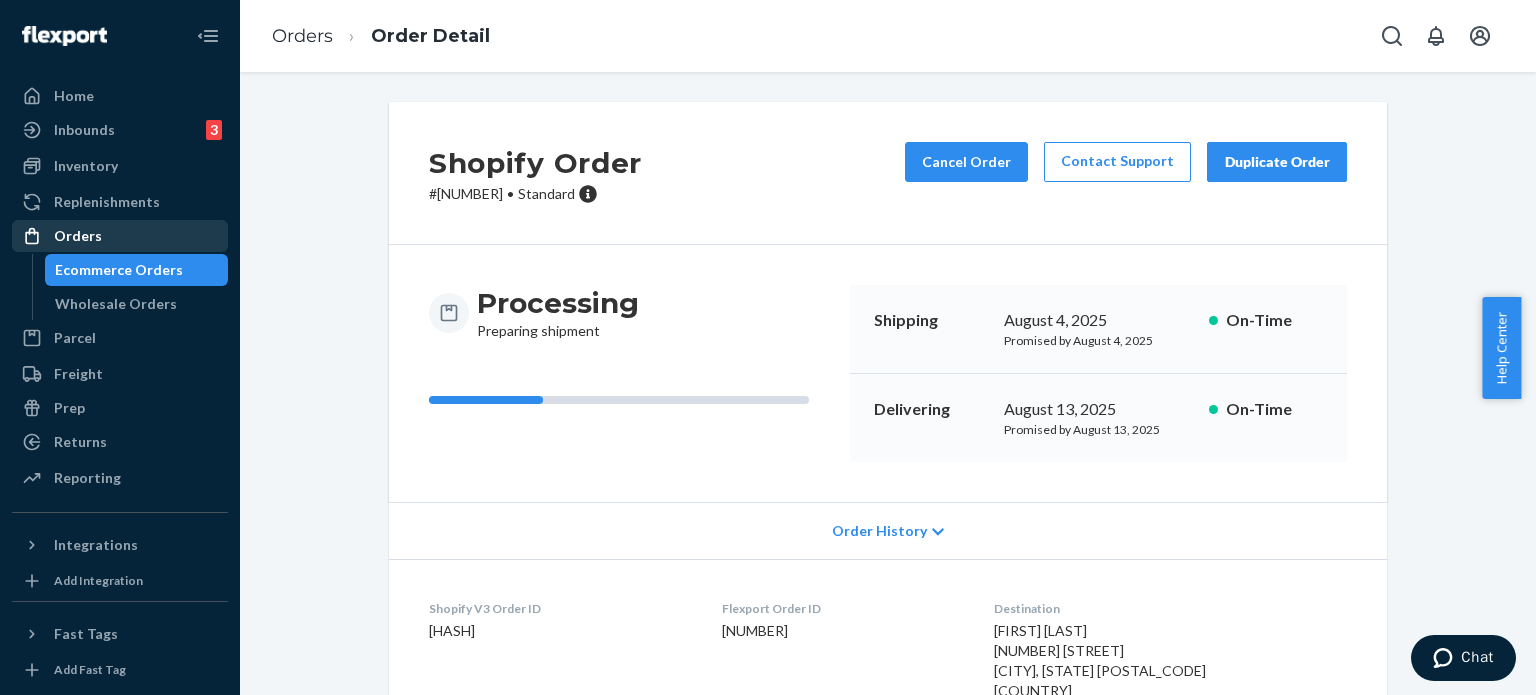 click on "Orders" at bounding box center (120, 236) 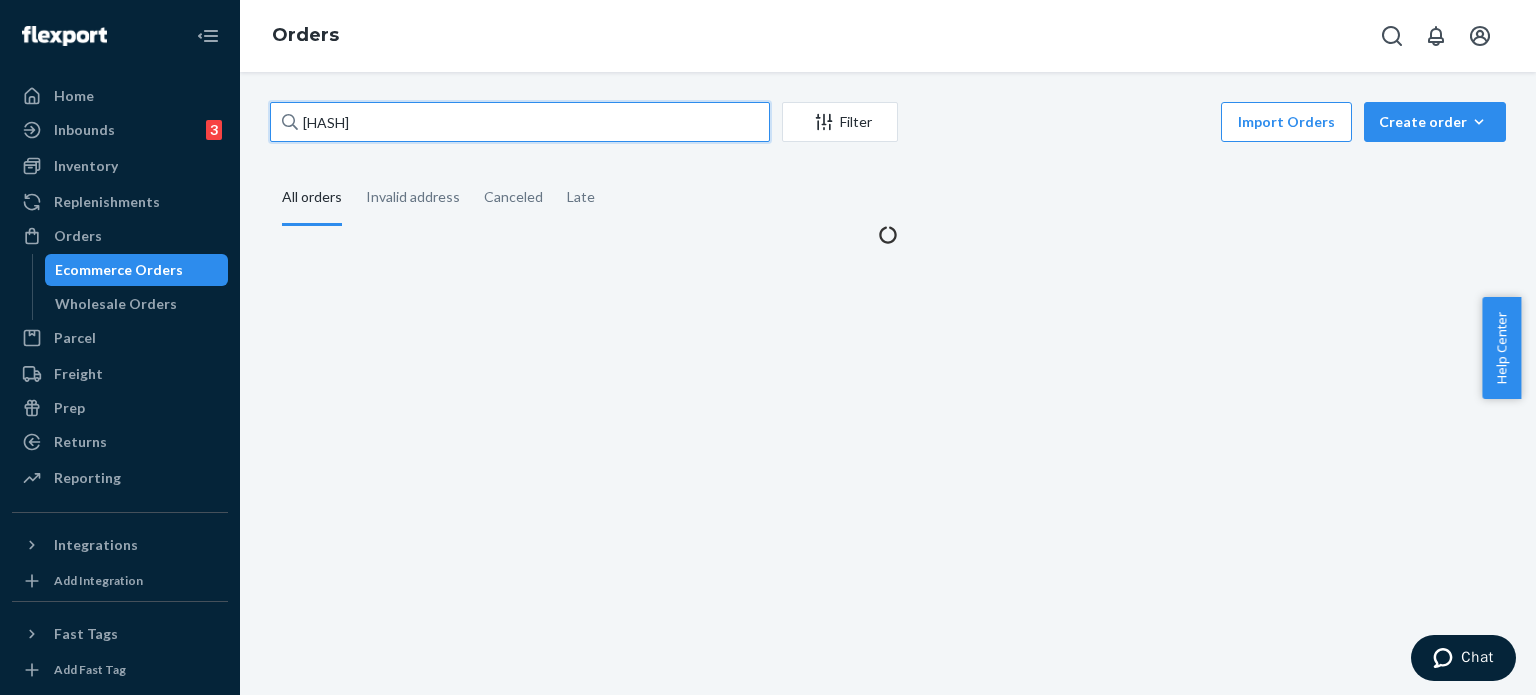 click on "[HASH]" at bounding box center [520, 122] 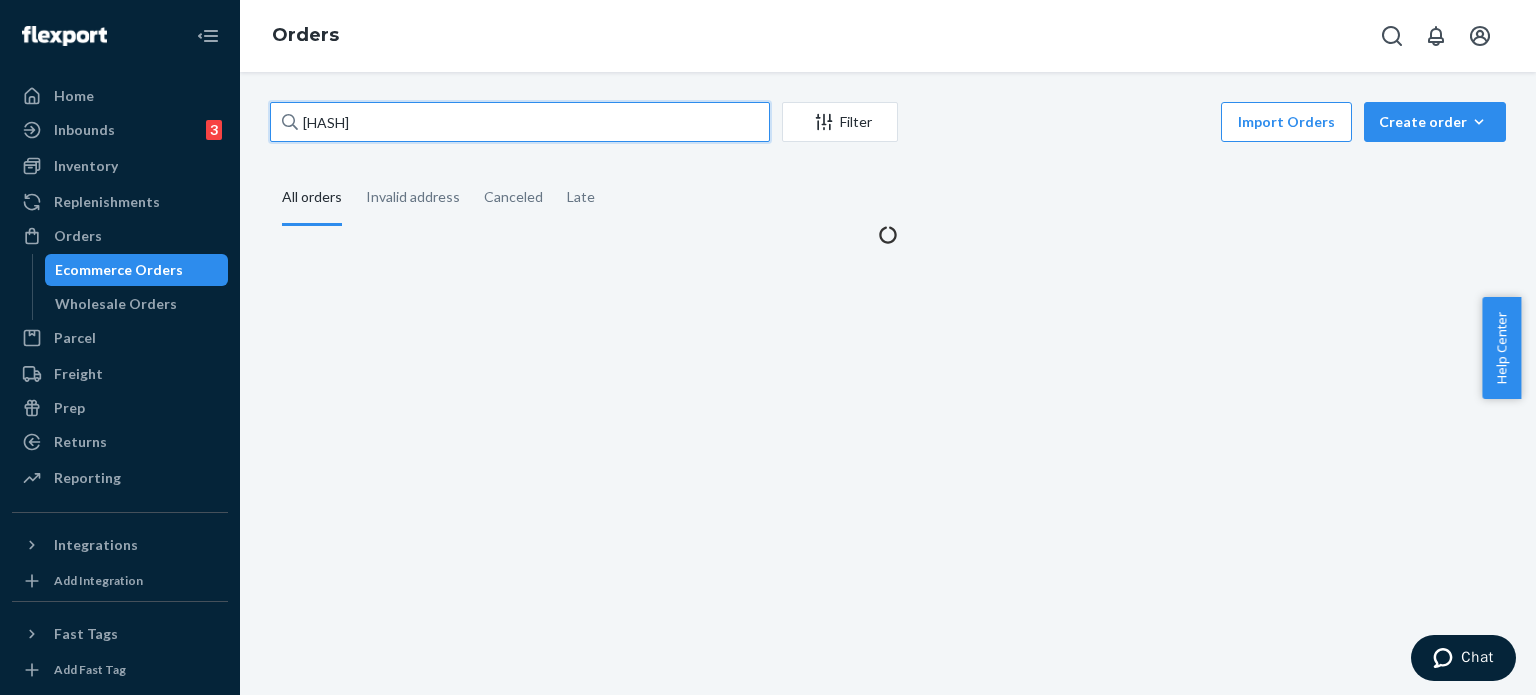 paste on "[NUMBER]" 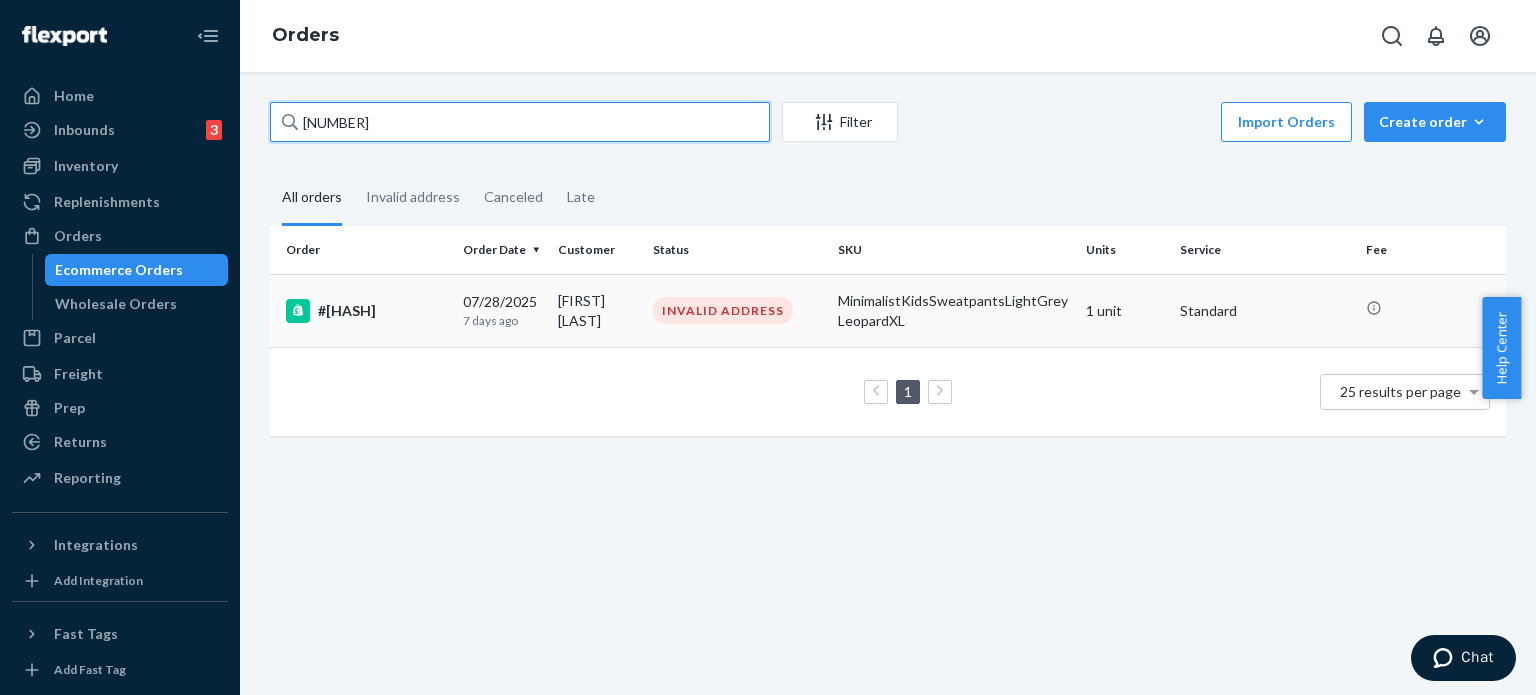 type on "[NUMBER]" 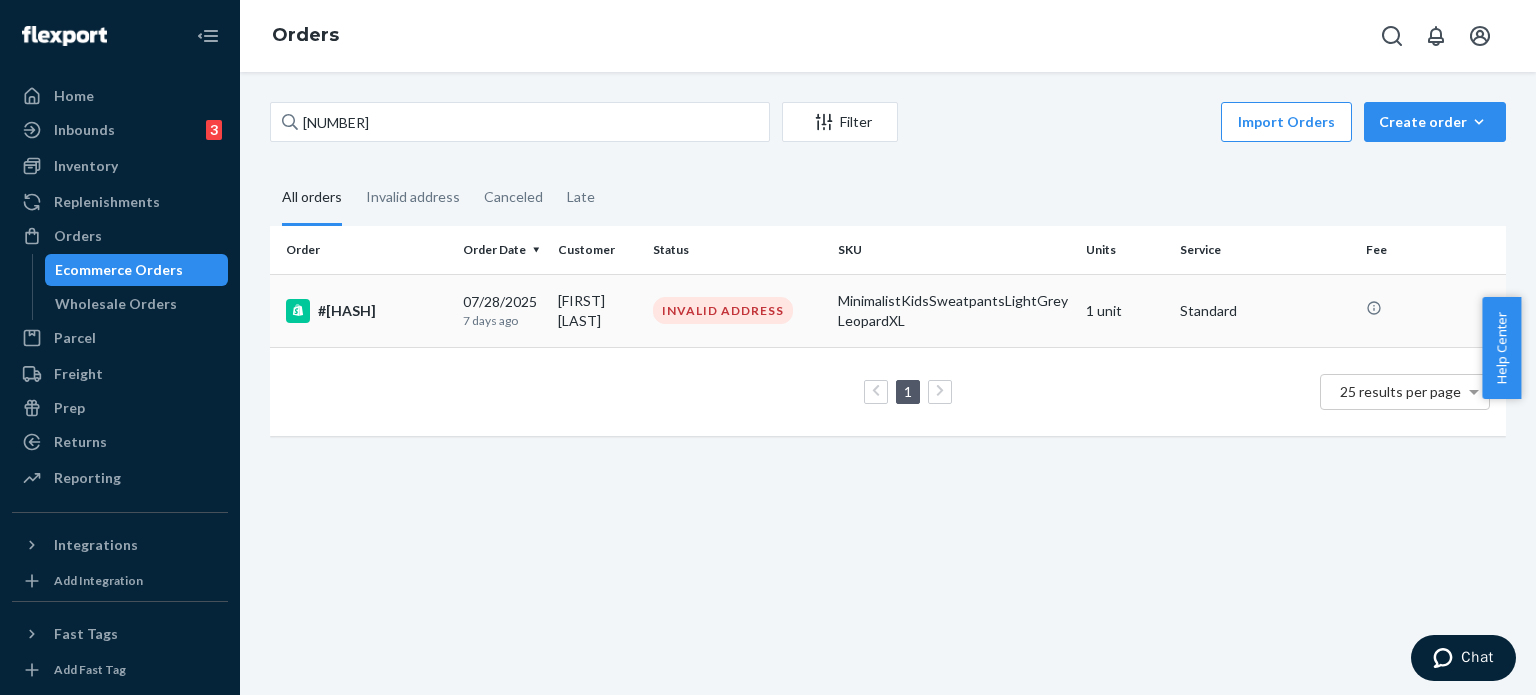 click on "[FIRST] [LAST]" at bounding box center [597, 310] 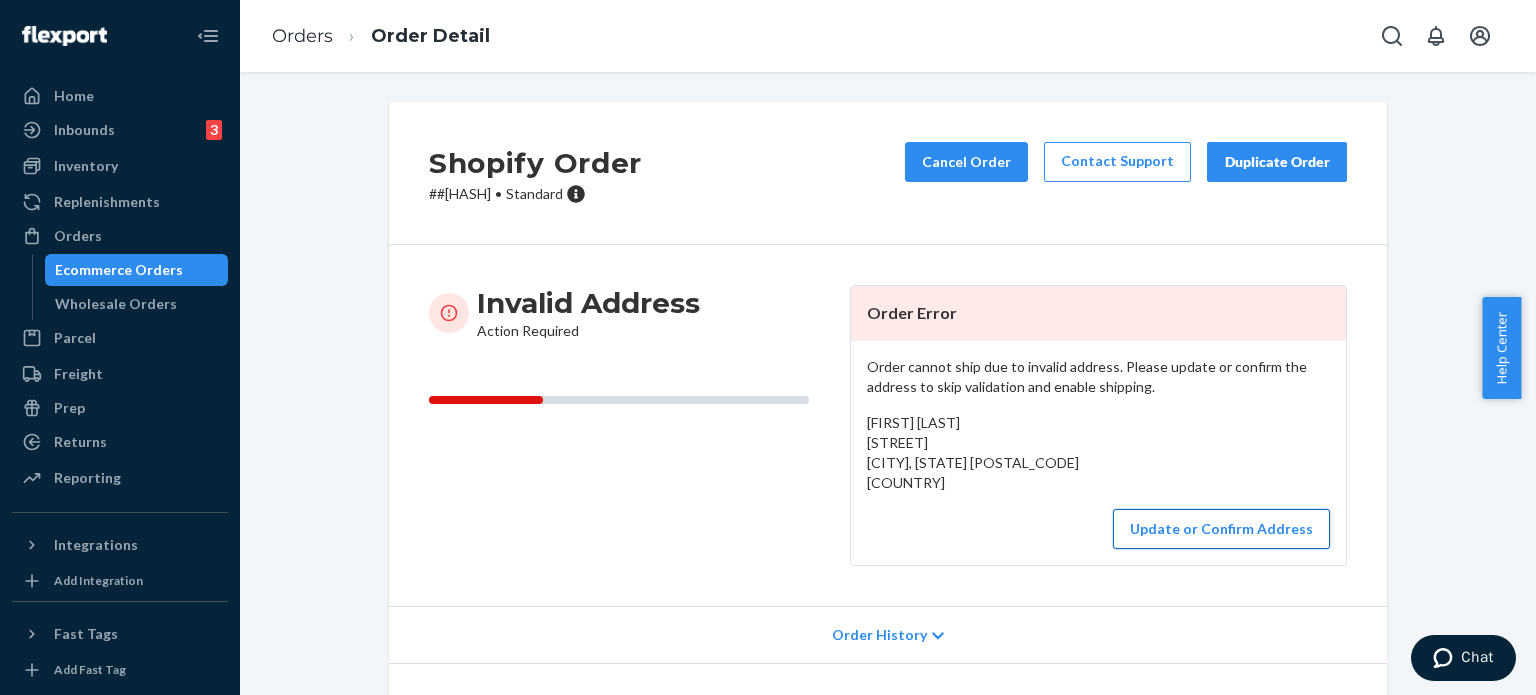 click on "Update or Confirm Address" at bounding box center (1221, 529) 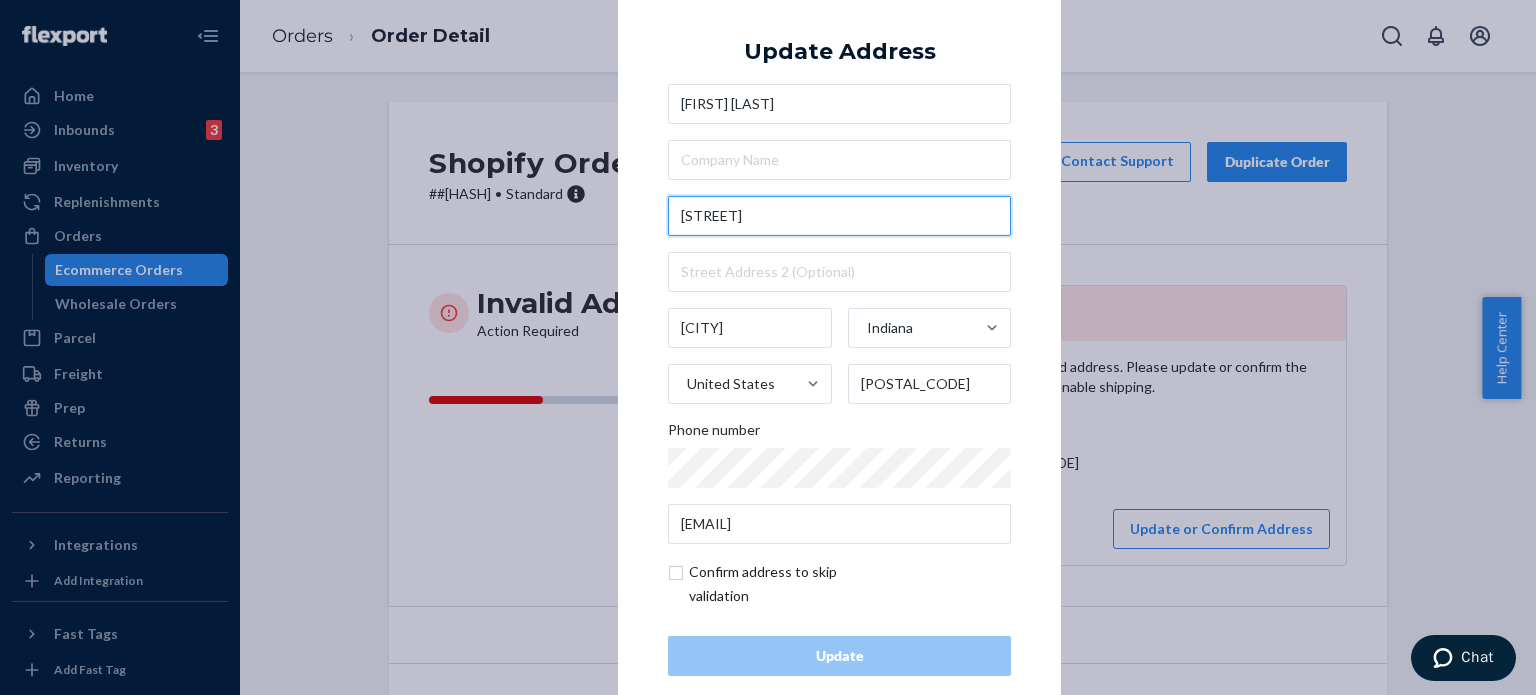 click on "[STREET]" at bounding box center [839, 216] 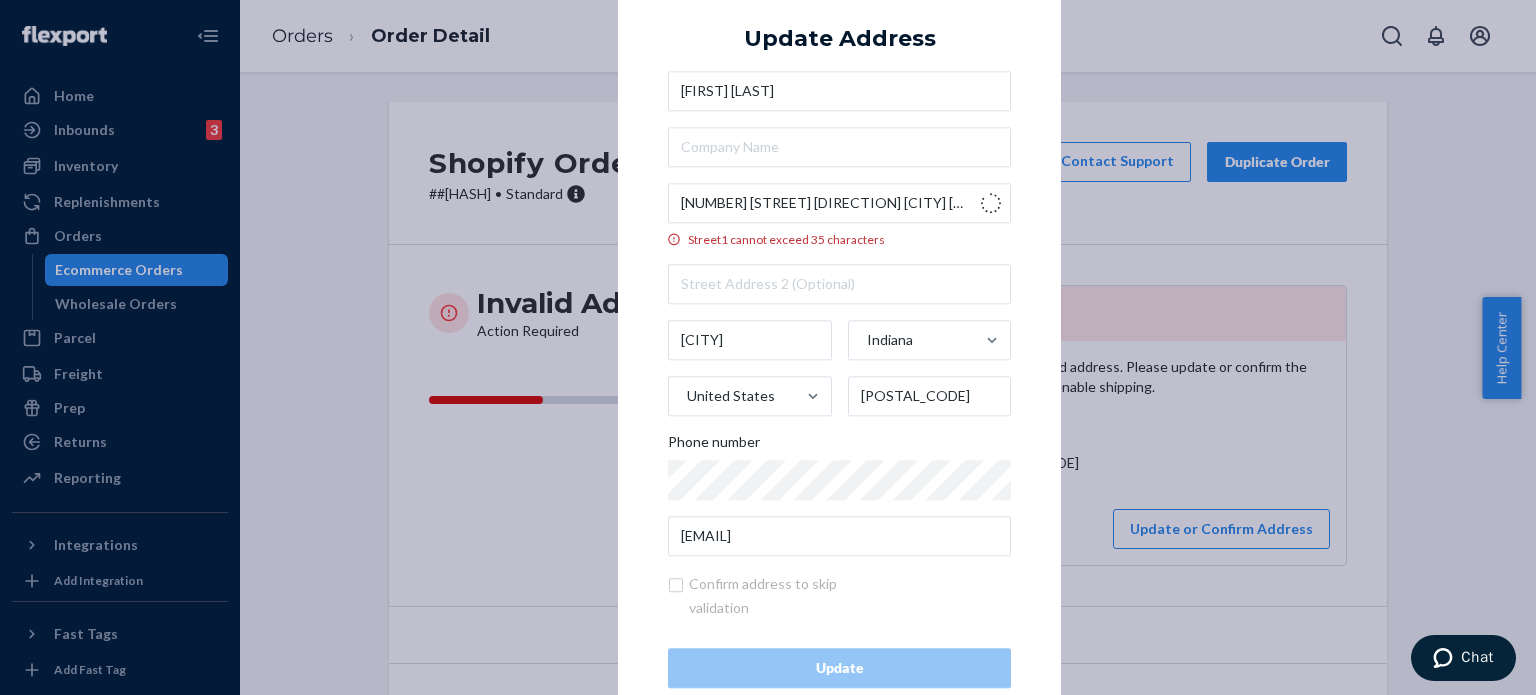 type on "[NUMBER] [STREET]" 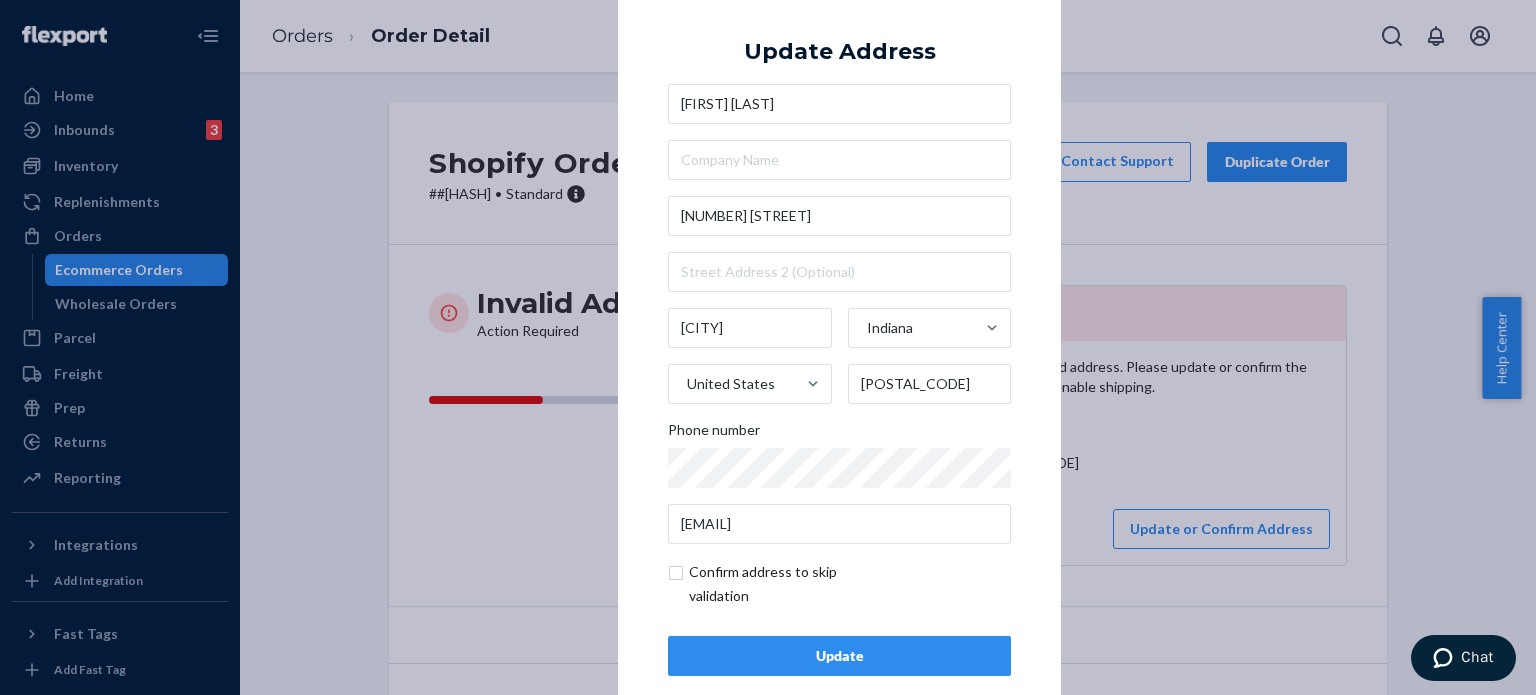 click on "Update" at bounding box center (839, 656) 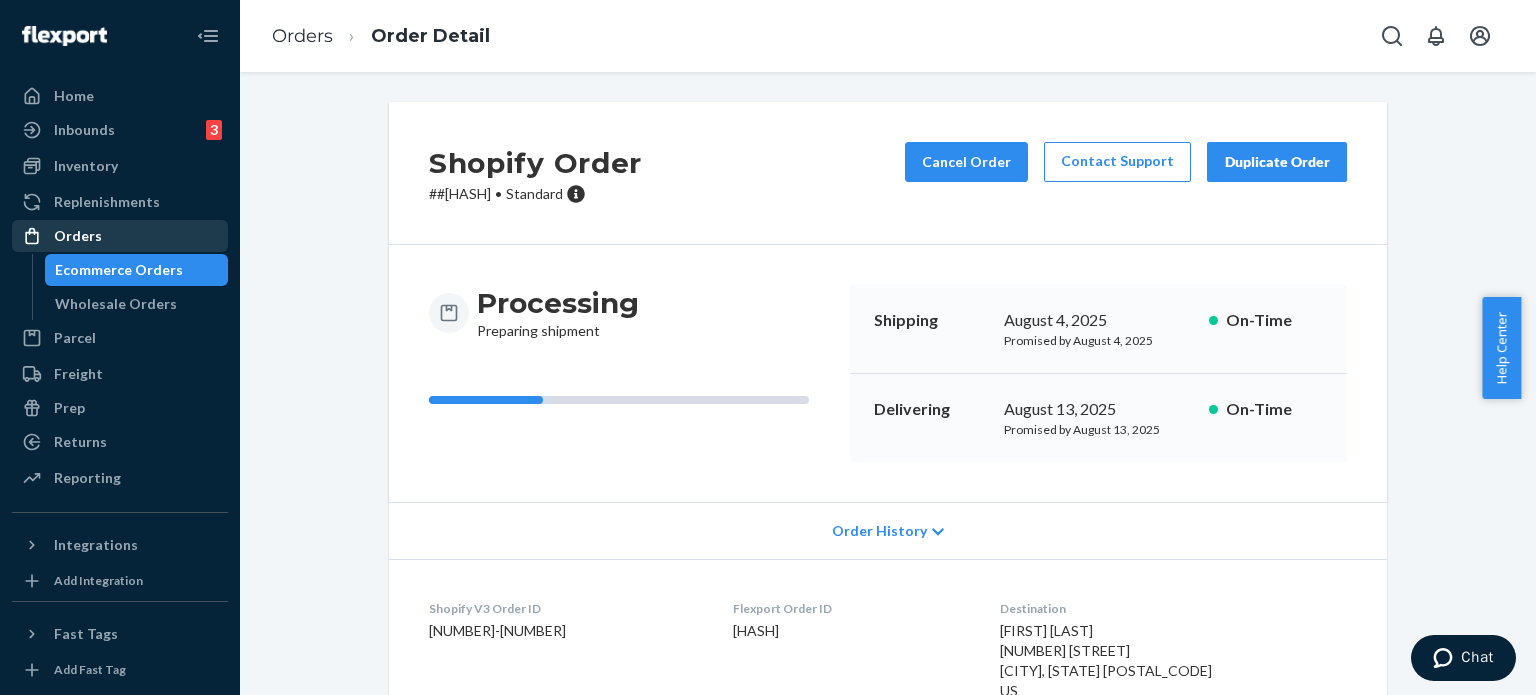 click on "Orders" at bounding box center (120, 236) 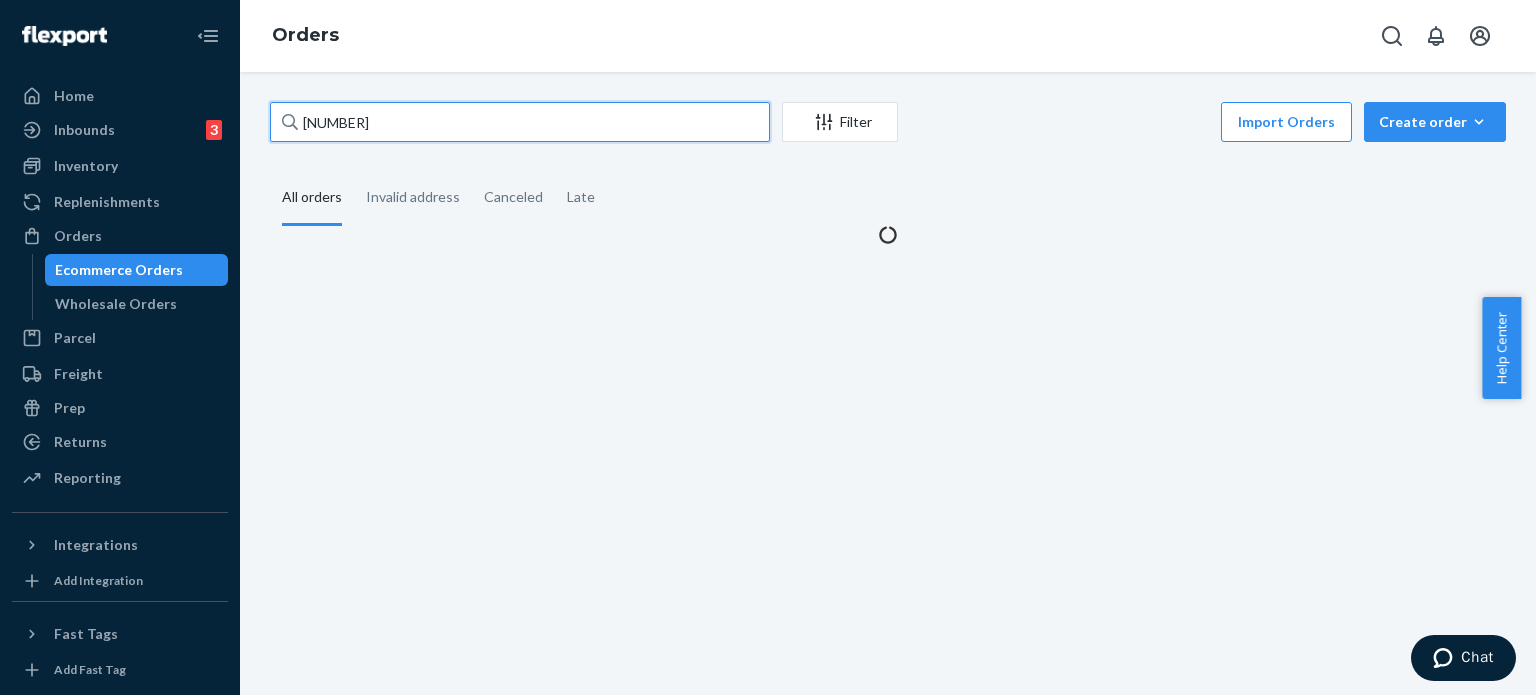 click on "[NUMBER]" at bounding box center (520, 122) 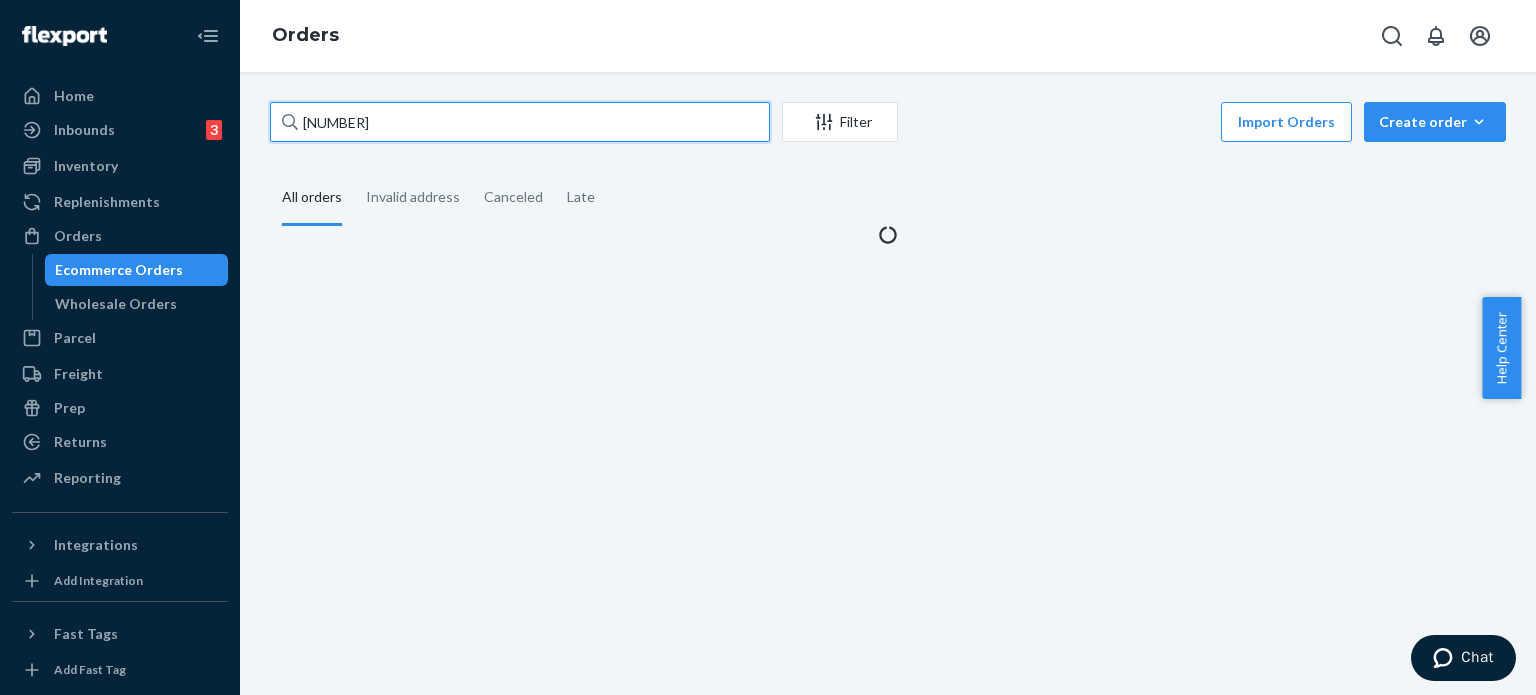 click on "[NUMBER]" at bounding box center (520, 122) 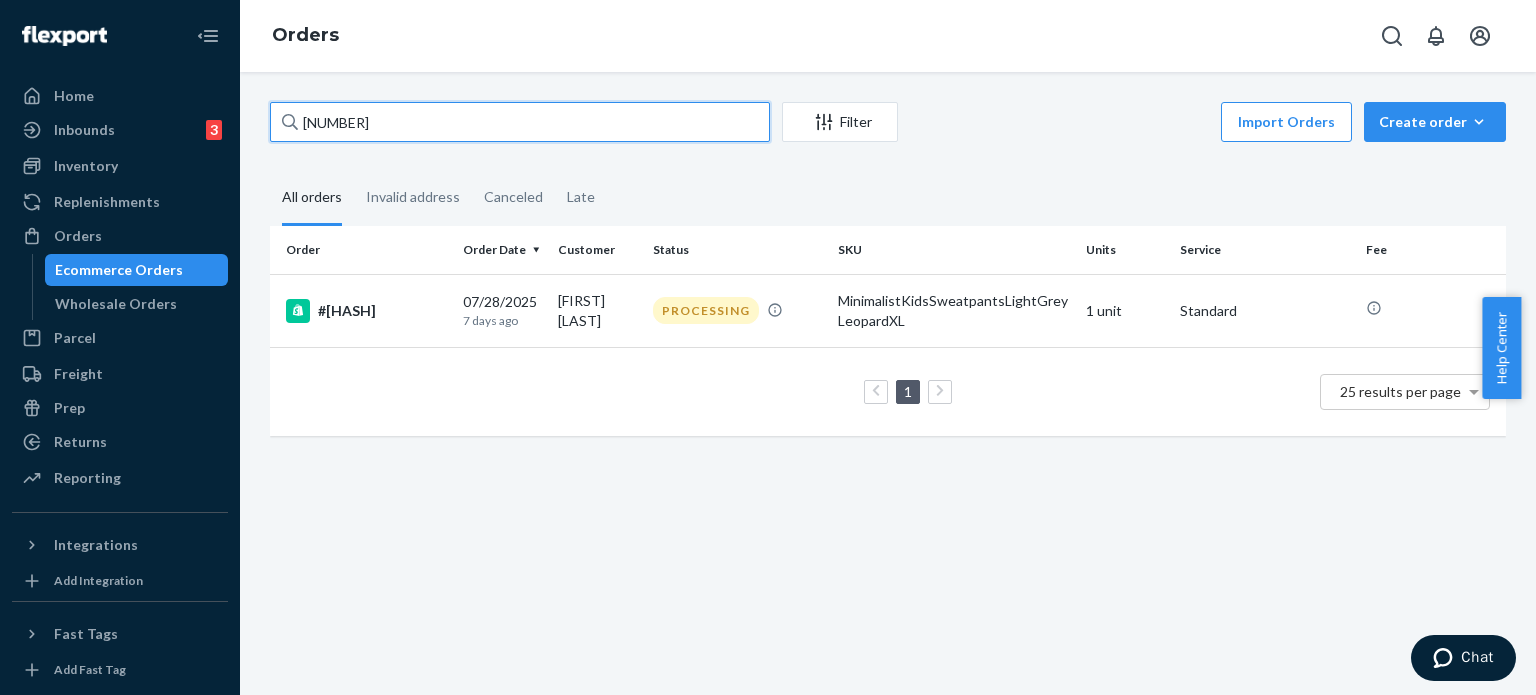 paste on "[NUMBER]" 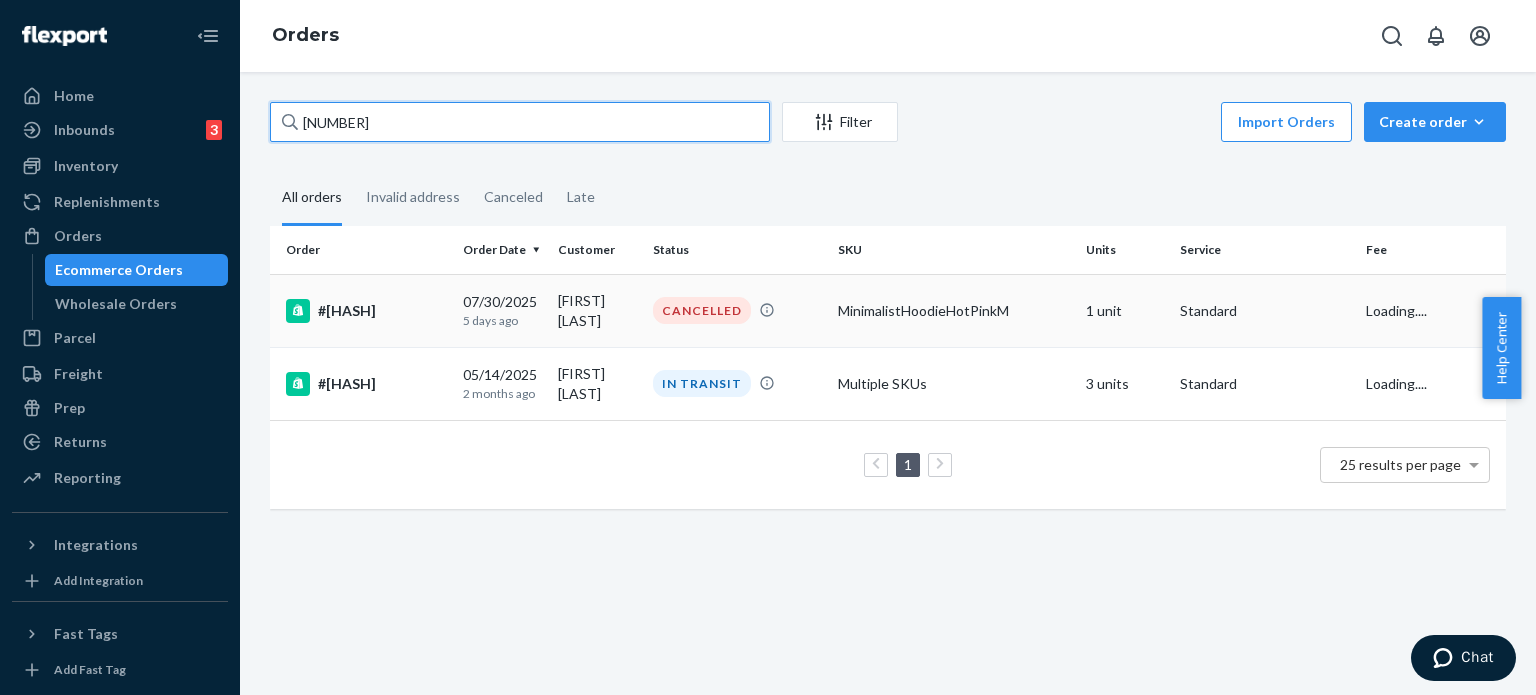 type on "[NUMBER]" 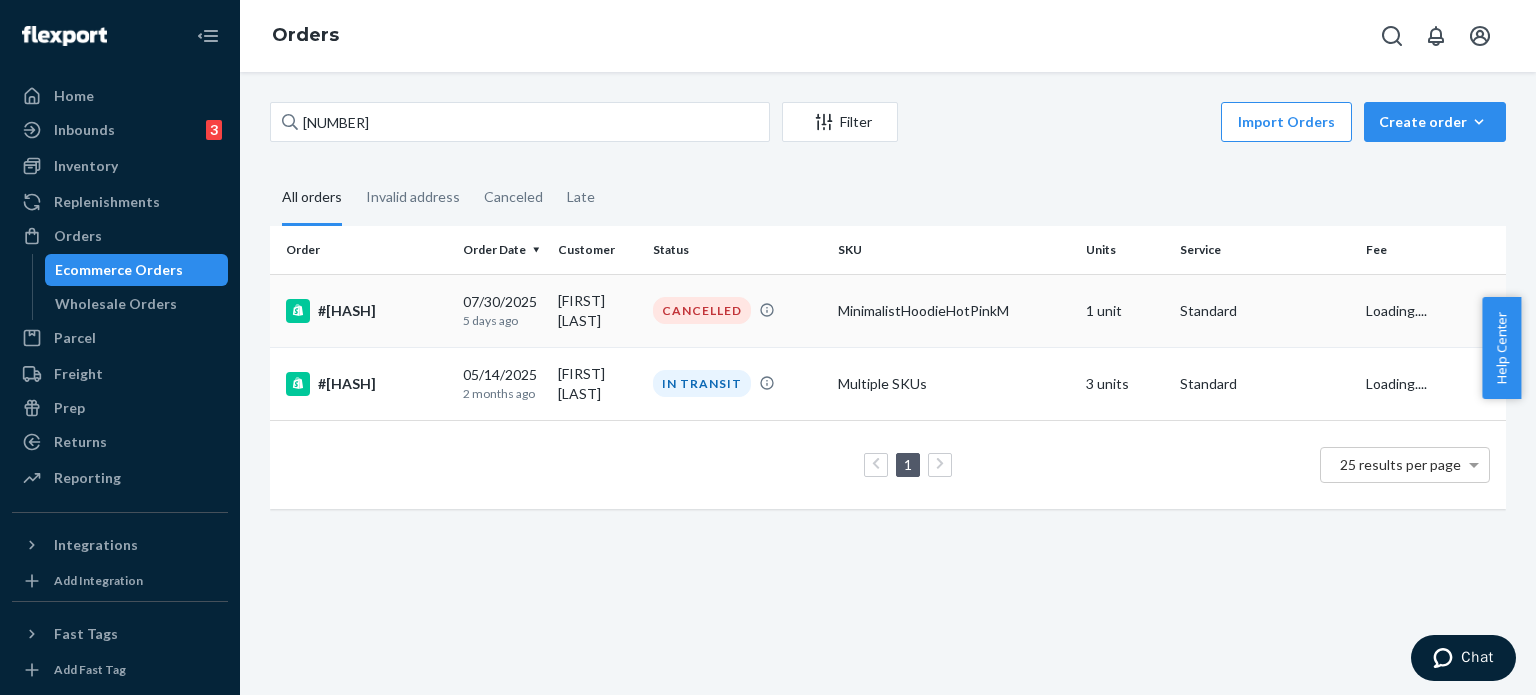 click on "#[HASH]" at bounding box center (366, 311) 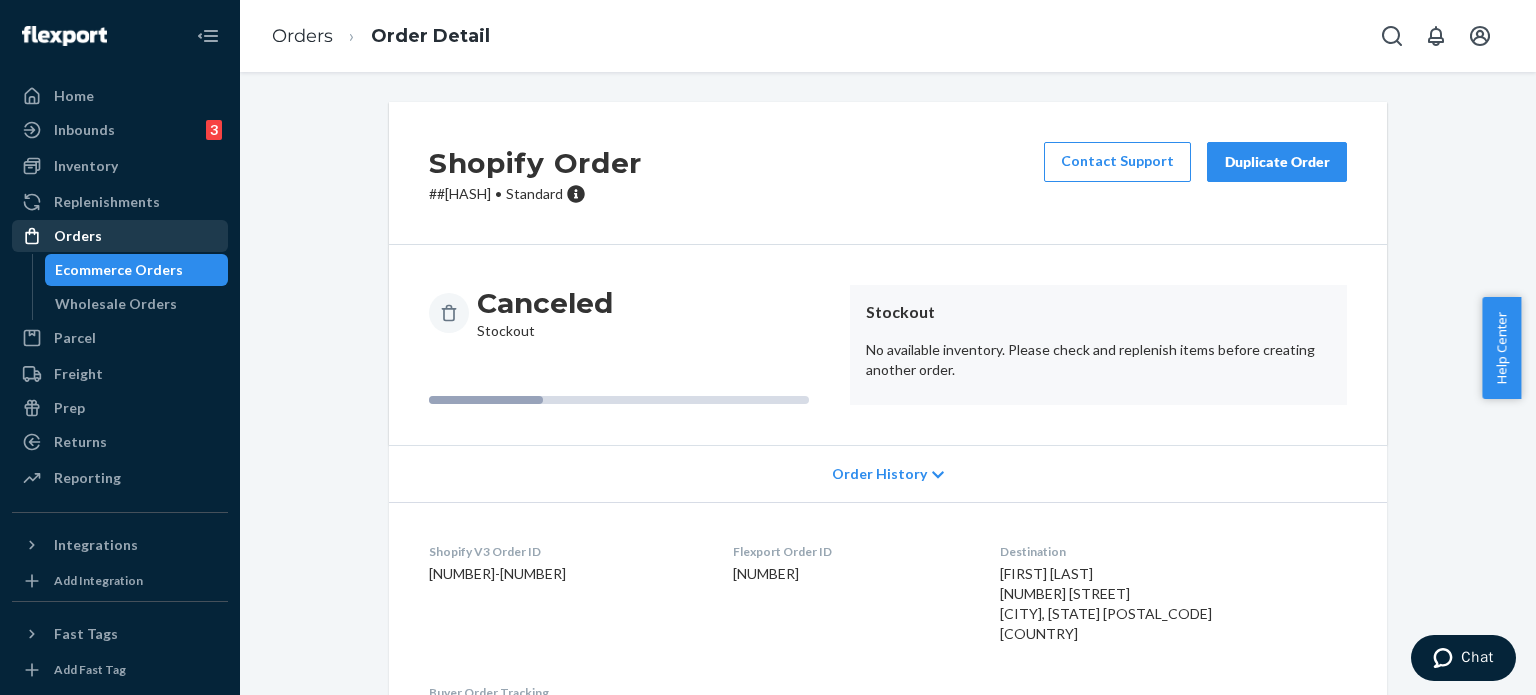 click on "Orders" at bounding box center [120, 236] 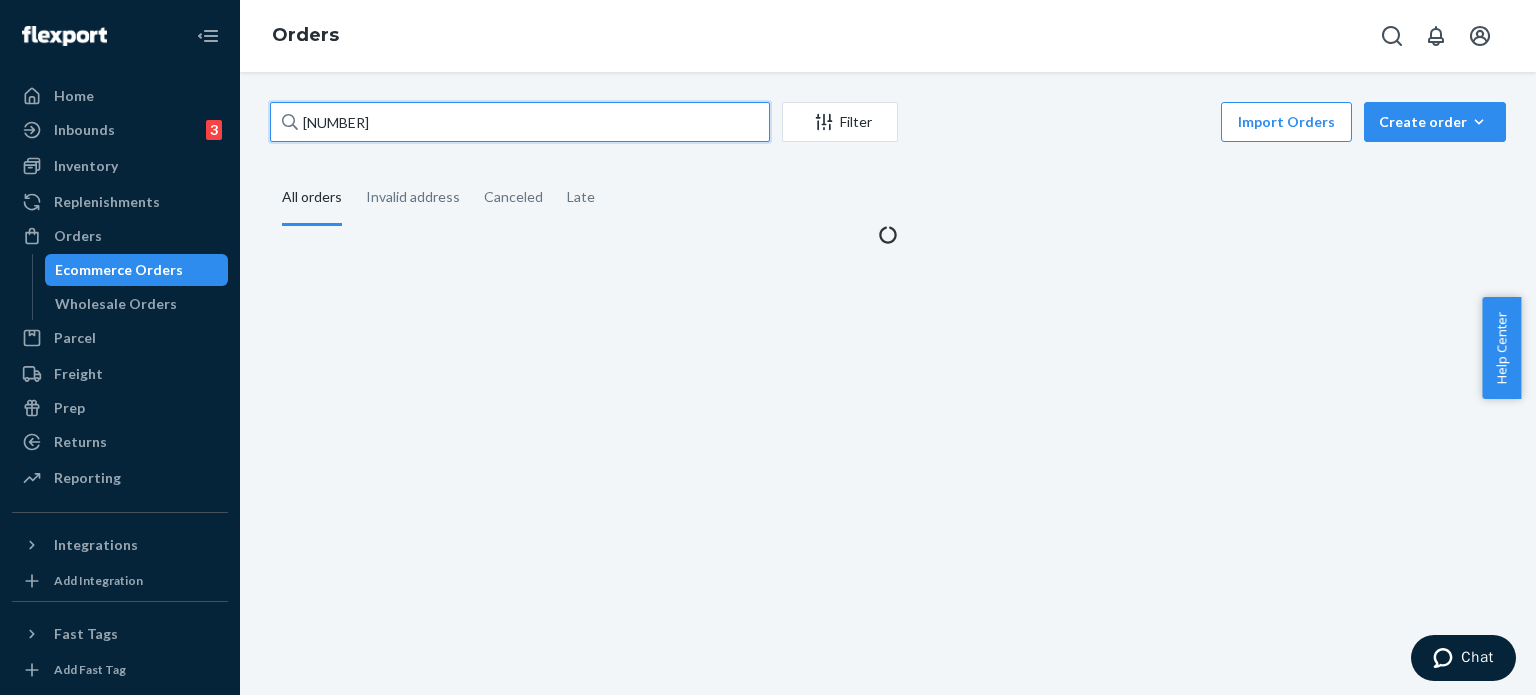 click on "[NUMBER]" at bounding box center (520, 122) 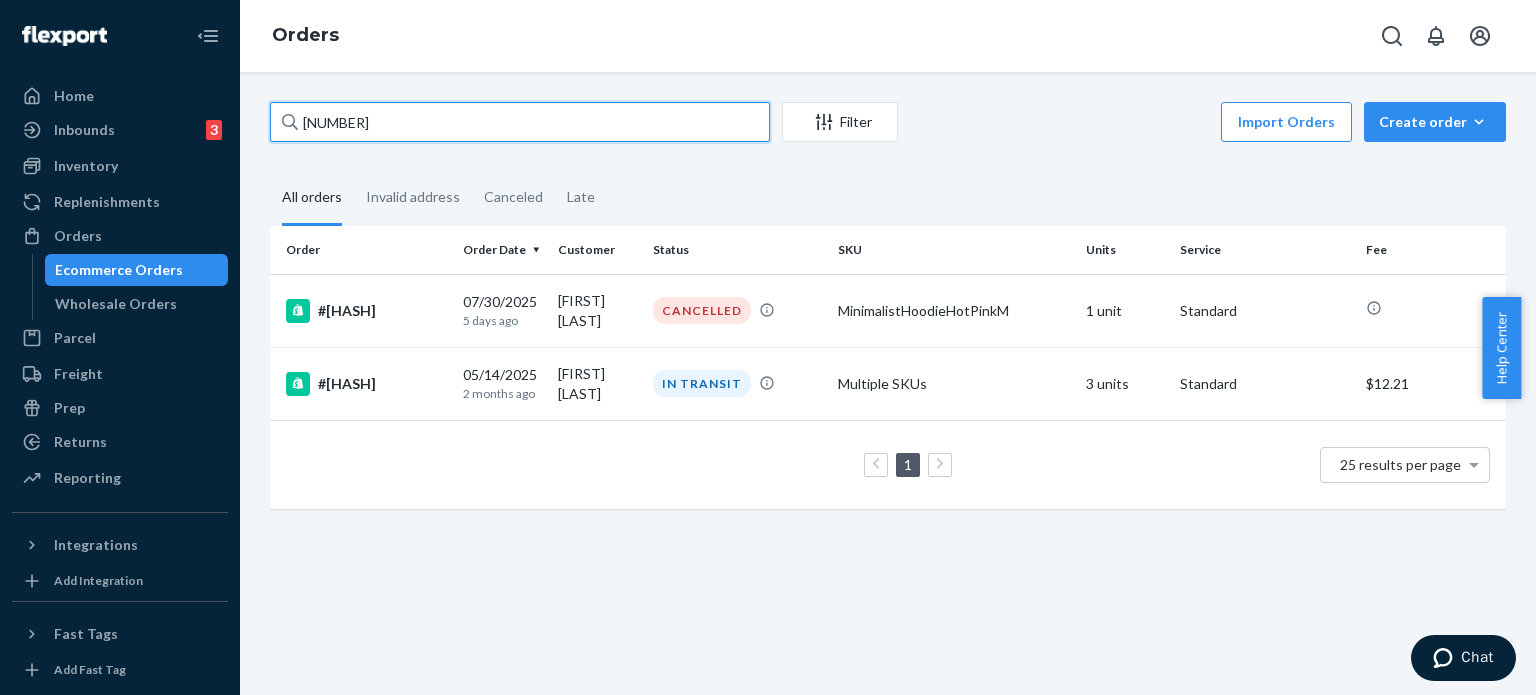 click on "[NUMBER]" at bounding box center [520, 122] 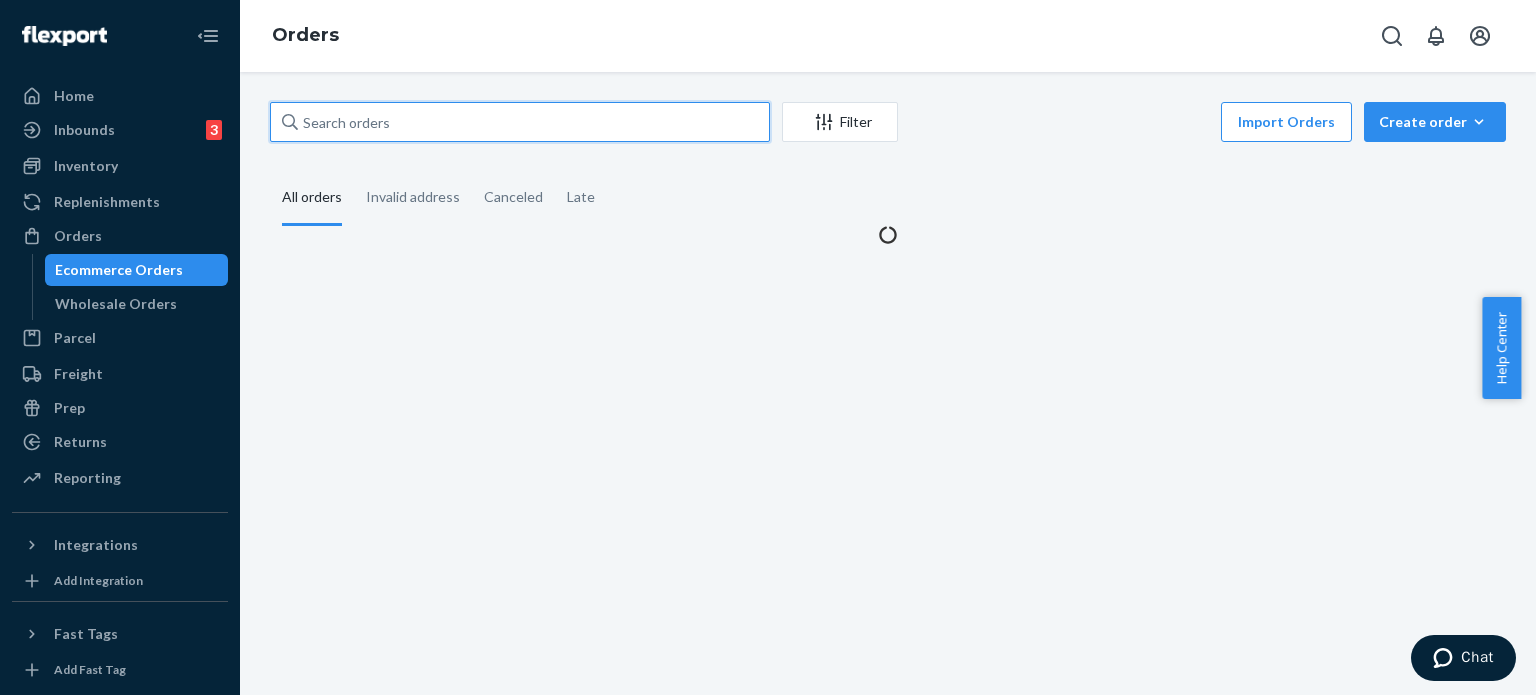 paste on "[NUMBER]" 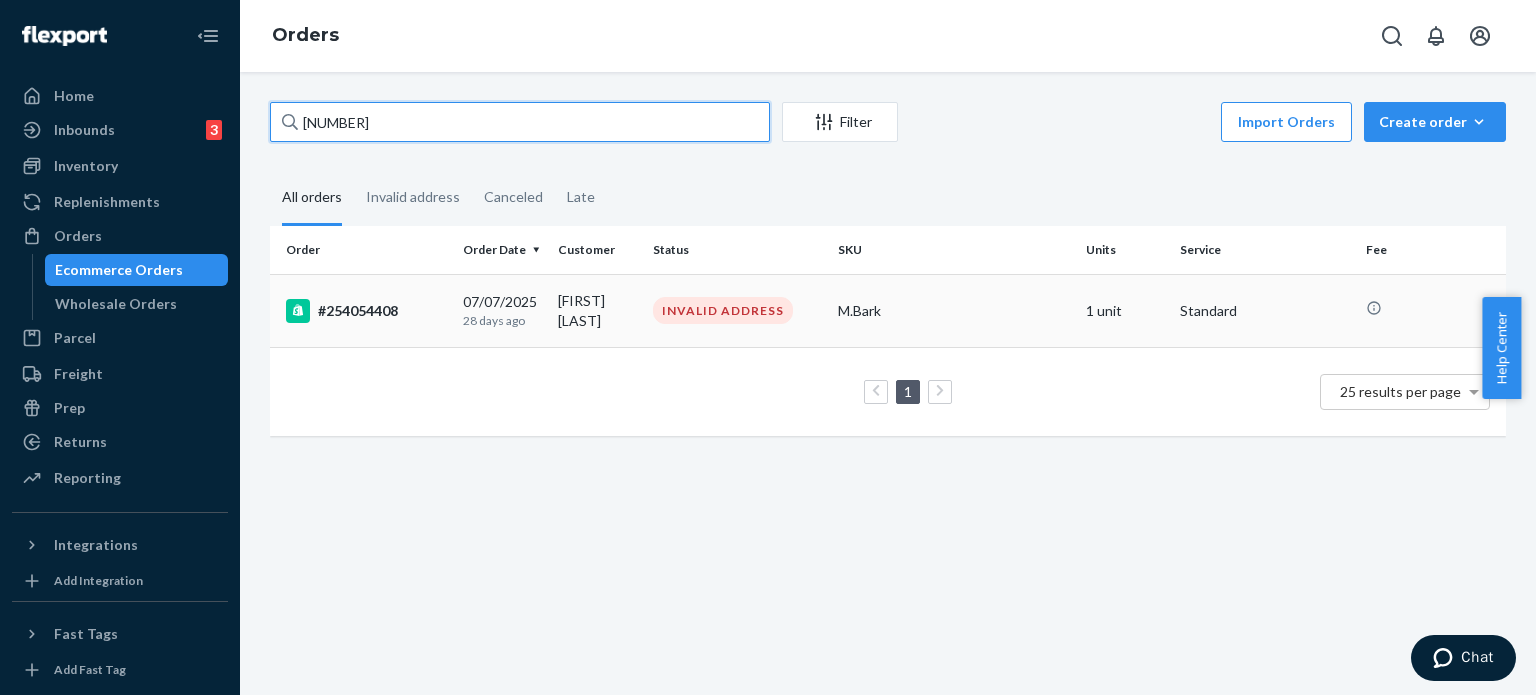 type on "[NUMBER]" 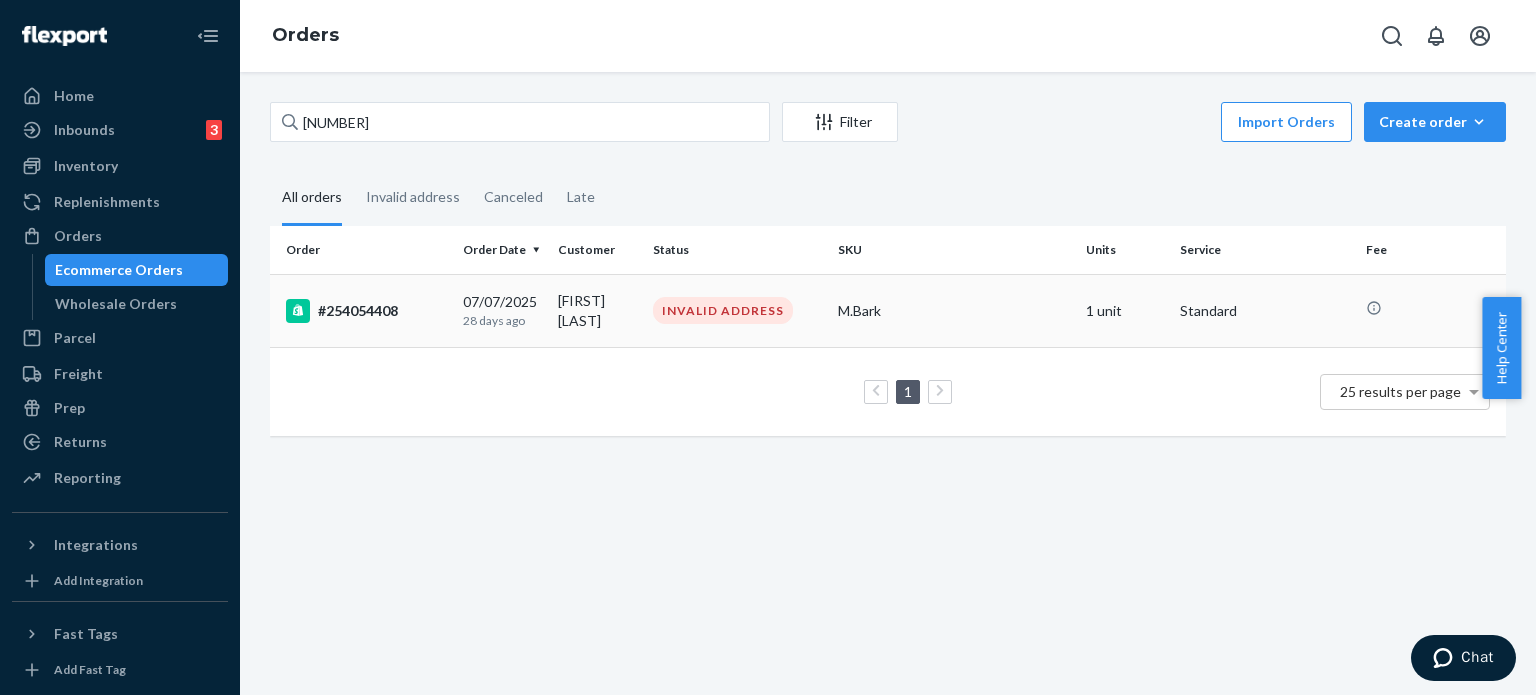 click on "#254054408" at bounding box center (366, 311) 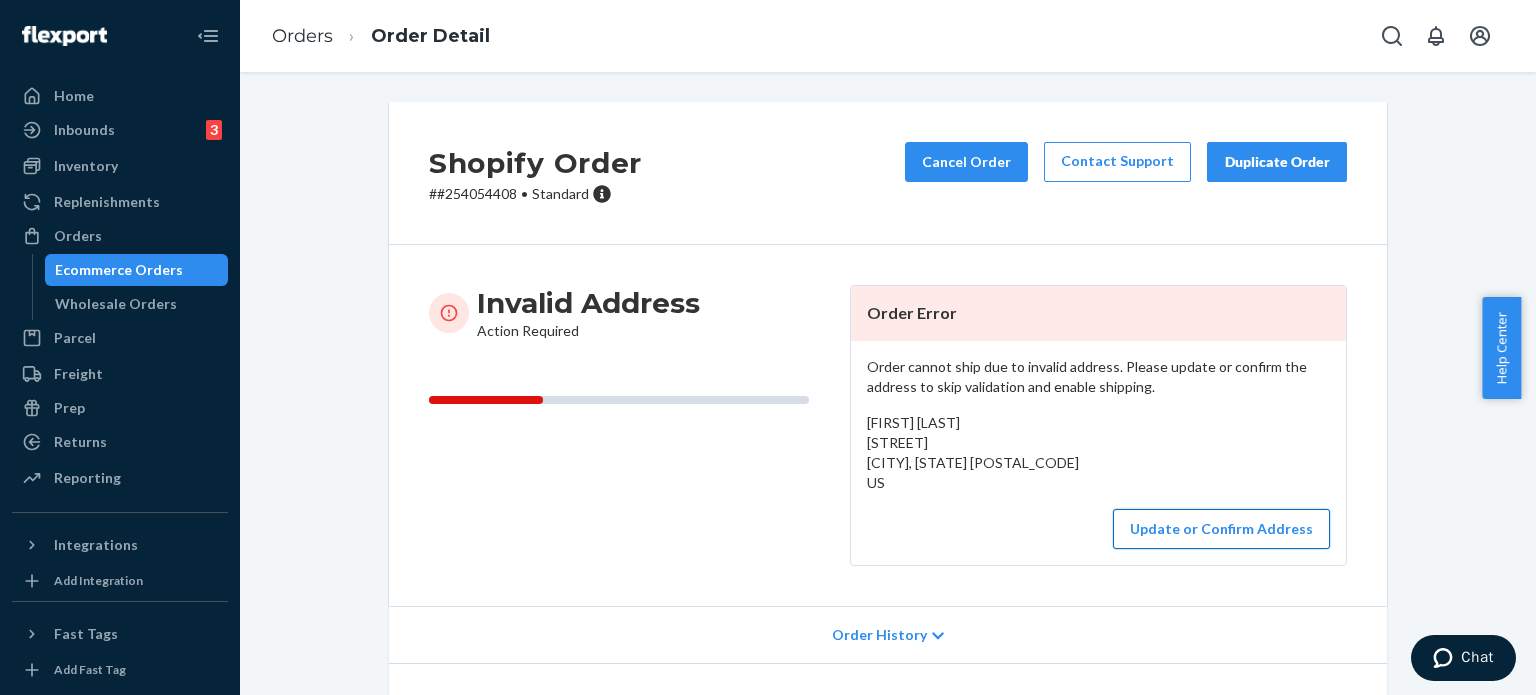 click on "Update or Confirm Address" at bounding box center [1221, 529] 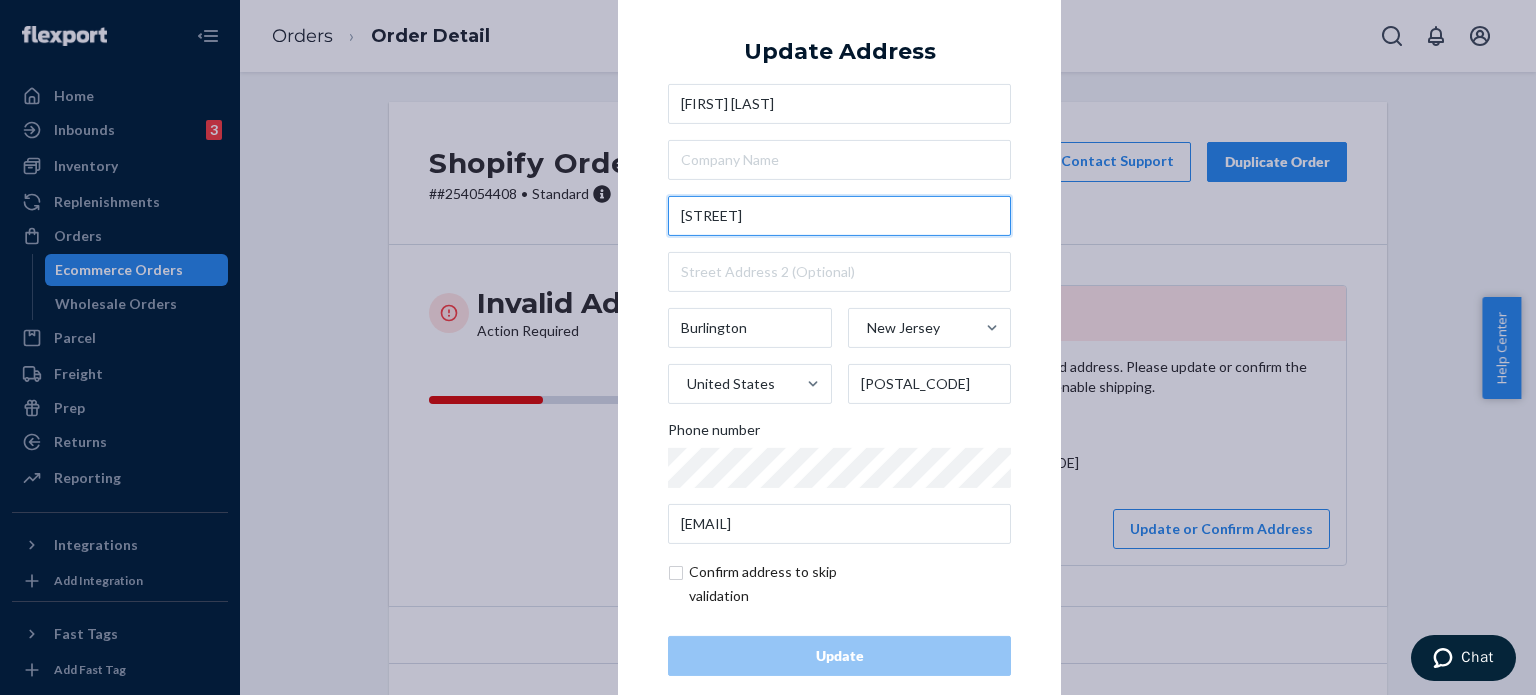 click on "[STREET]" at bounding box center [839, 216] 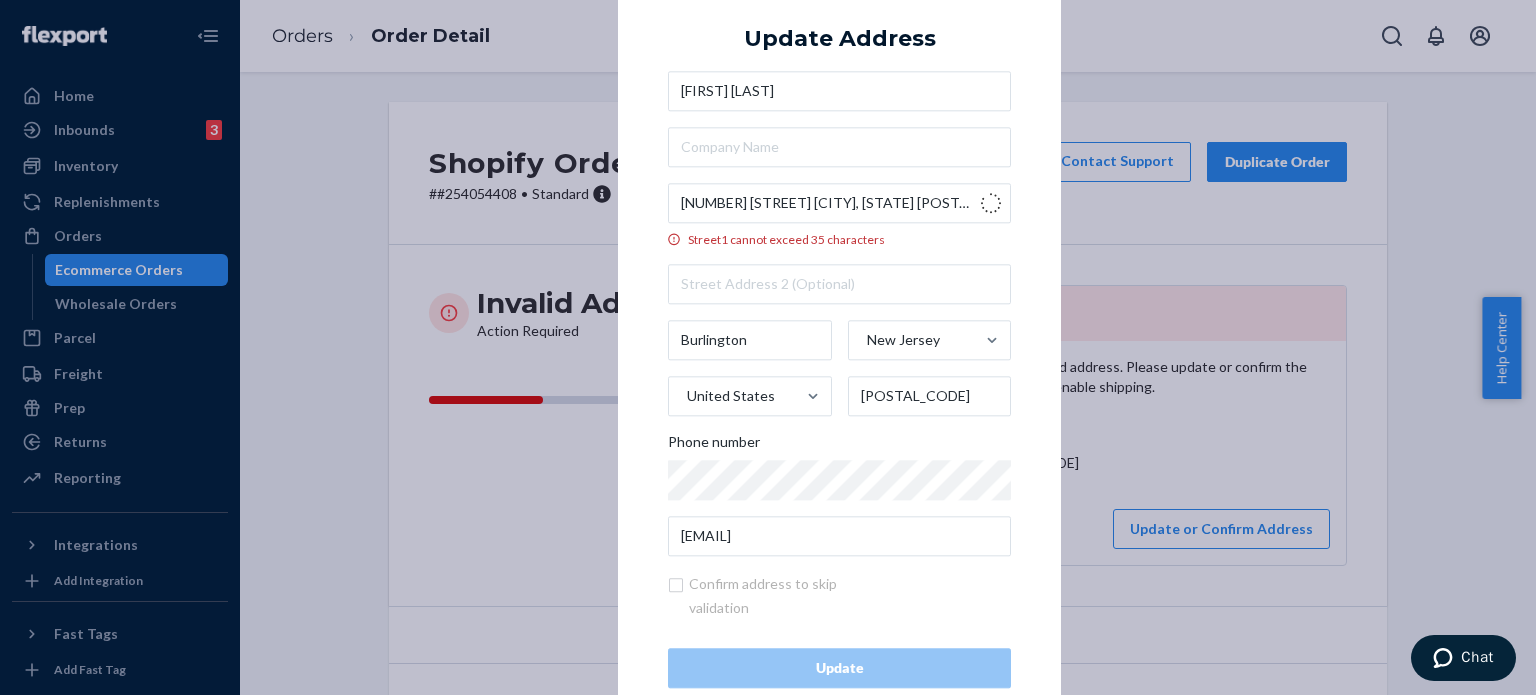 type on "[NUMBER] [STREET]" 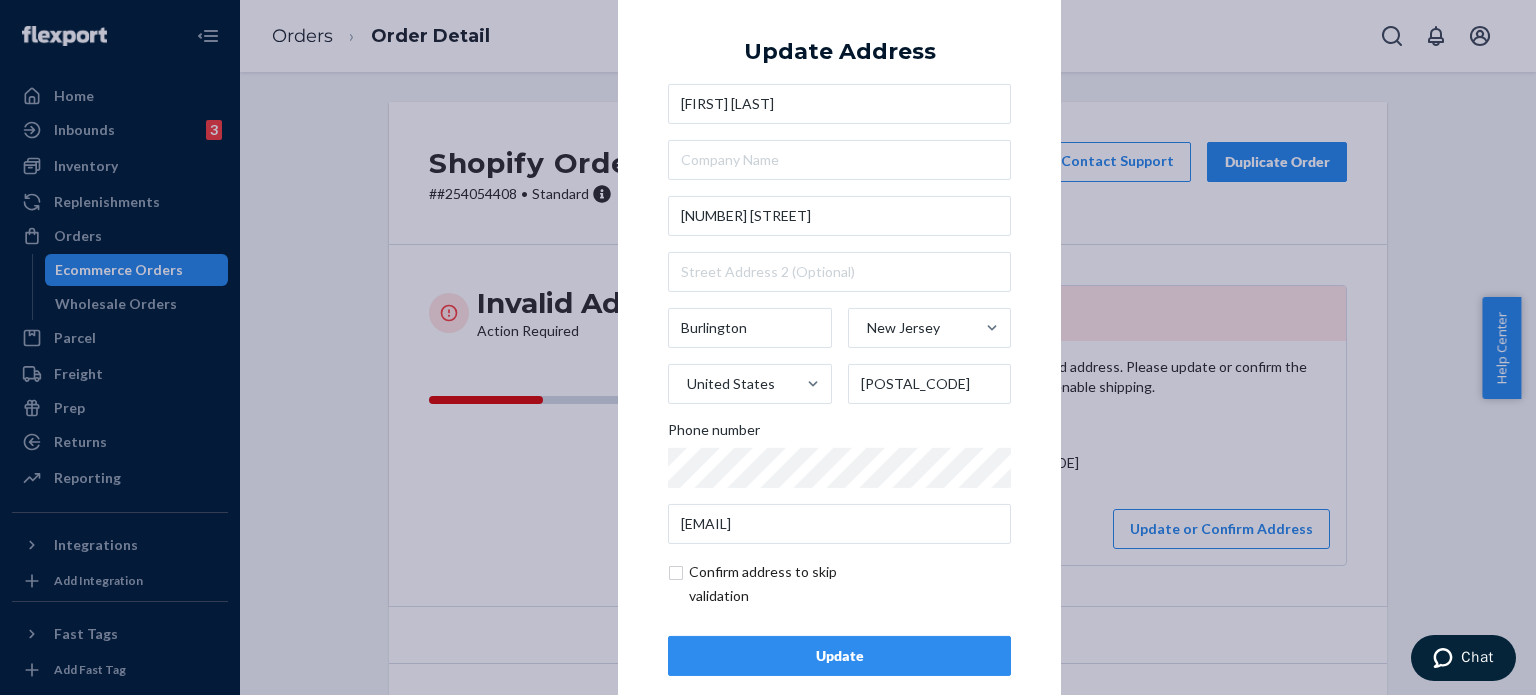 click on "Update" at bounding box center [839, 656] 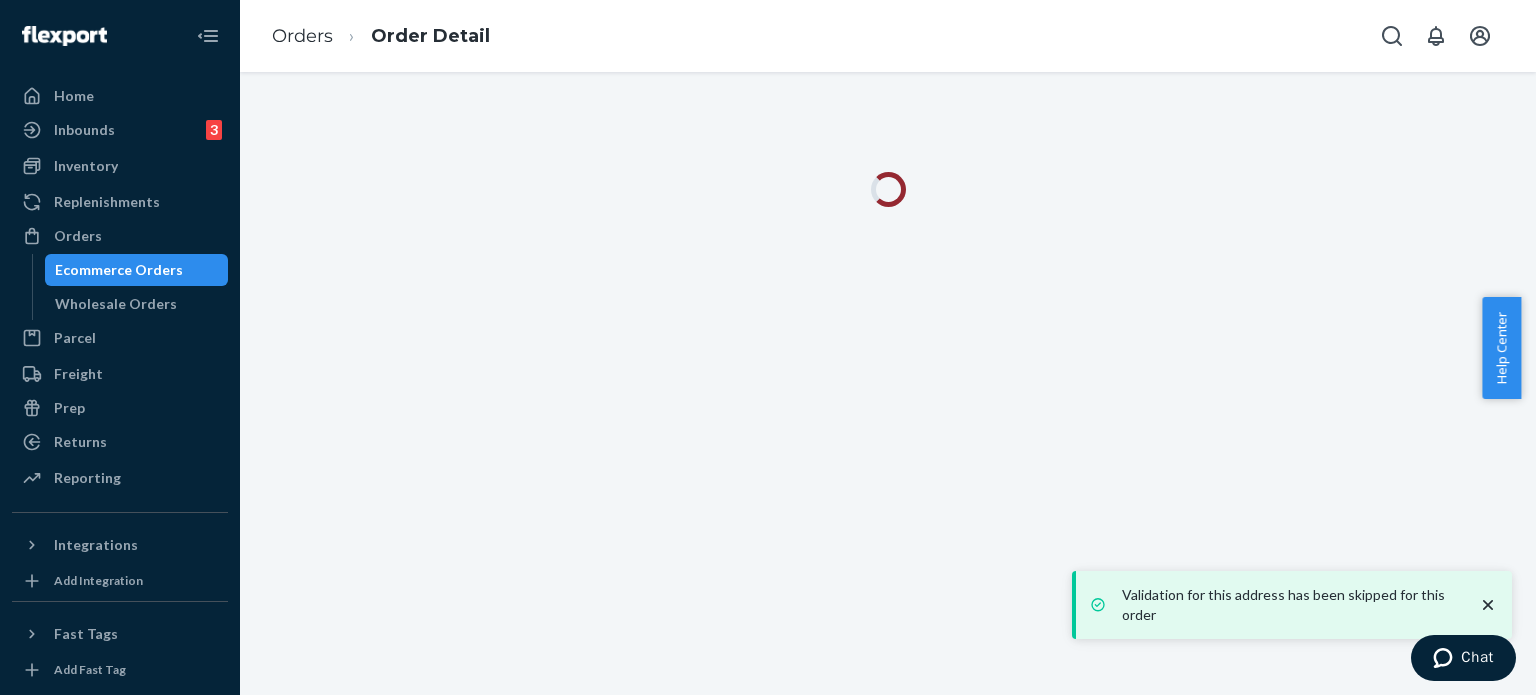 click 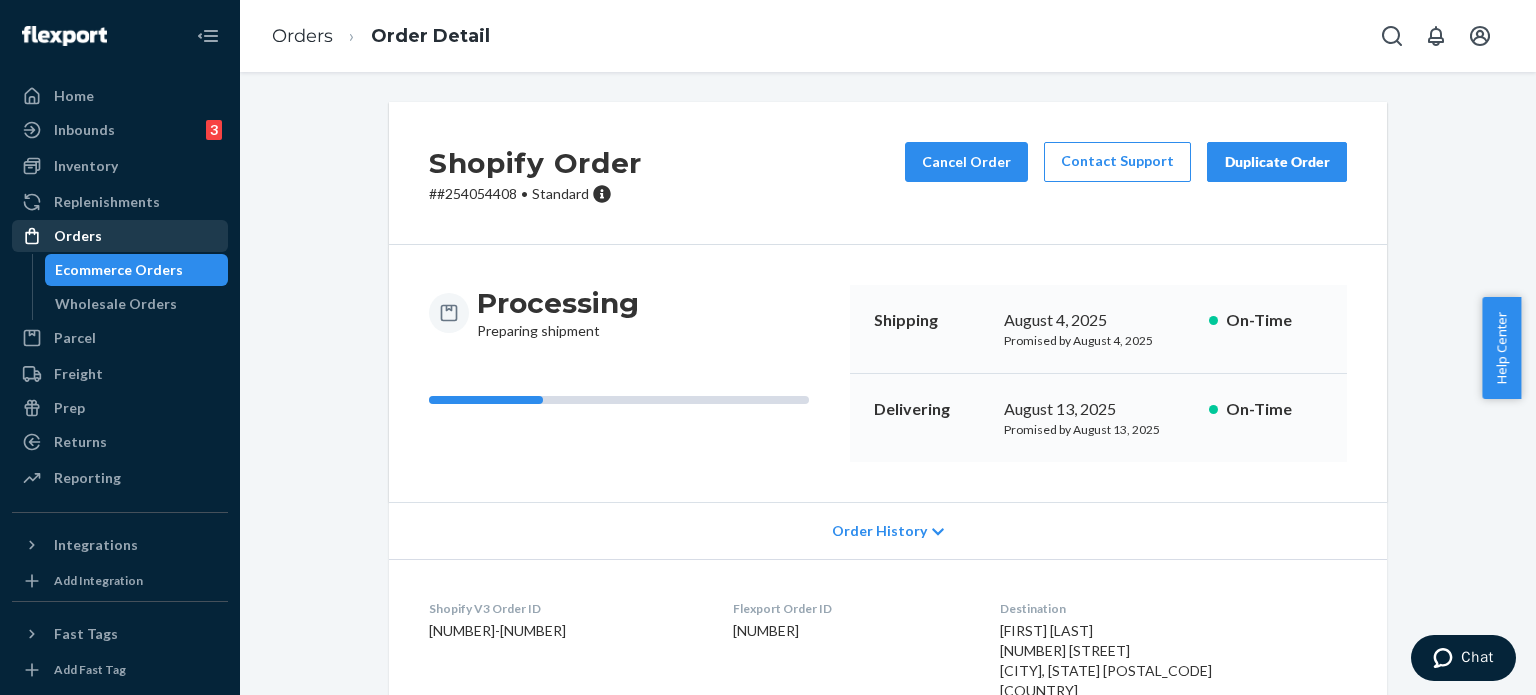 click on "Orders" at bounding box center [120, 236] 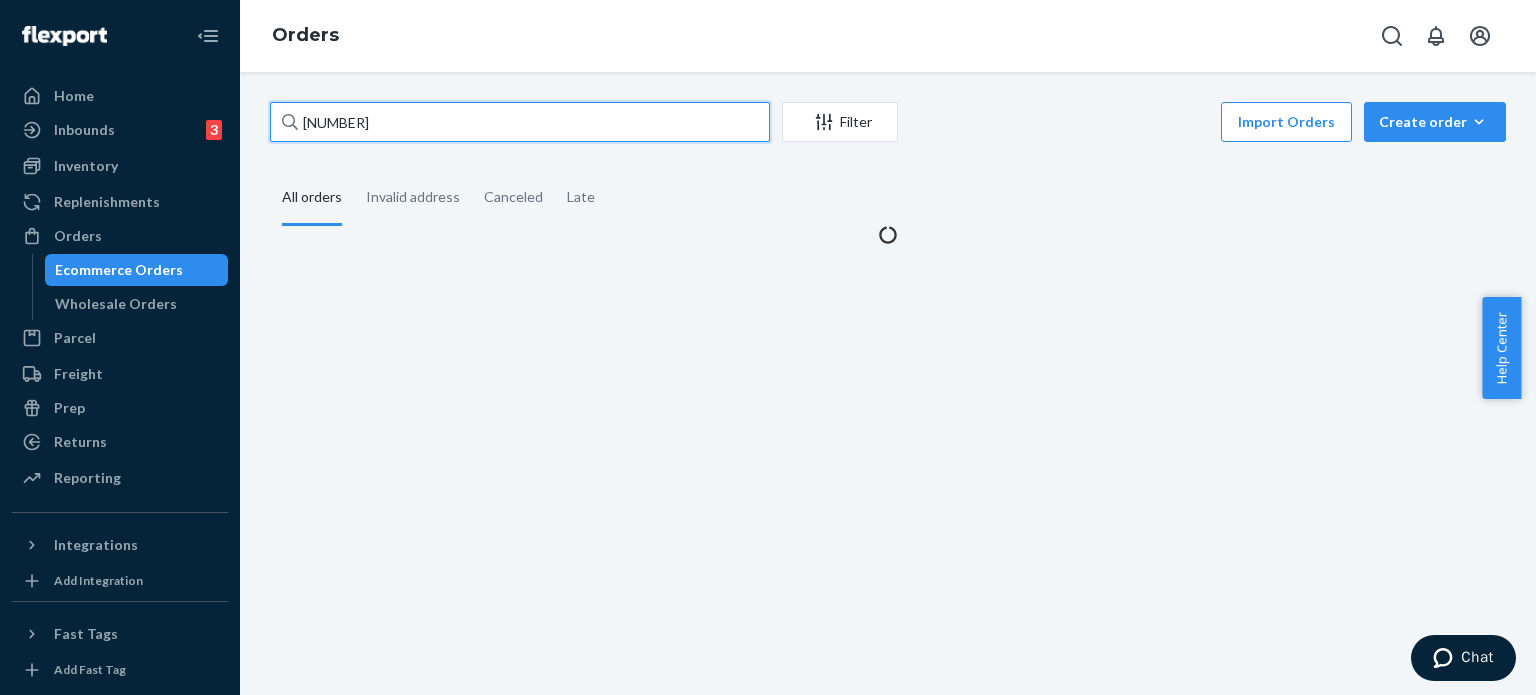 click on "[NUMBER]" at bounding box center (520, 122) 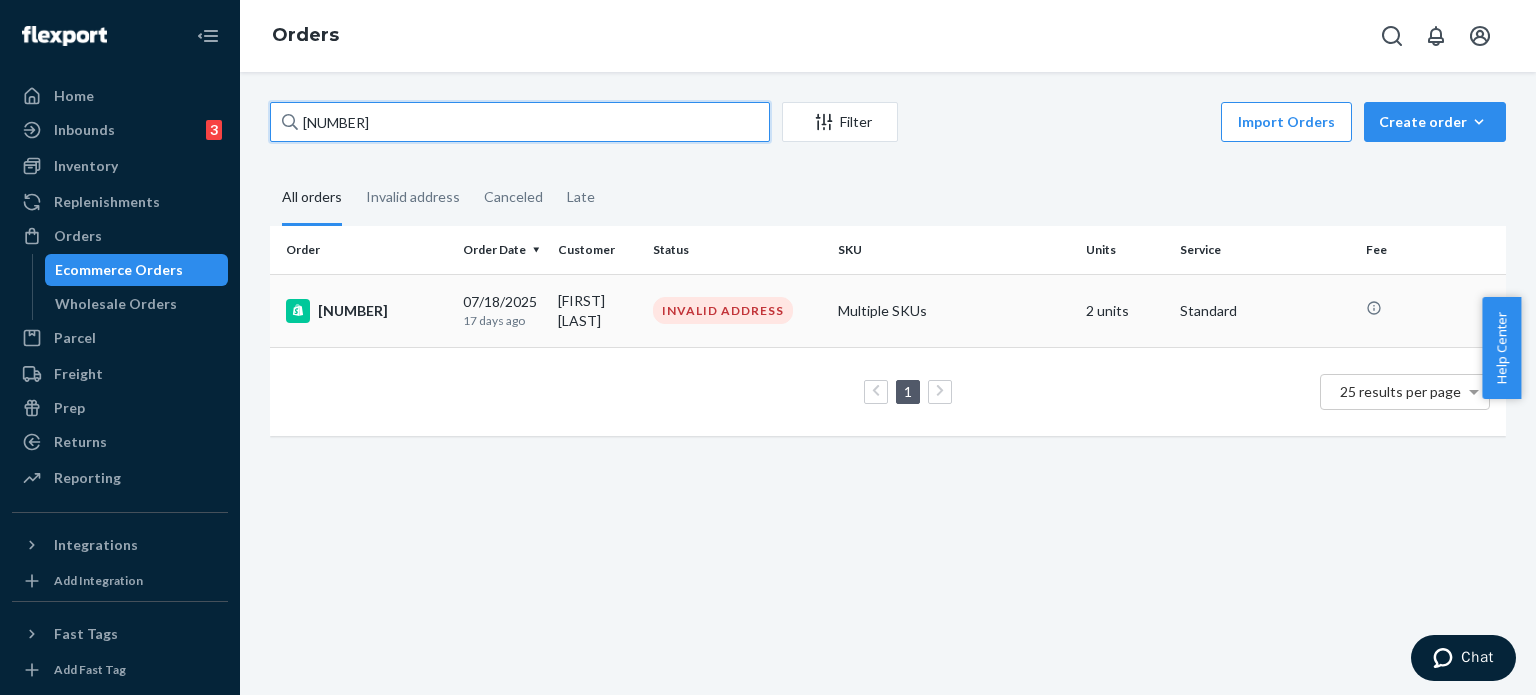 type on "[NUMBER]" 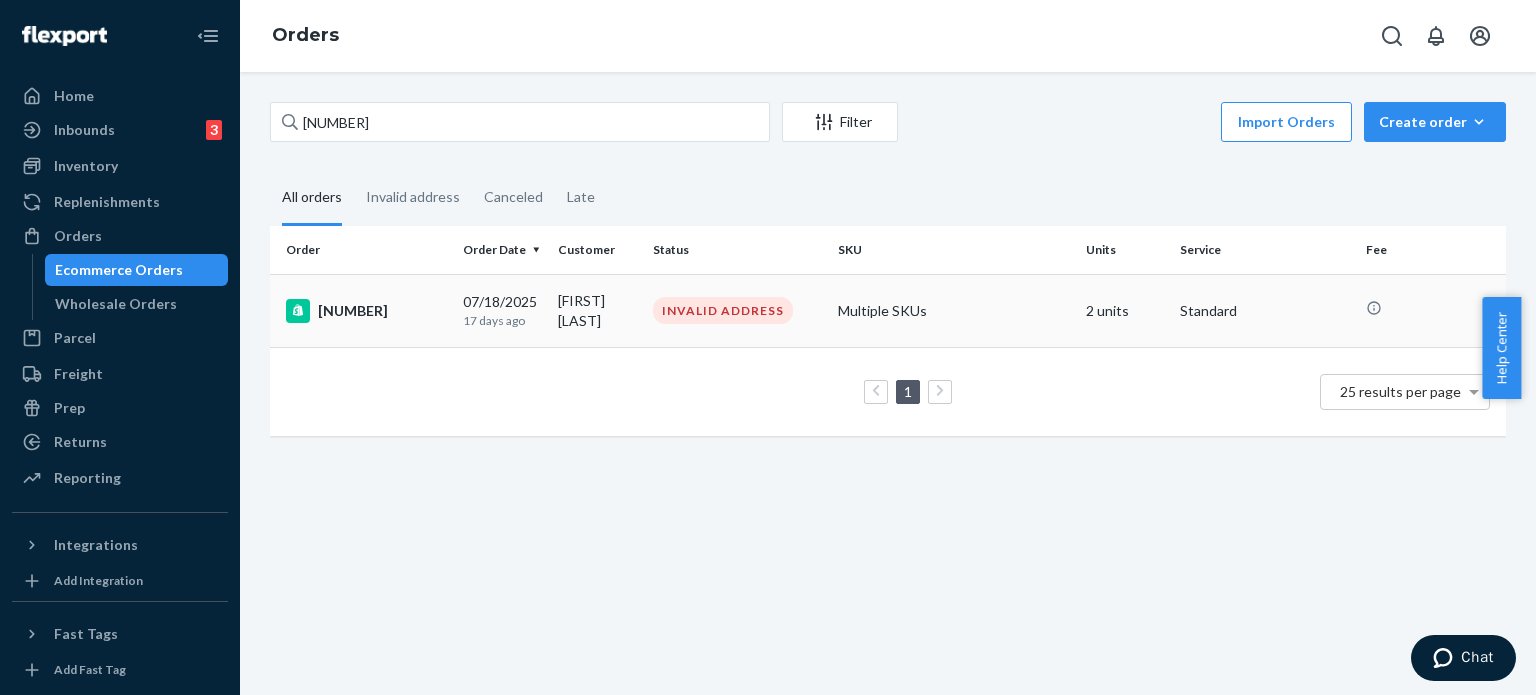 click on "INVALID ADDRESS" at bounding box center (723, 310) 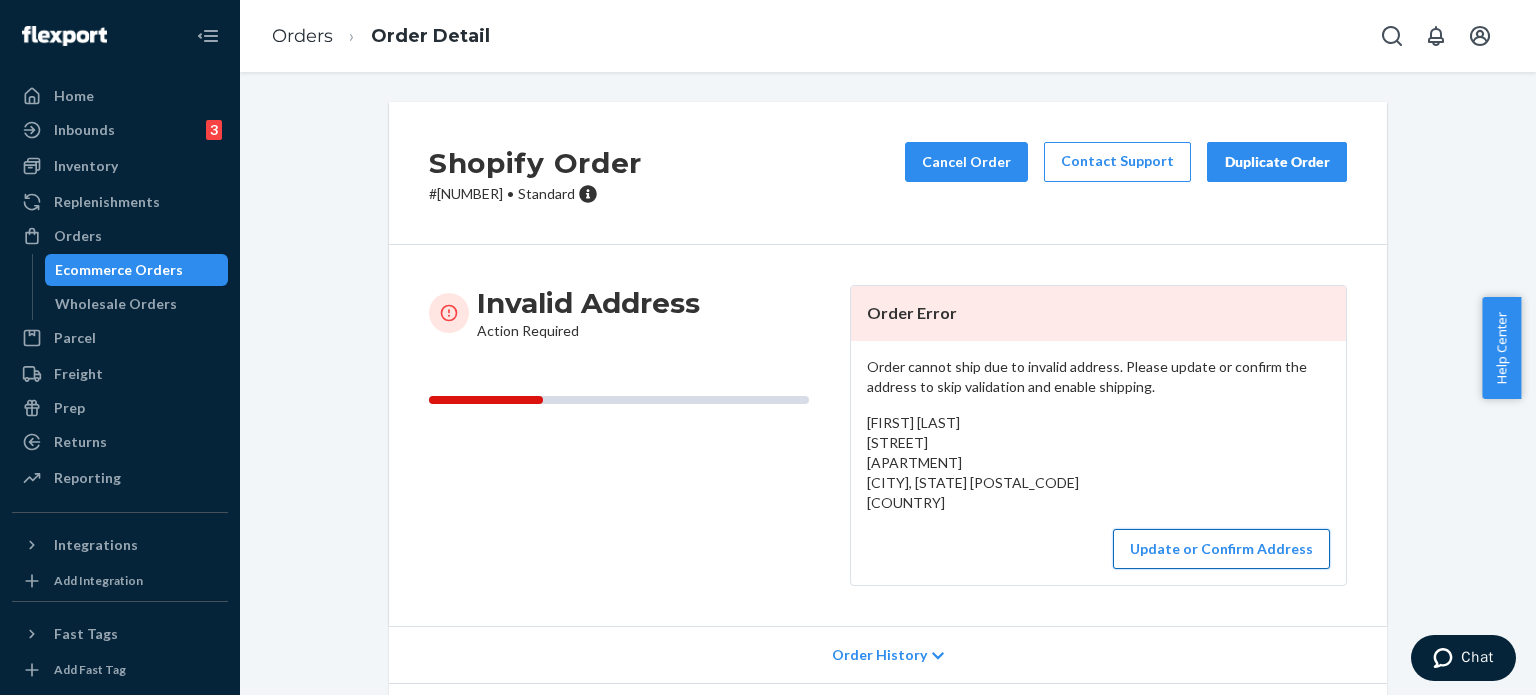 click on "Update or Confirm Address" at bounding box center [1221, 549] 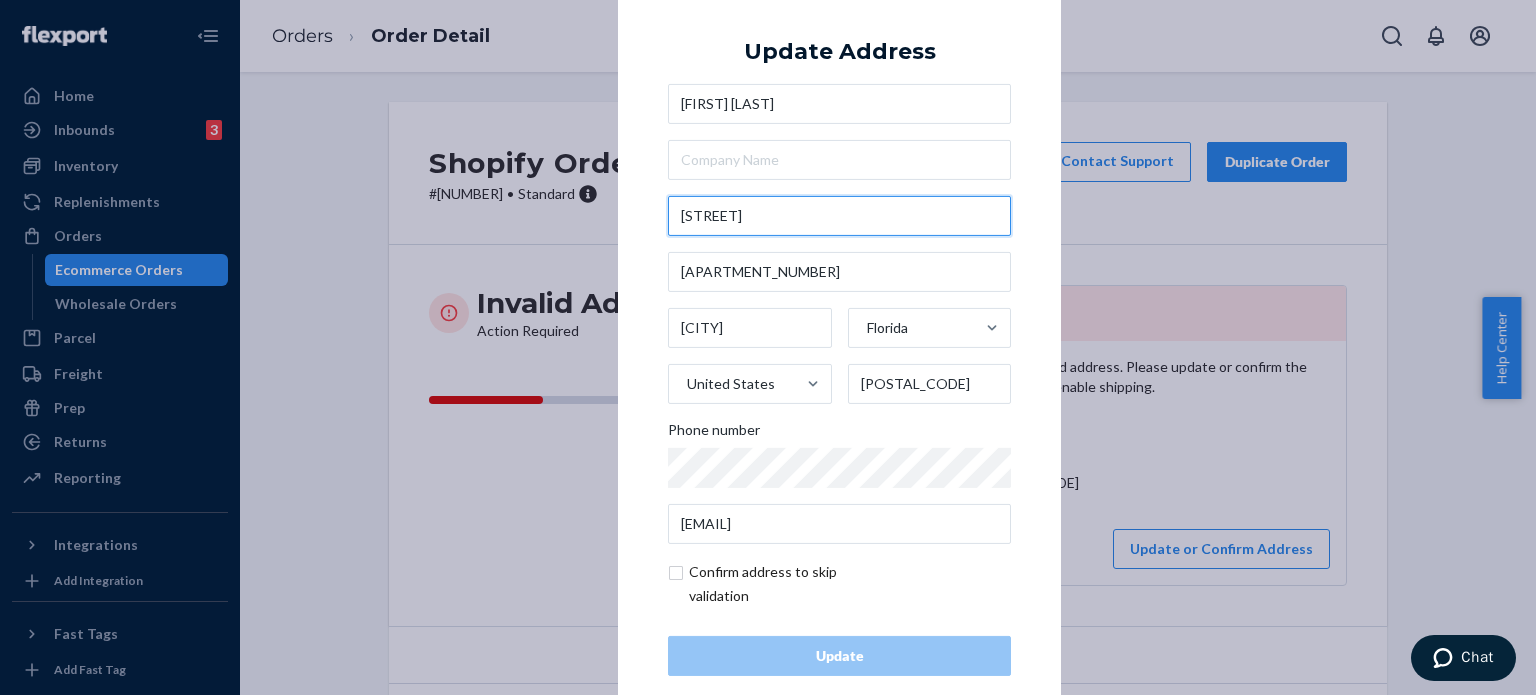 click on "[STREET]" at bounding box center (839, 216) 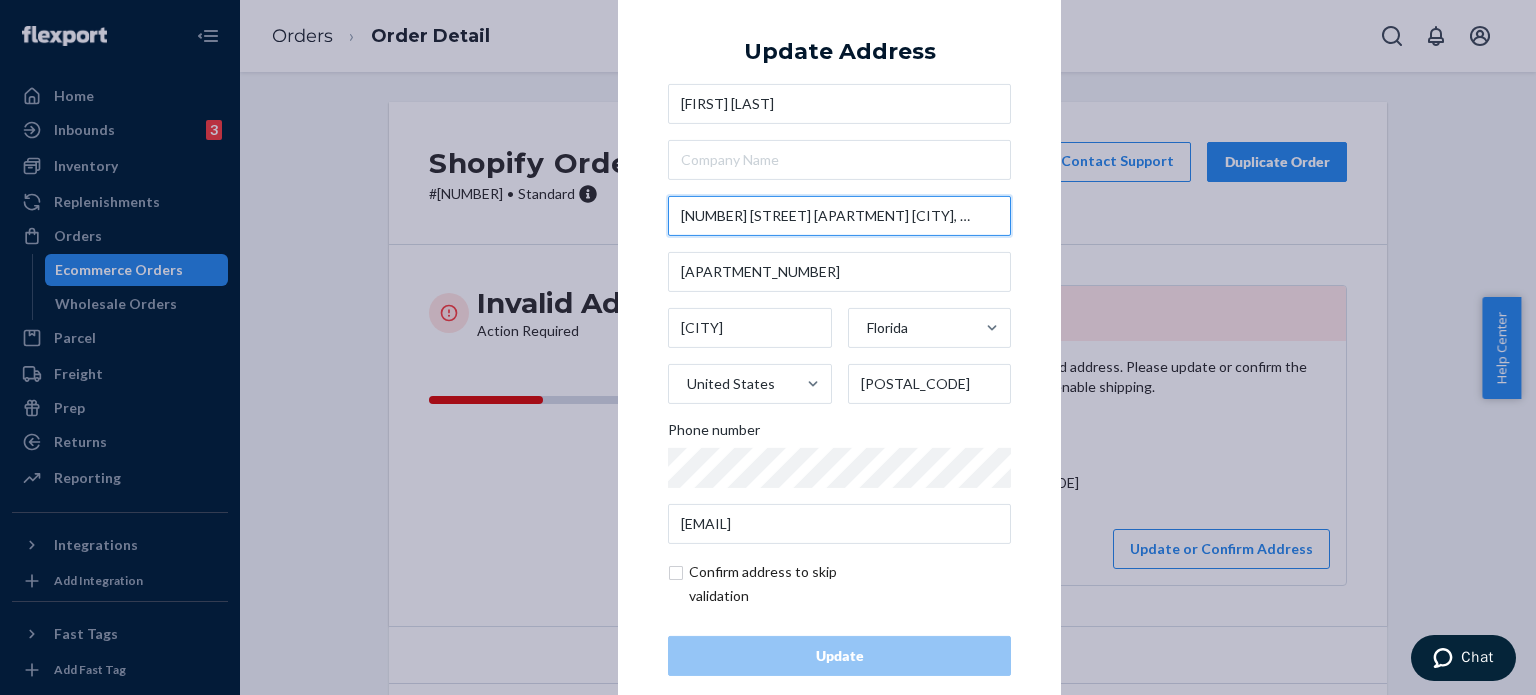 scroll, scrollTop: 0, scrollLeft: 151, axis: horizontal 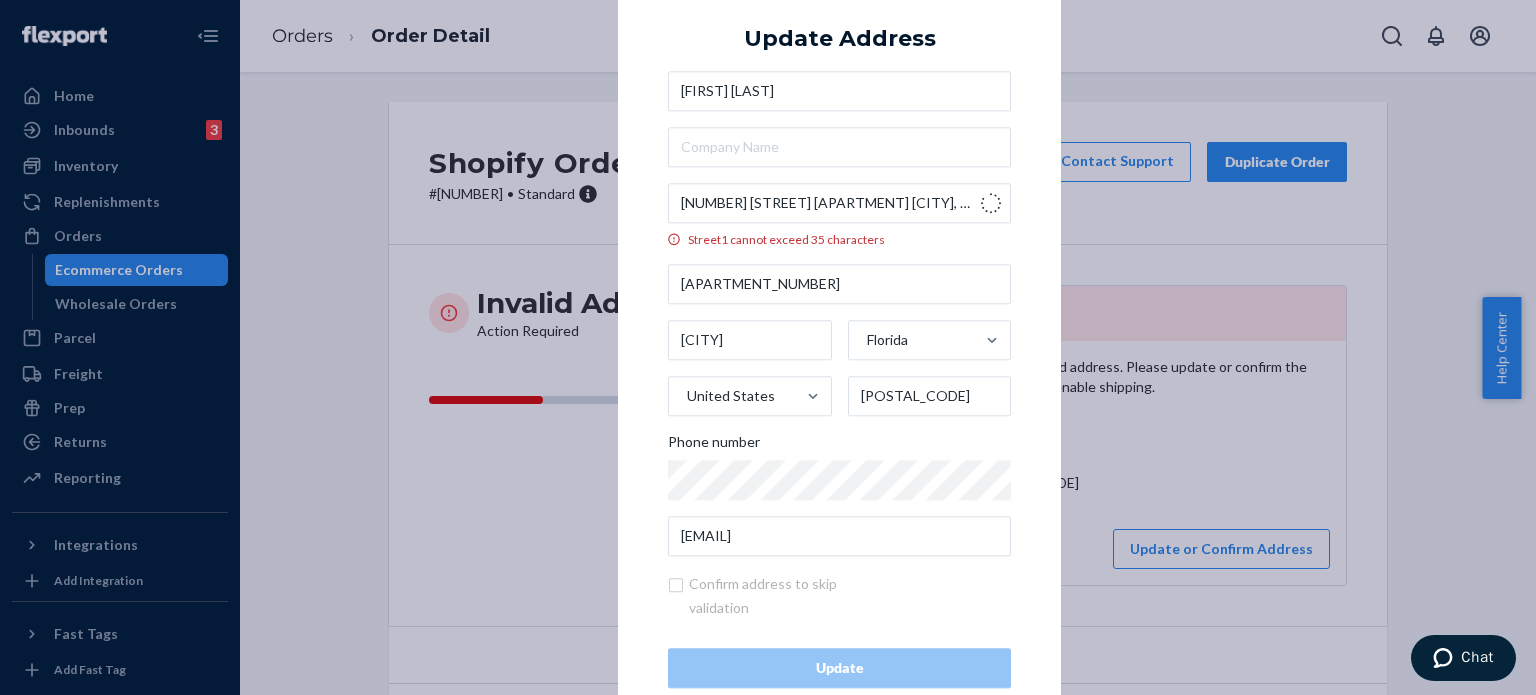 type on "[NUMBER] [STREET]" 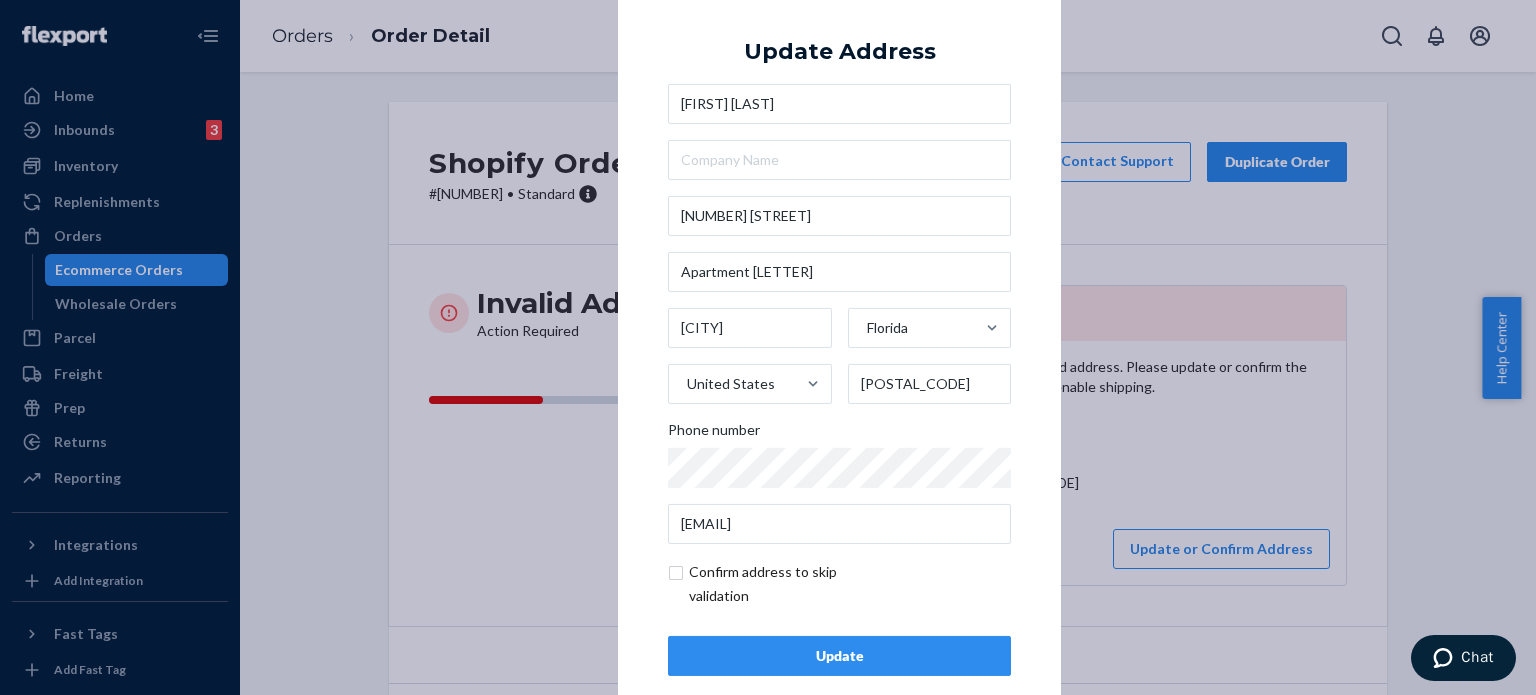 click on "Update" at bounding box center [839, 656] 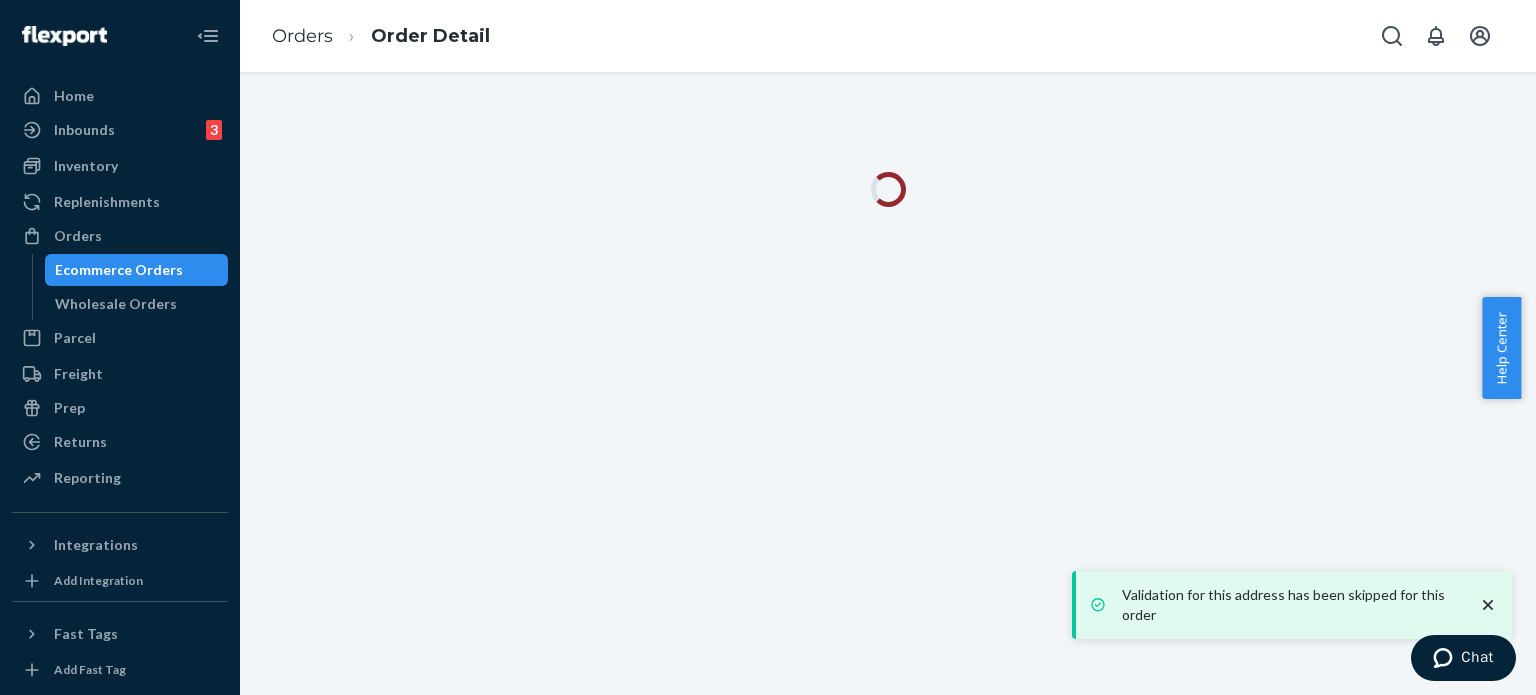 click 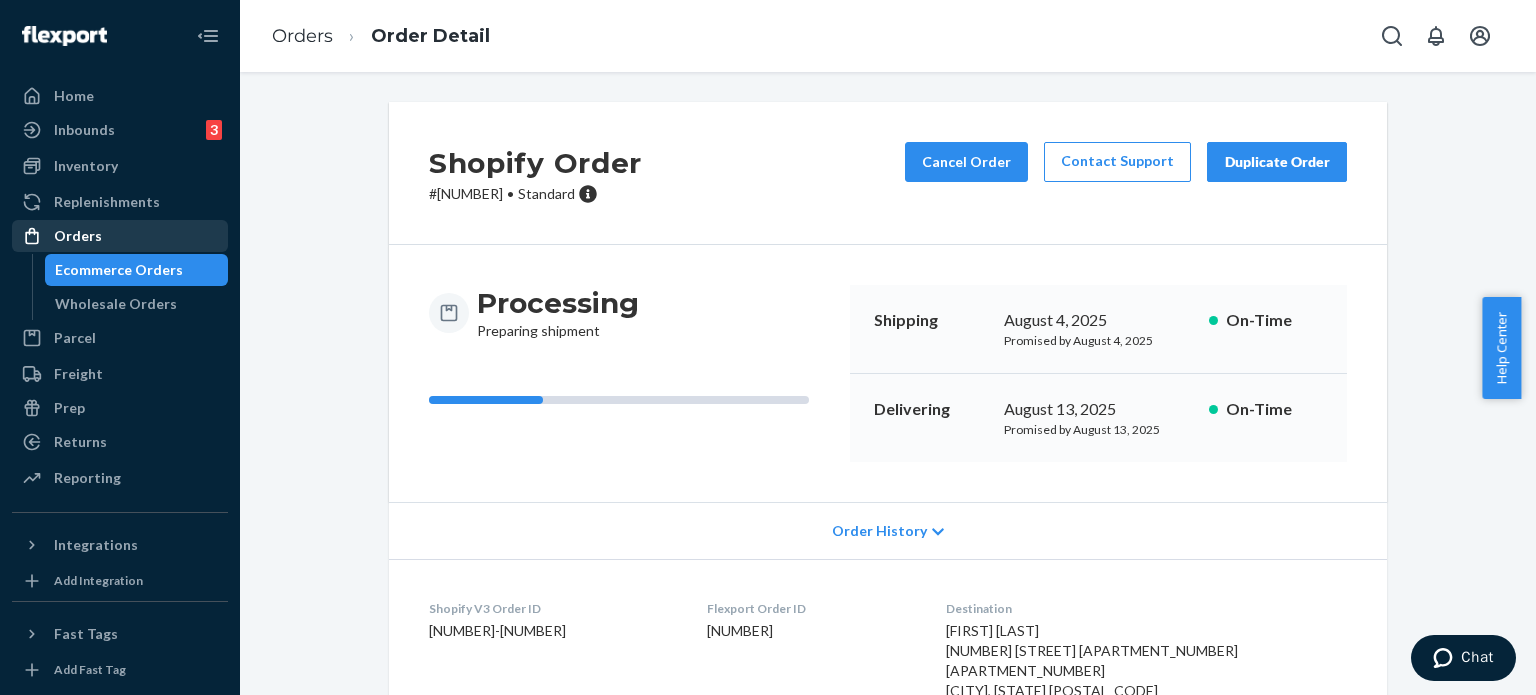 click on "Orders" at bounding box center [120, 236] 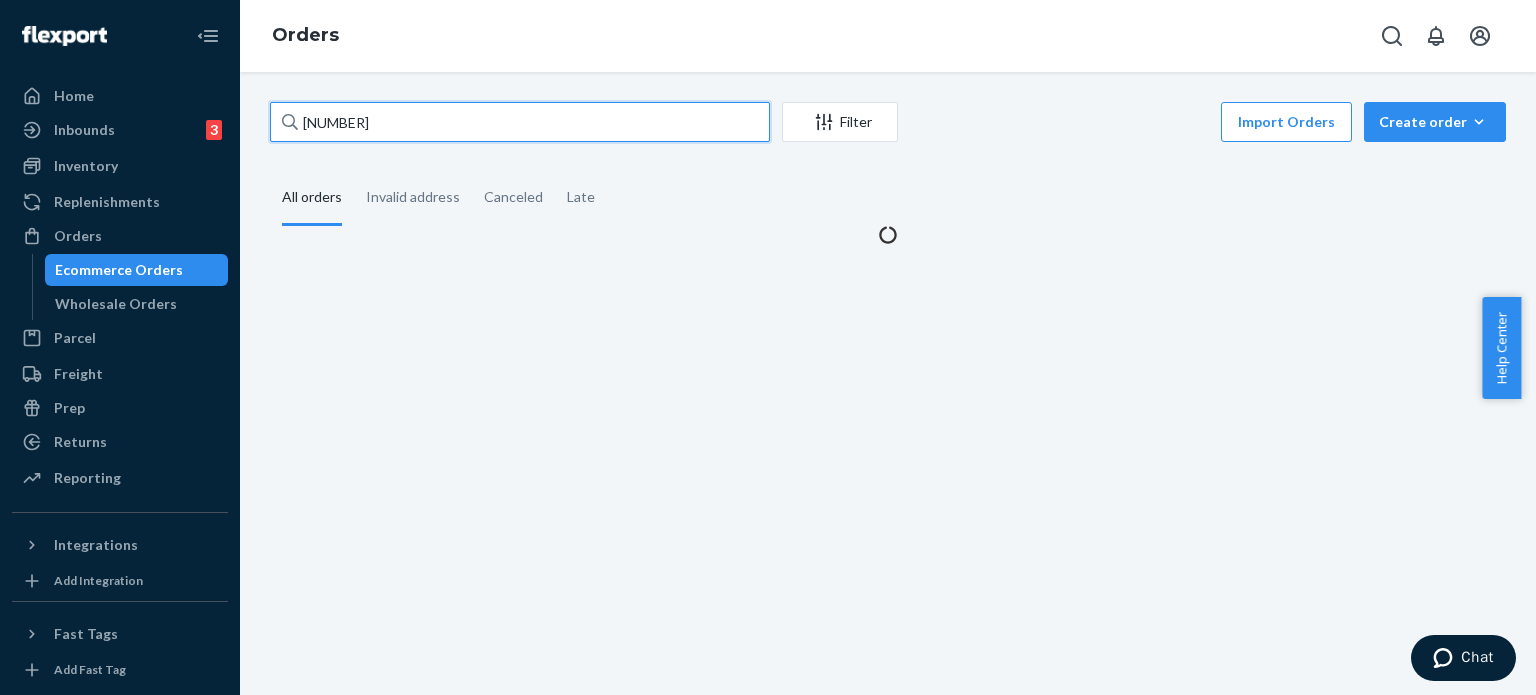 click on "[NUMBER]" at bounding box center [520, 122] 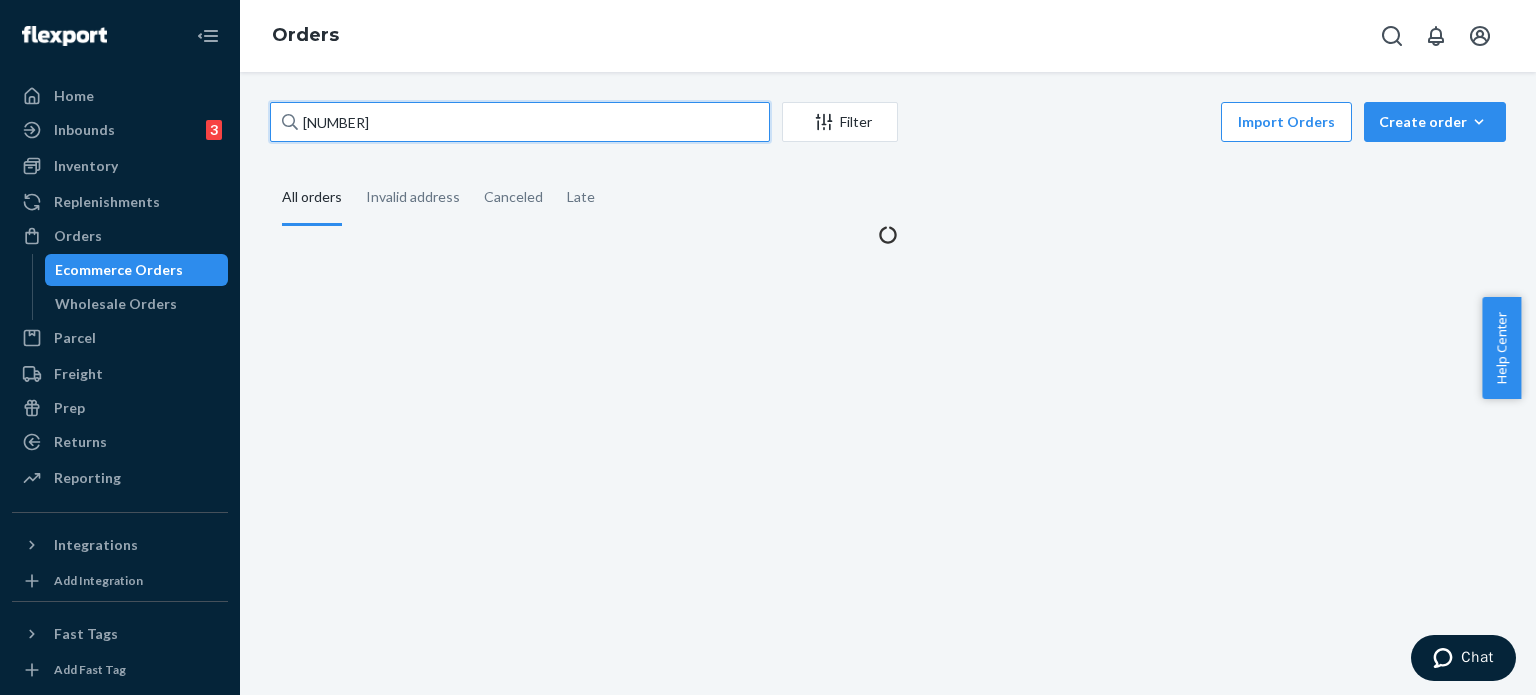 type on "[NUMBER]" 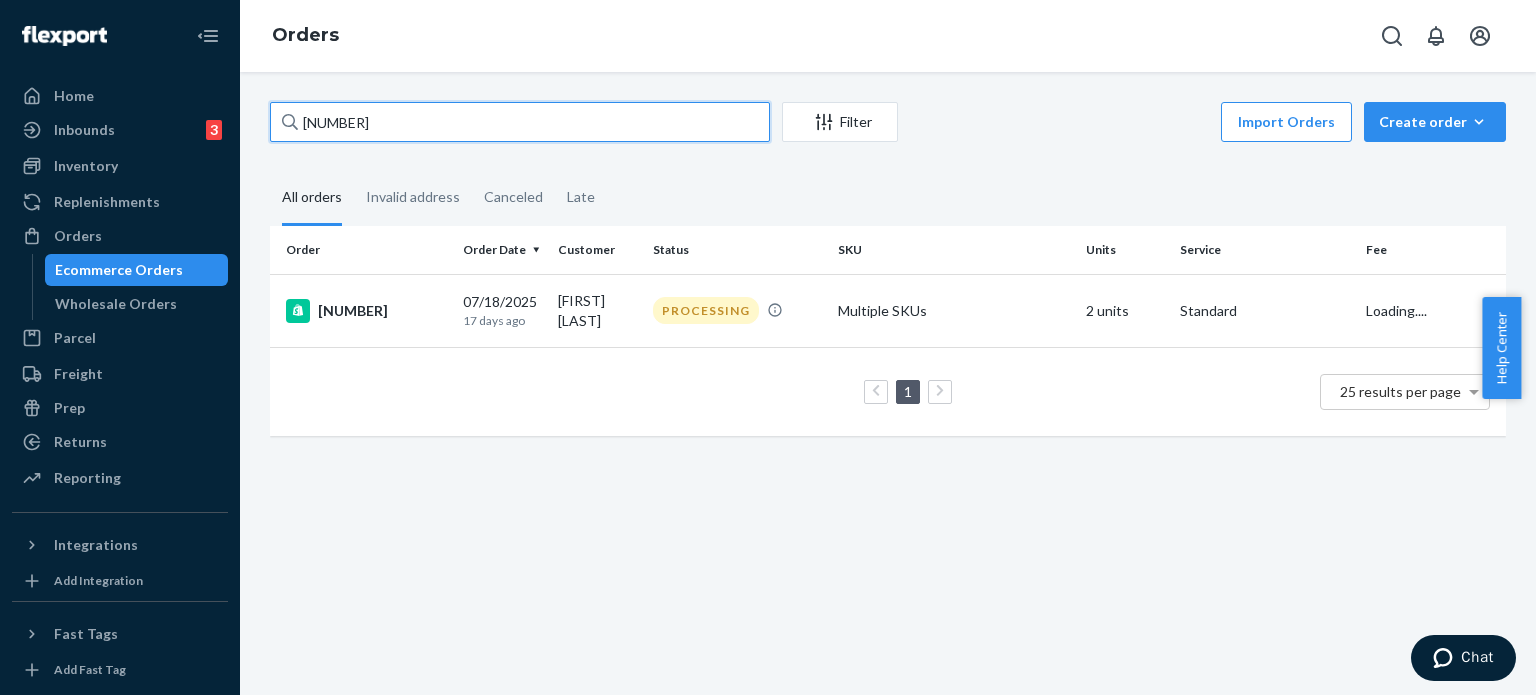 click on "[NUMBER]" at bounding box center [520, 122] 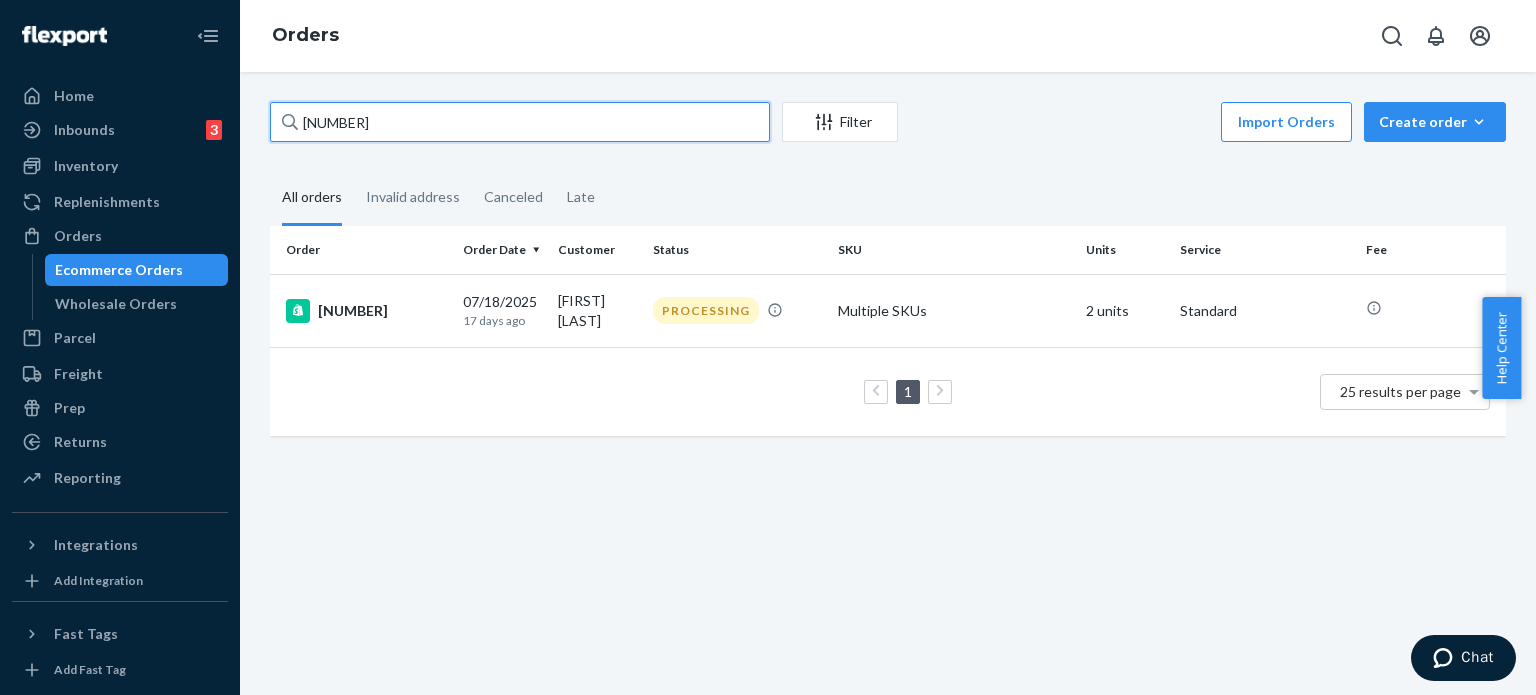 click on "[NUMBER]" at bounding box center (520, 122) 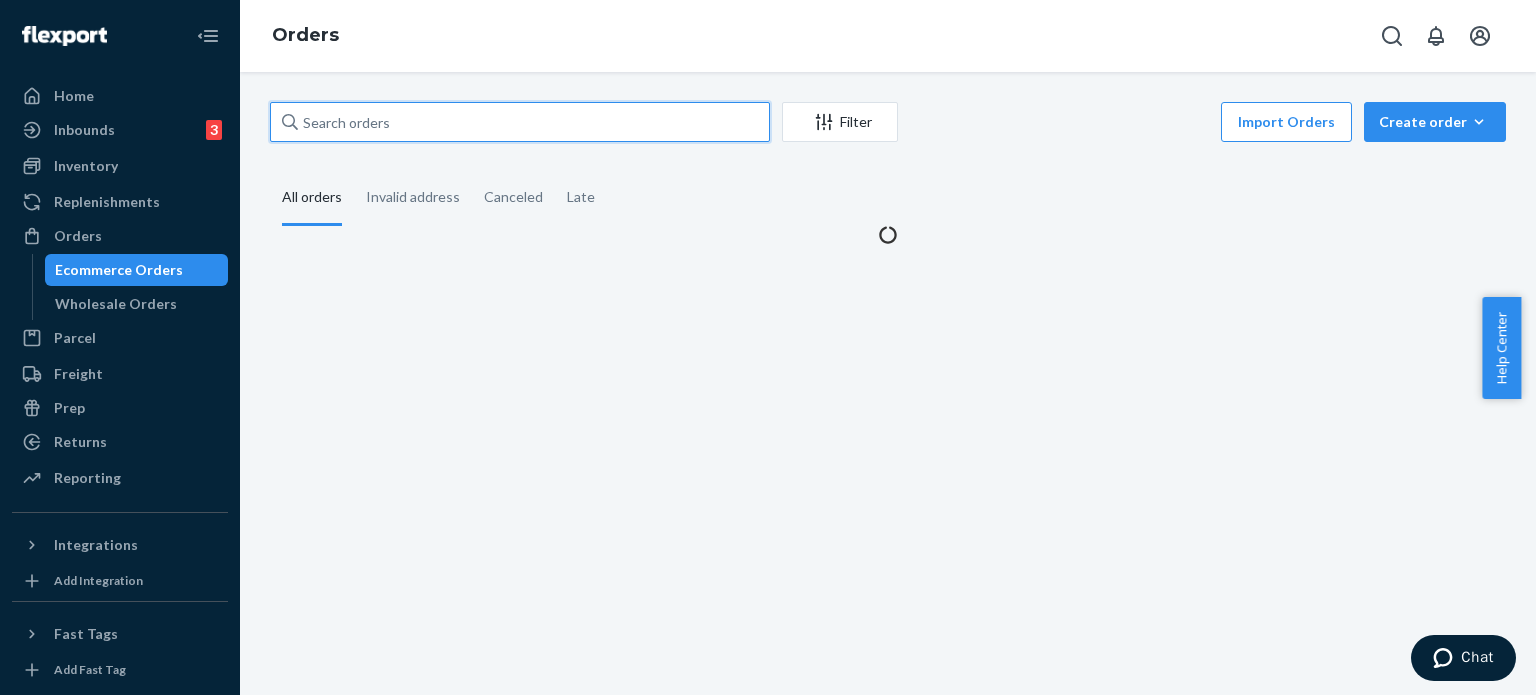 paste on "[NUMBER]" 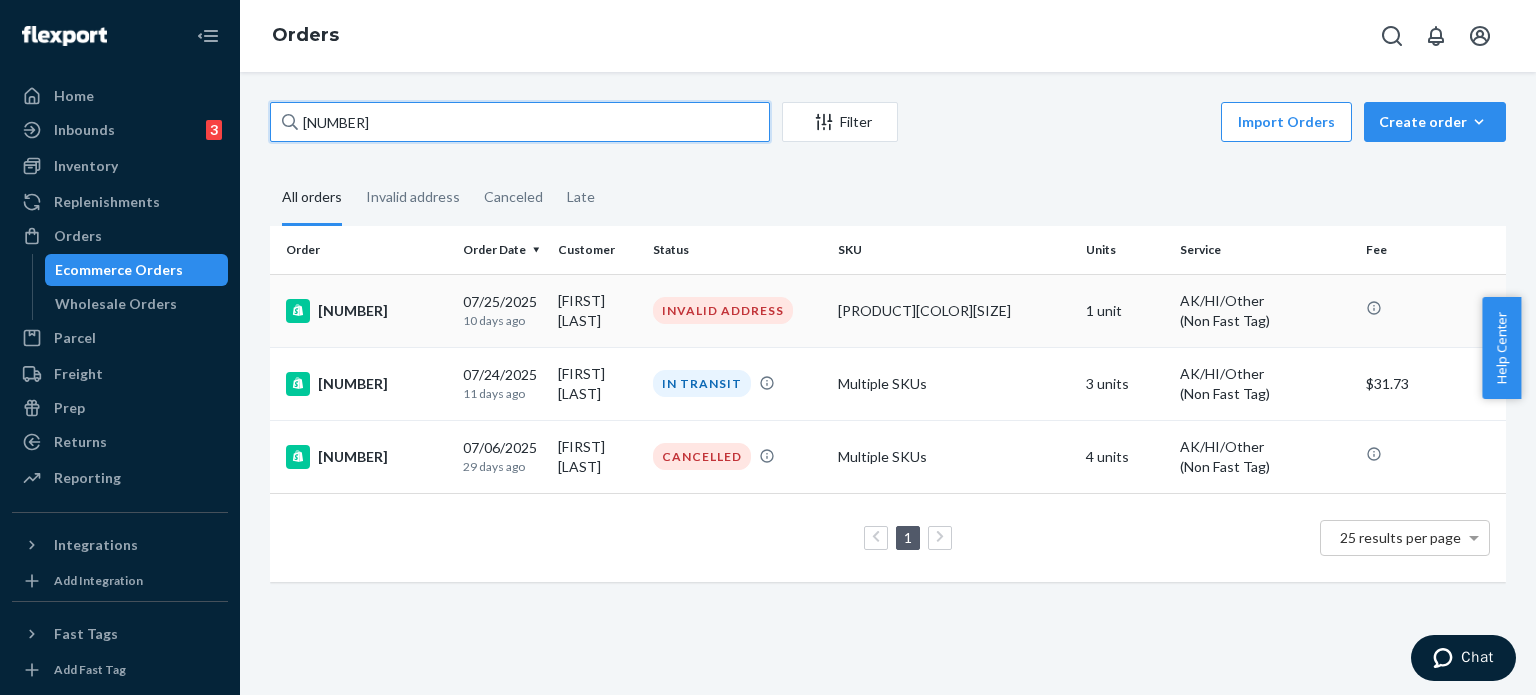type on "[NUMBER]" 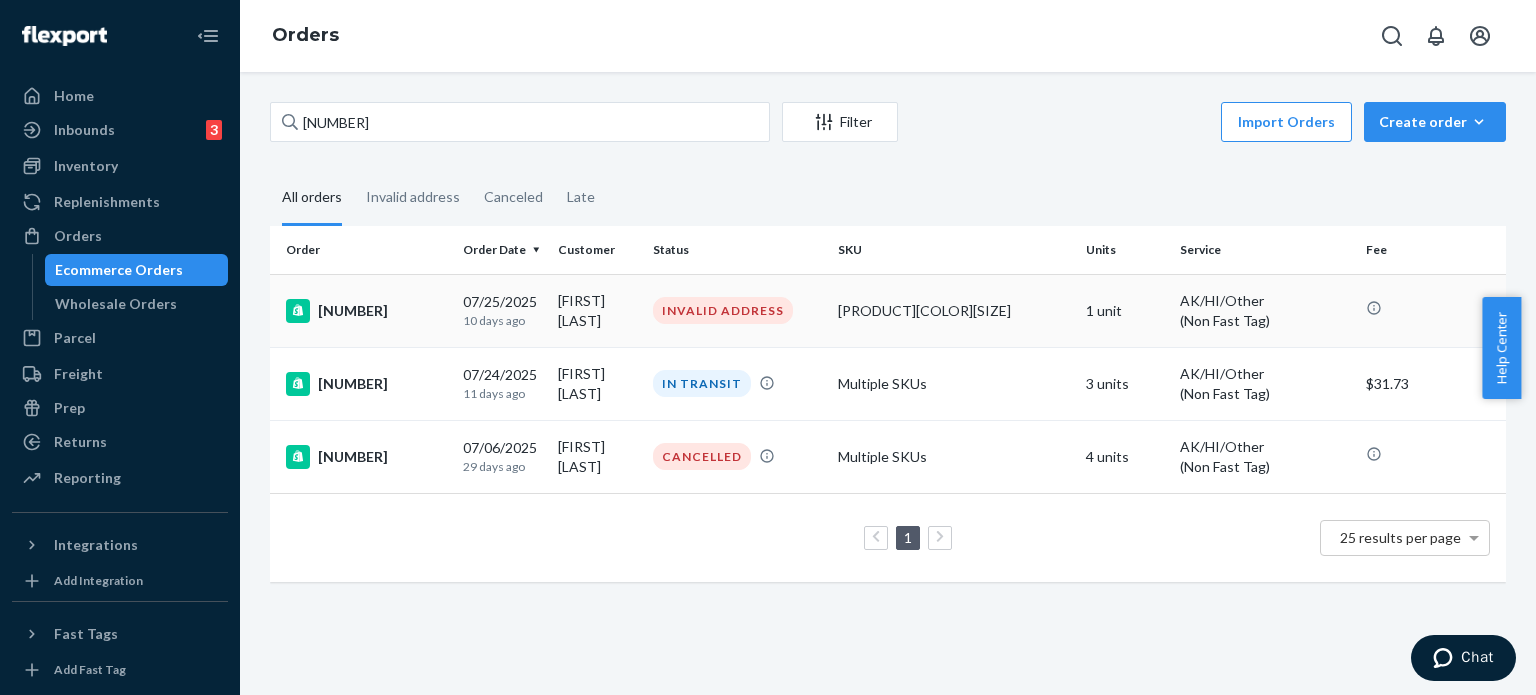 click on "[FIRST] [LAST]" at bounding box center [597, 310] 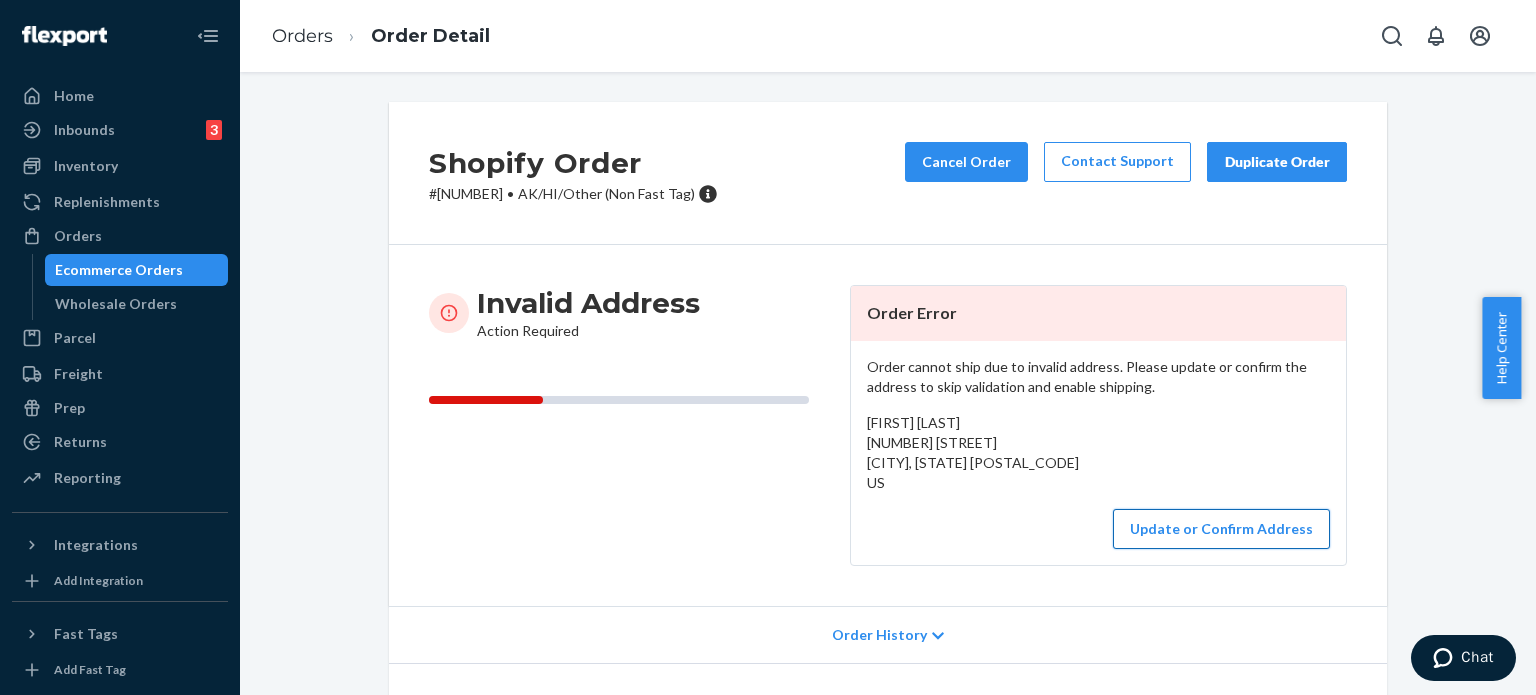click on "Update or Confirm Address" at bounding box center [1221, 529] 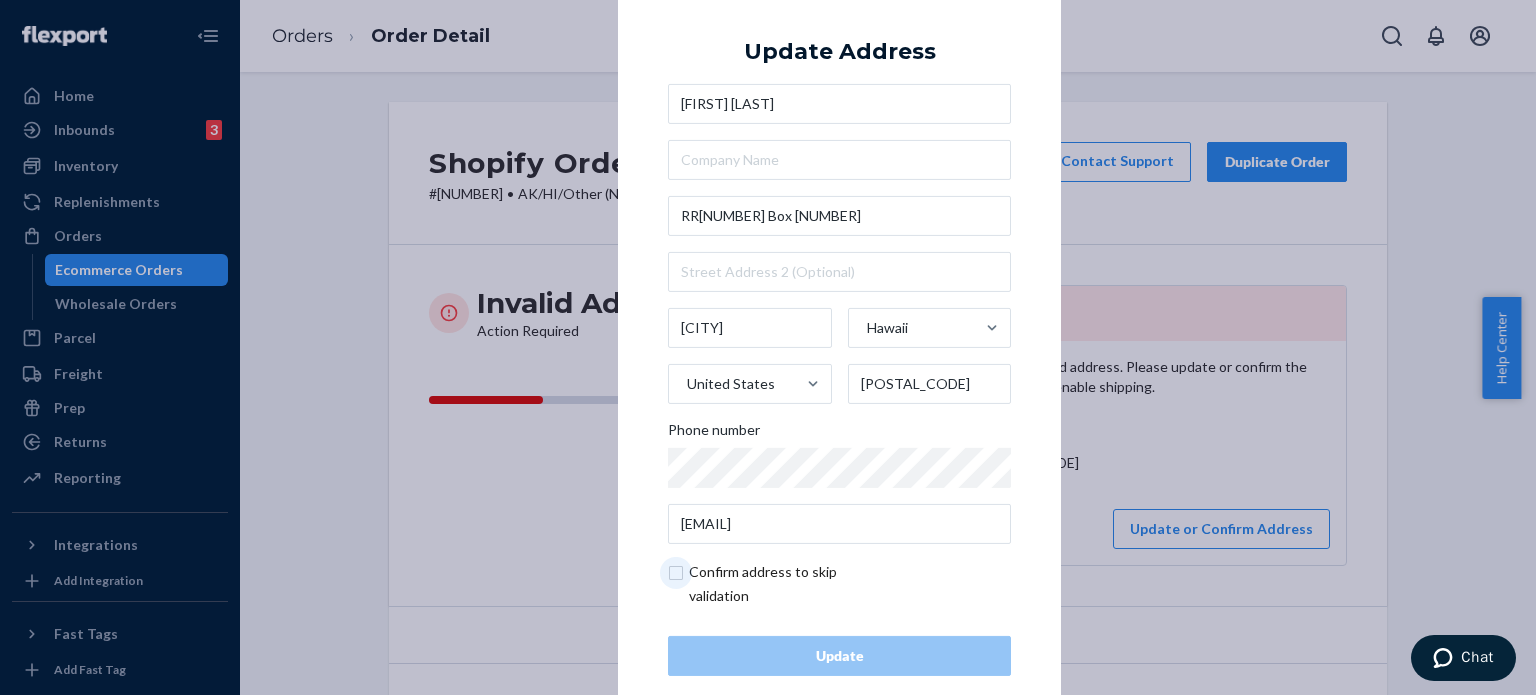 click at bounding box center (784, 584) 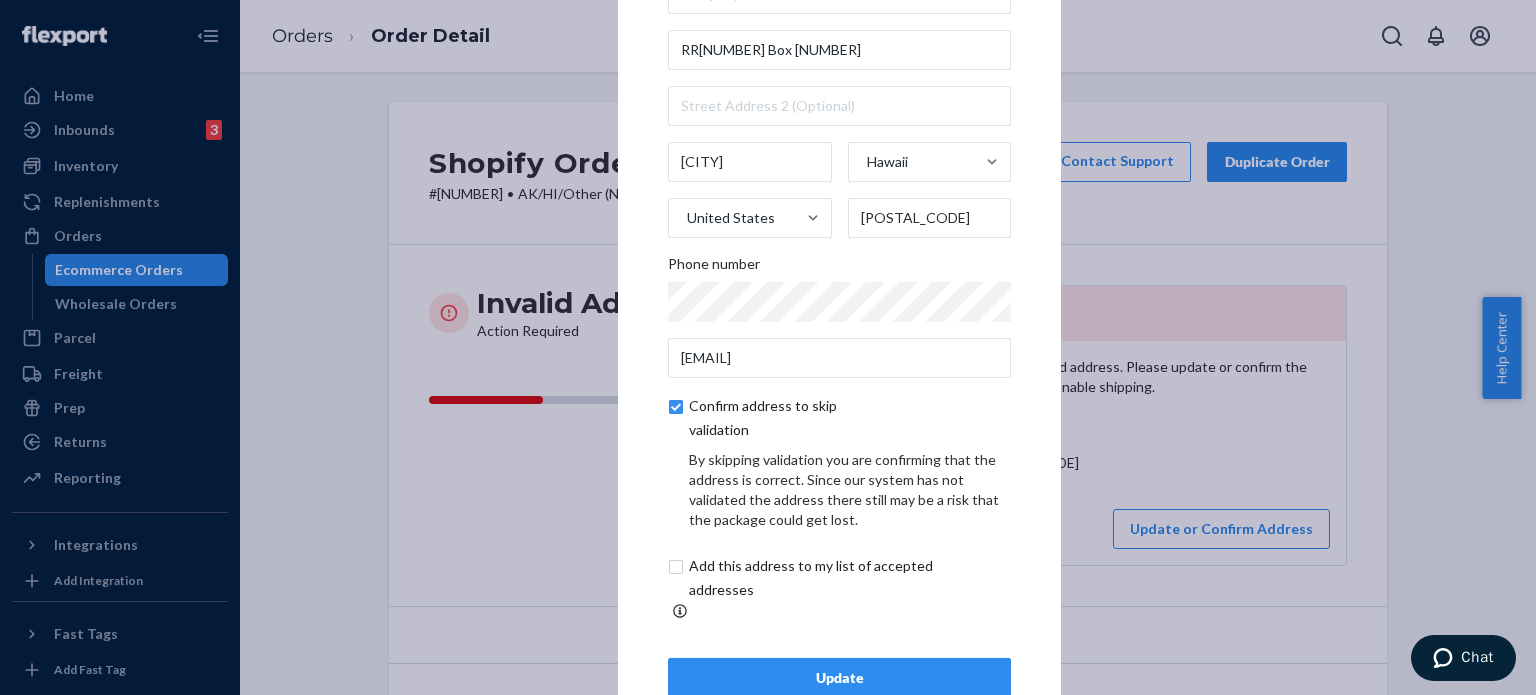 scroll, scrollTop: 100, scrollLeft: 0, axis: vertical 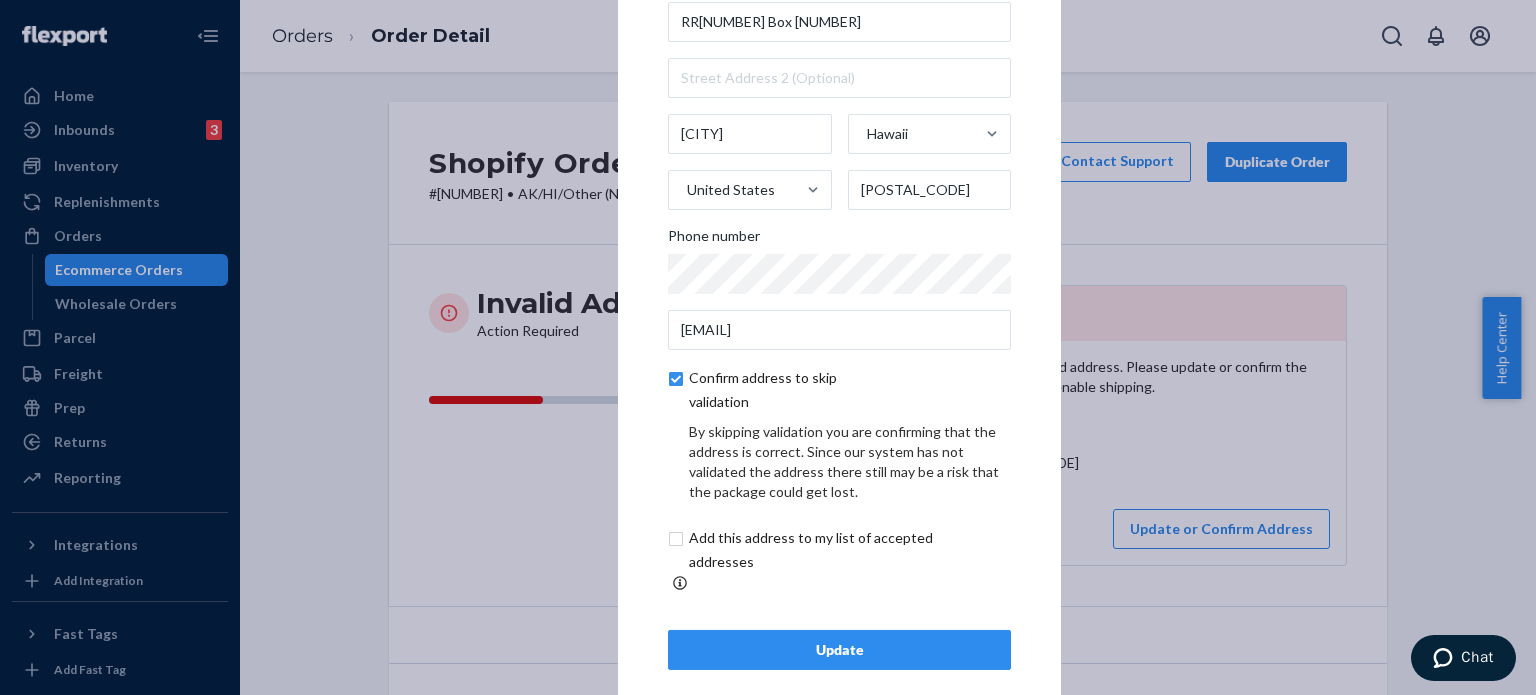 click on "Update" at bounding box center (839, 650) 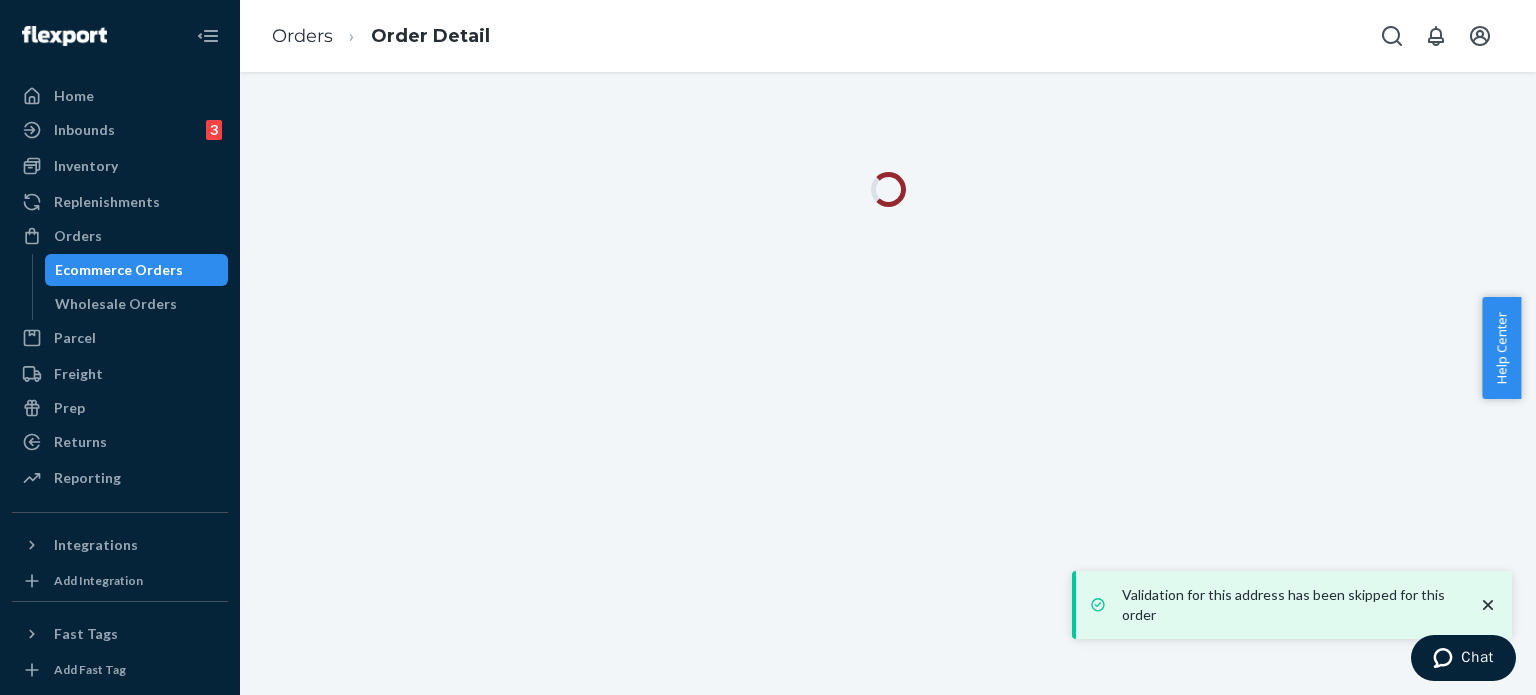 click 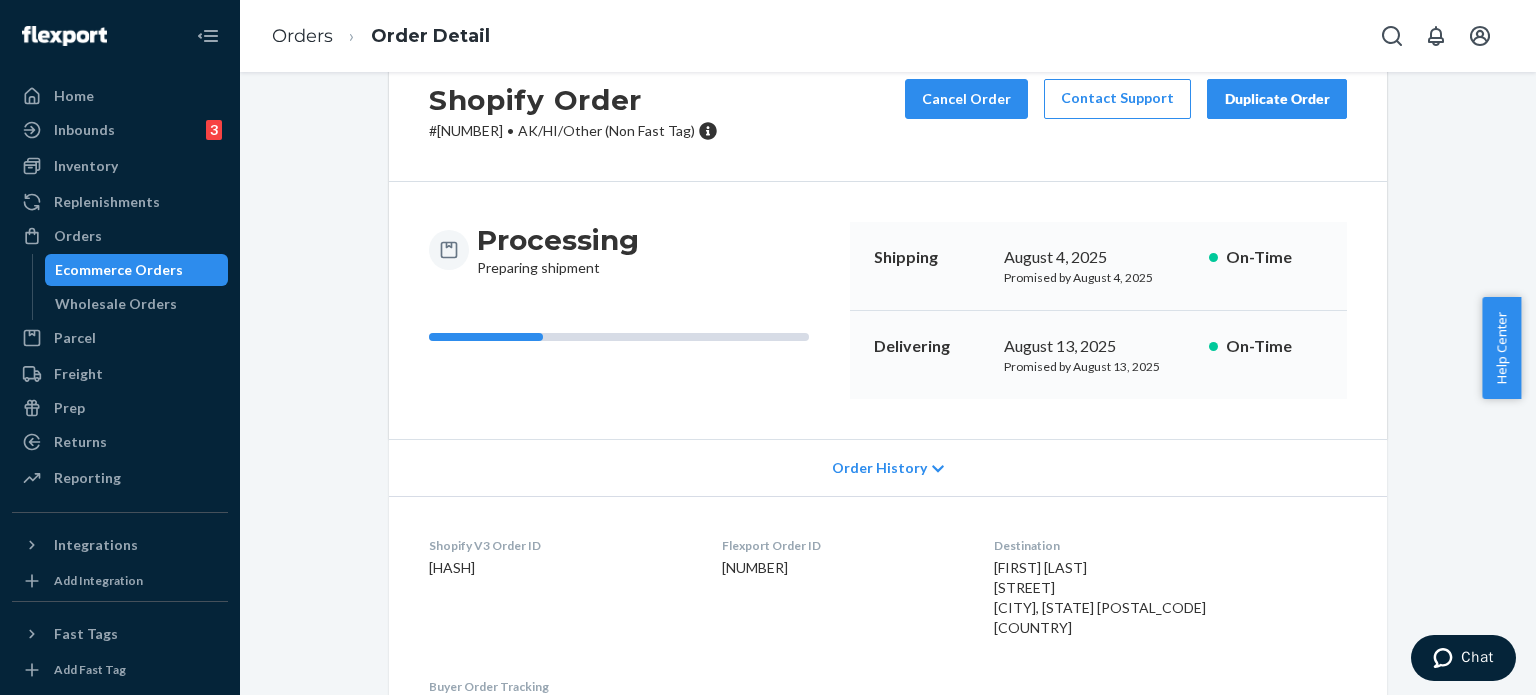scroll, scrollTop: 0, scrollLeft: 0, axis: both 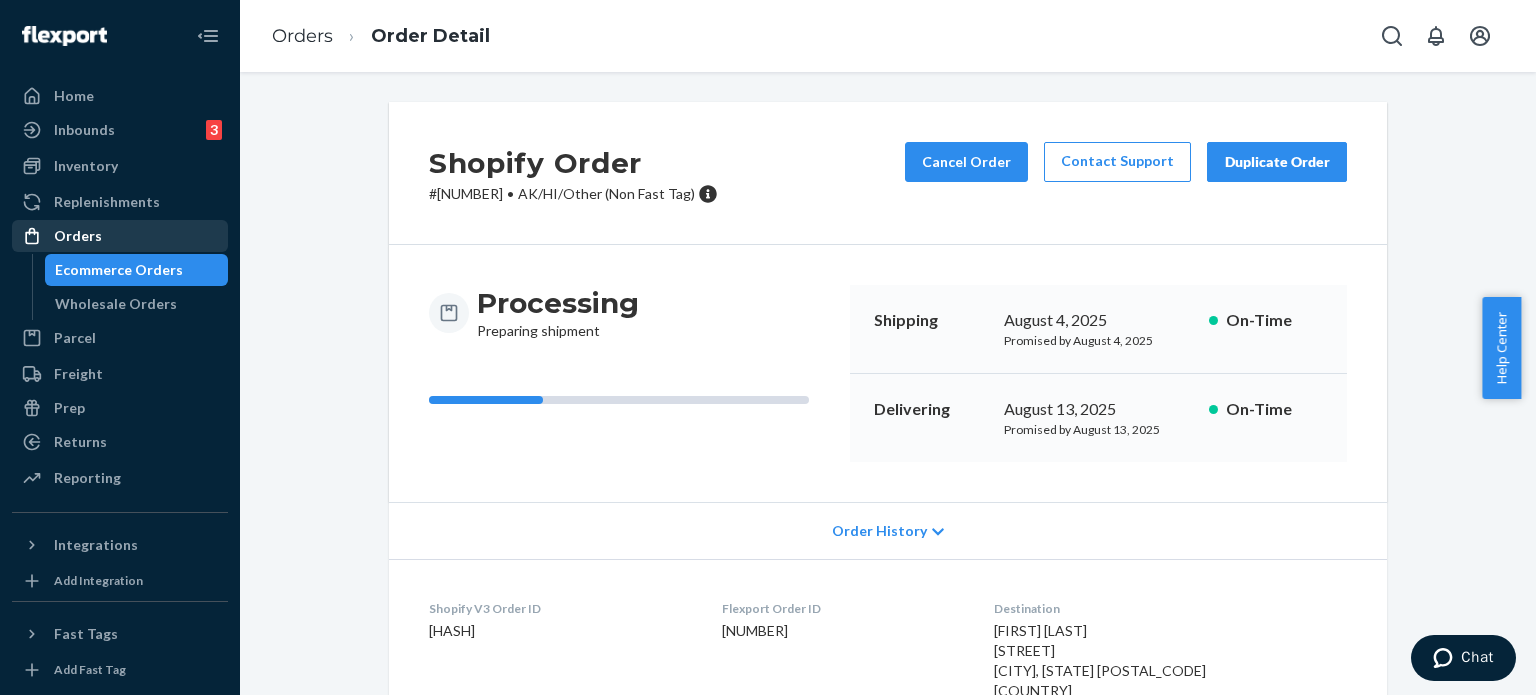 click on "Orders" at bounding box center (120, 236) 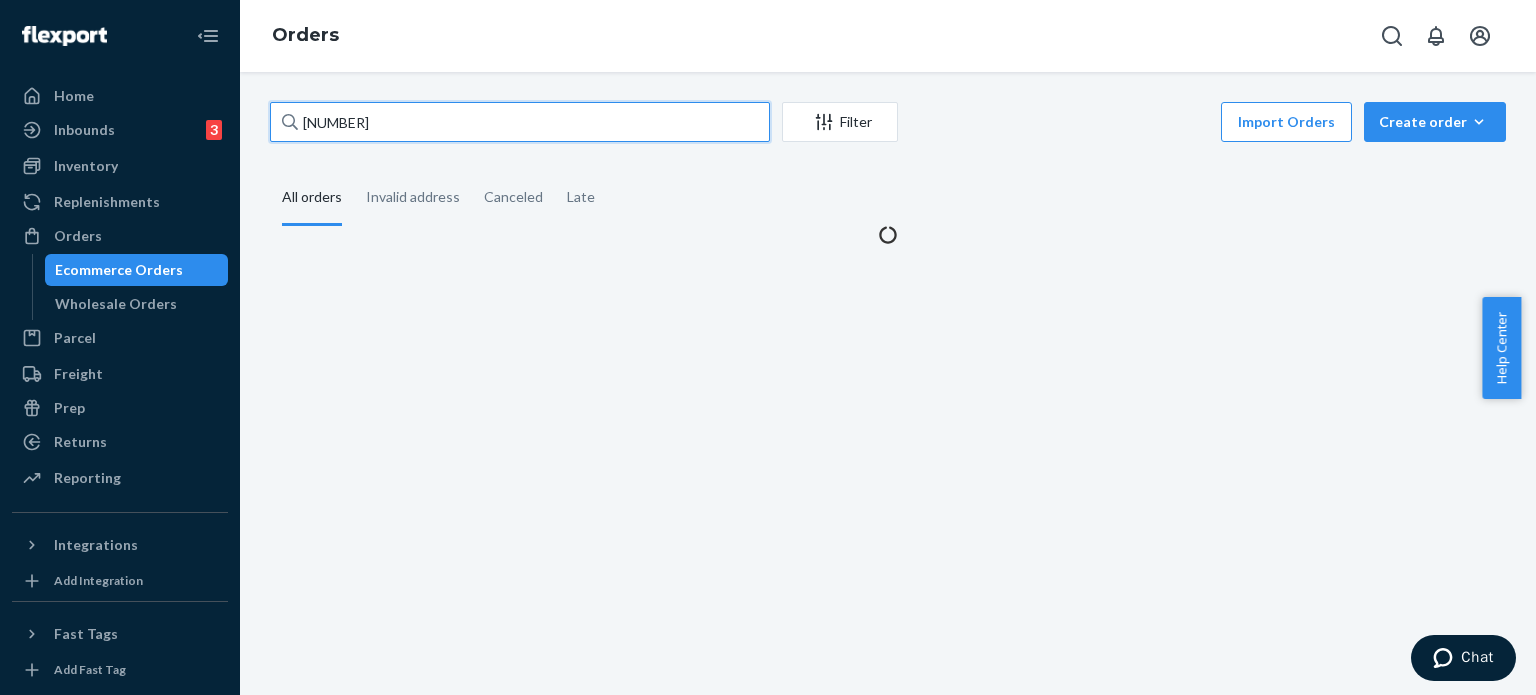 click on "[NUMBER]" at bounding box center (520, 122) 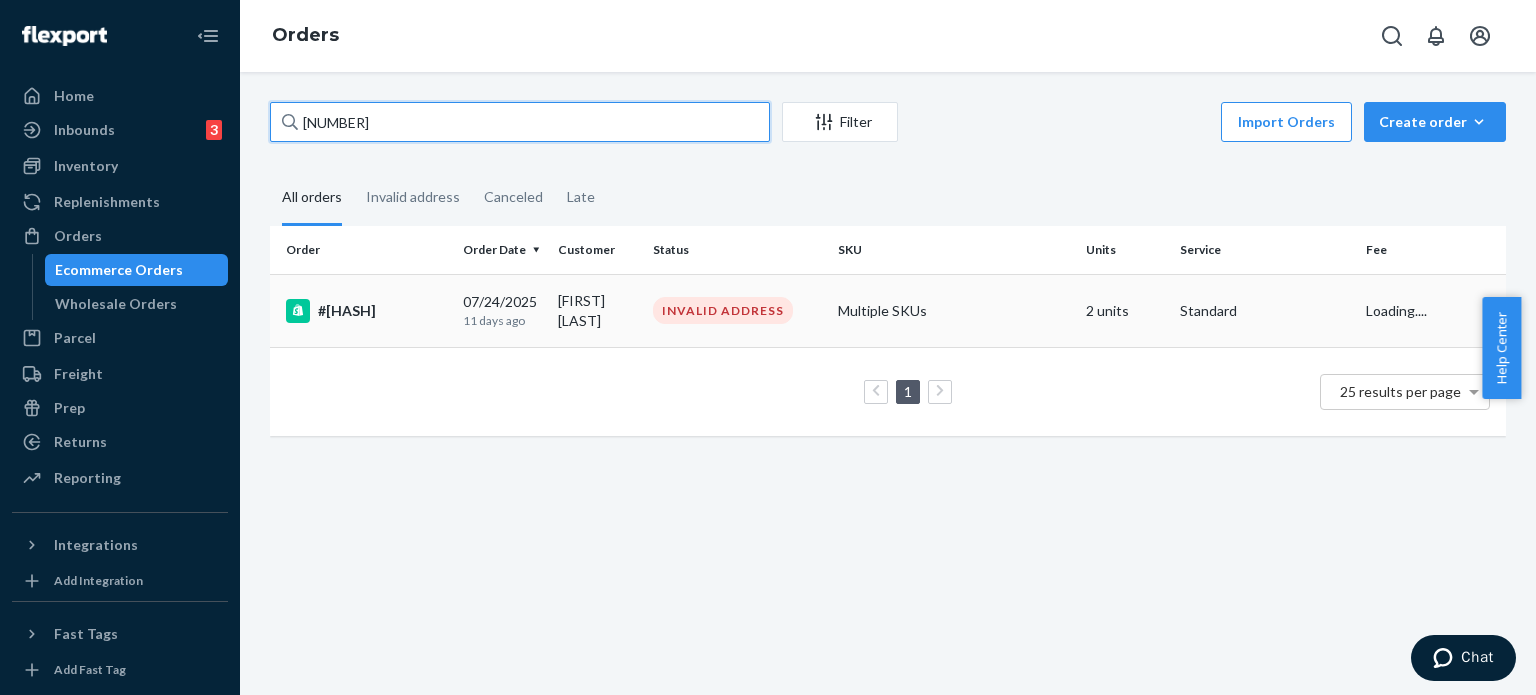 type on "[NUMBER]" 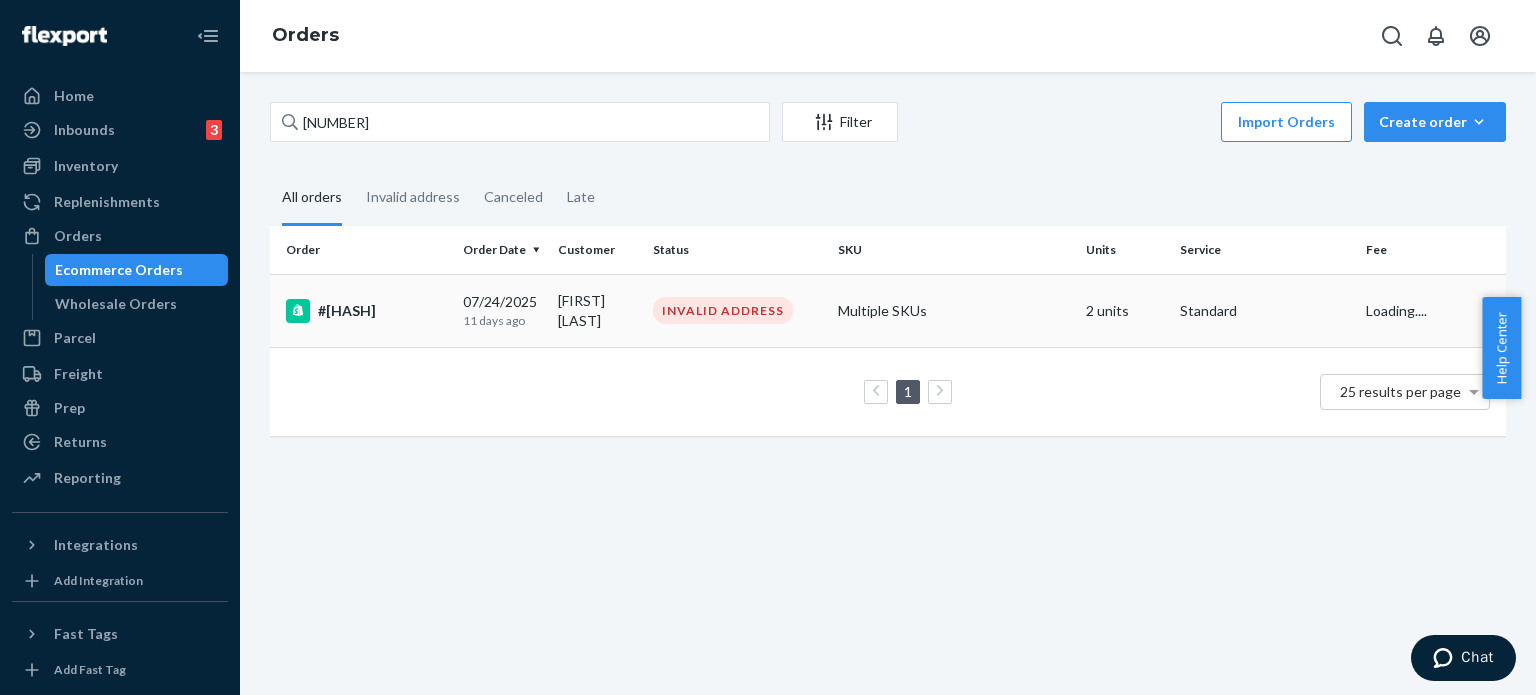 click on "#[HASH]" at bounding box center [366, 311] 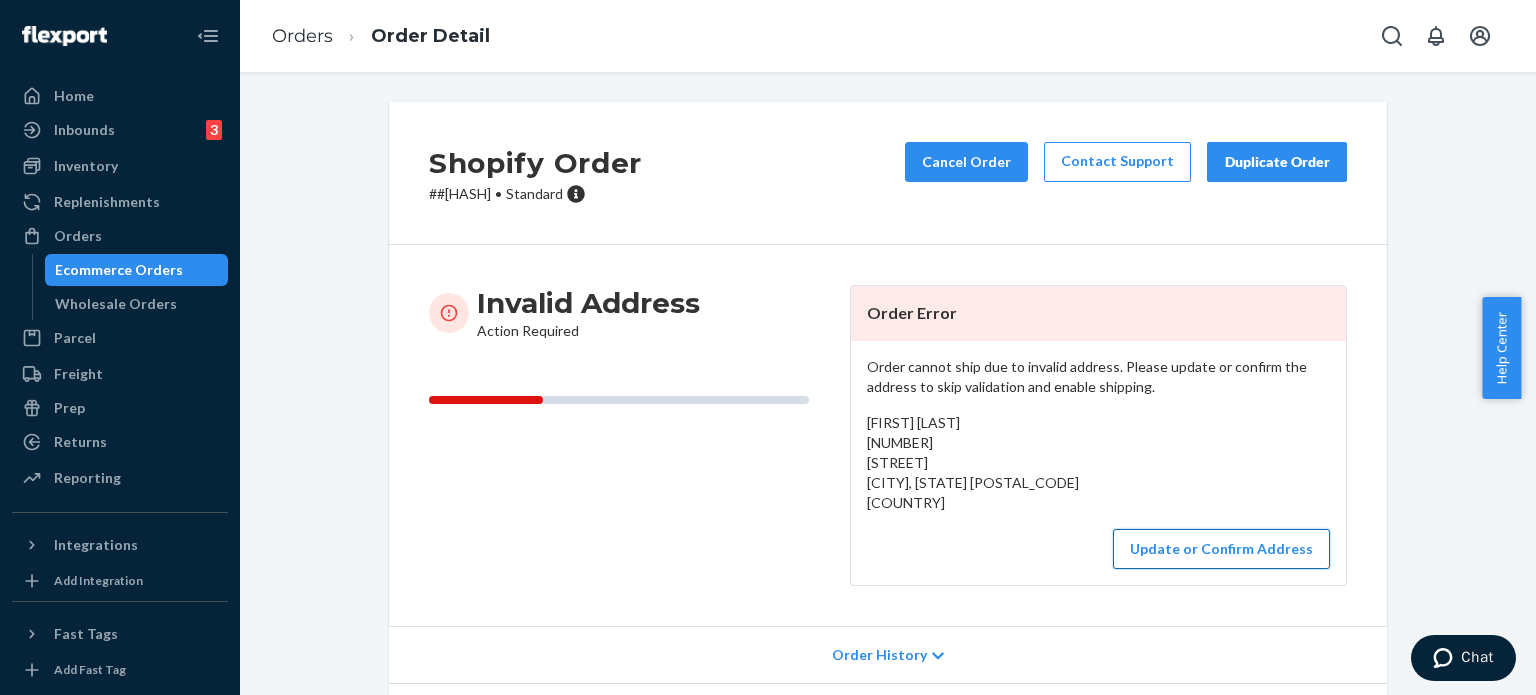 click on "Update or Confirm Address" at bounding box center (1221, 549) 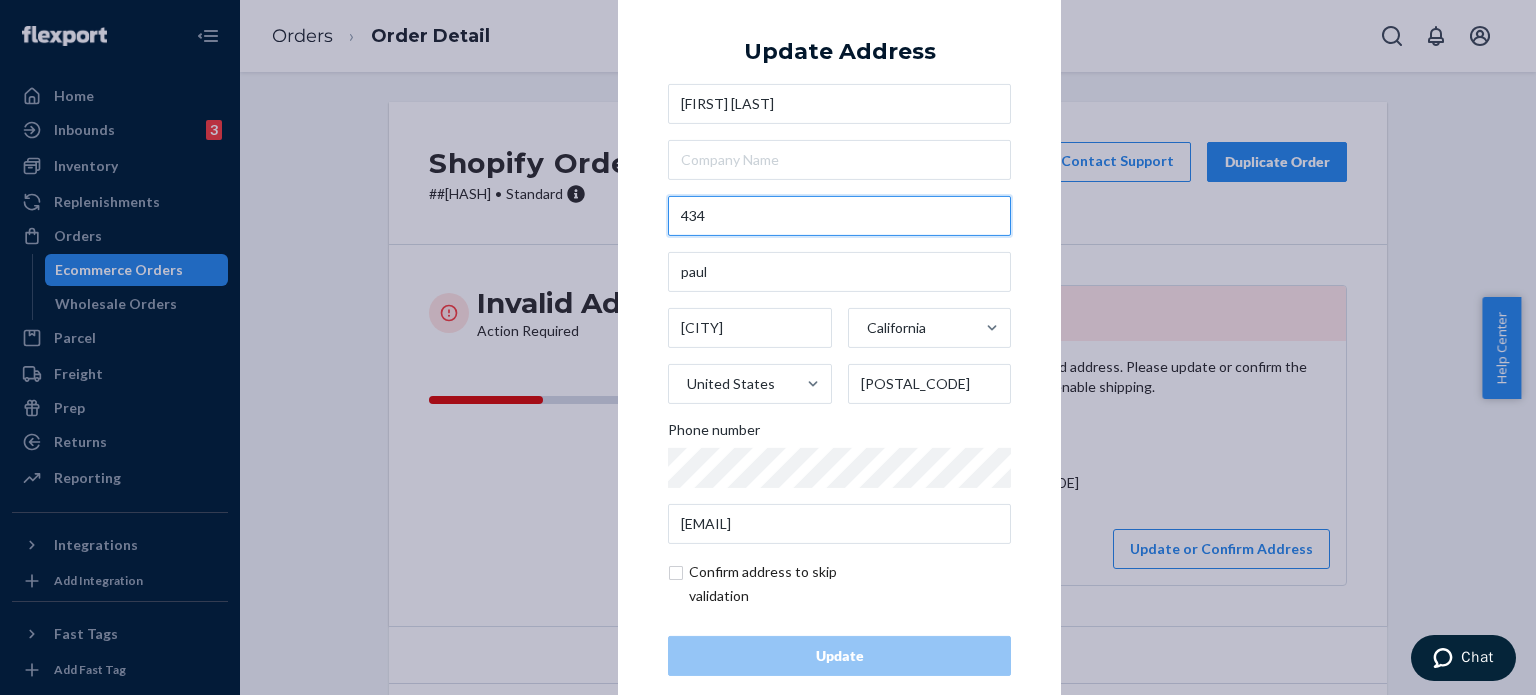 click on "434" at bounding box center (839, 216) 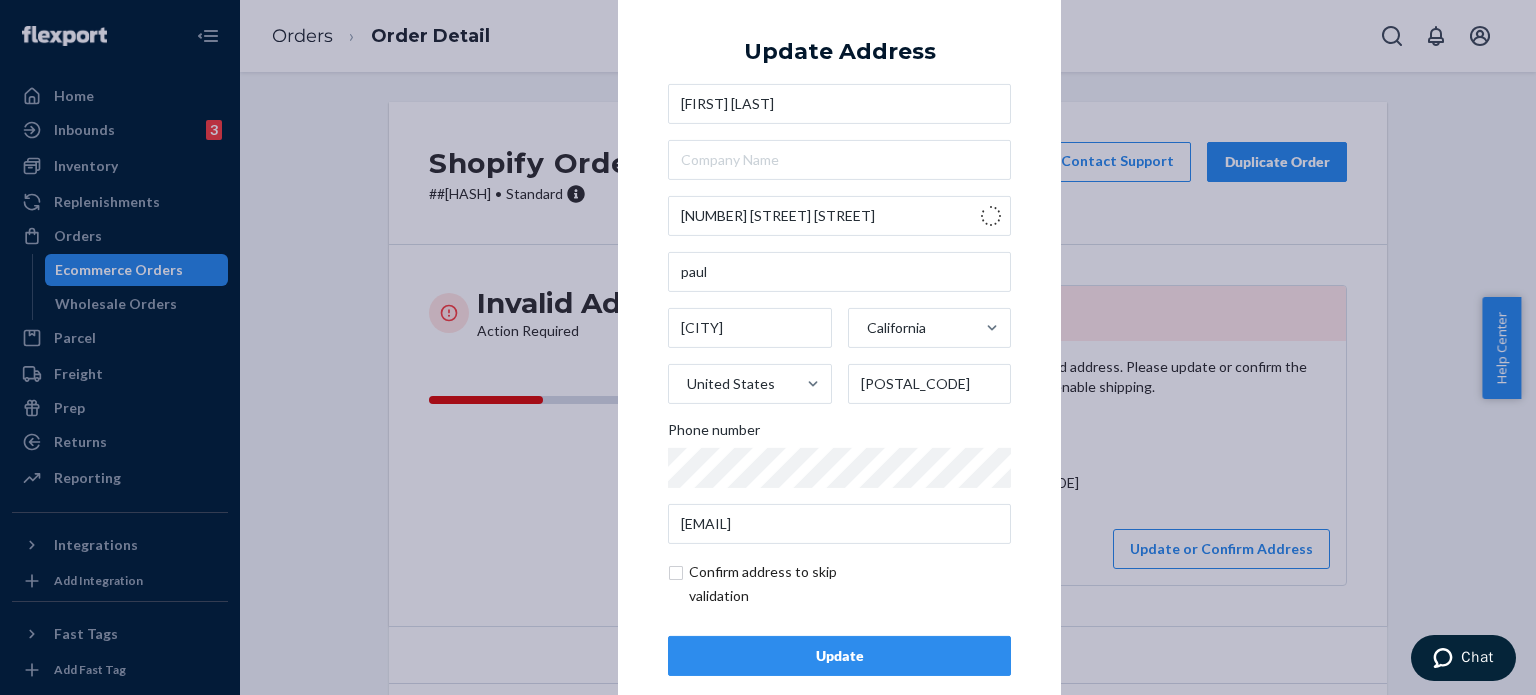 type on "[NUMBER] [STREET]" 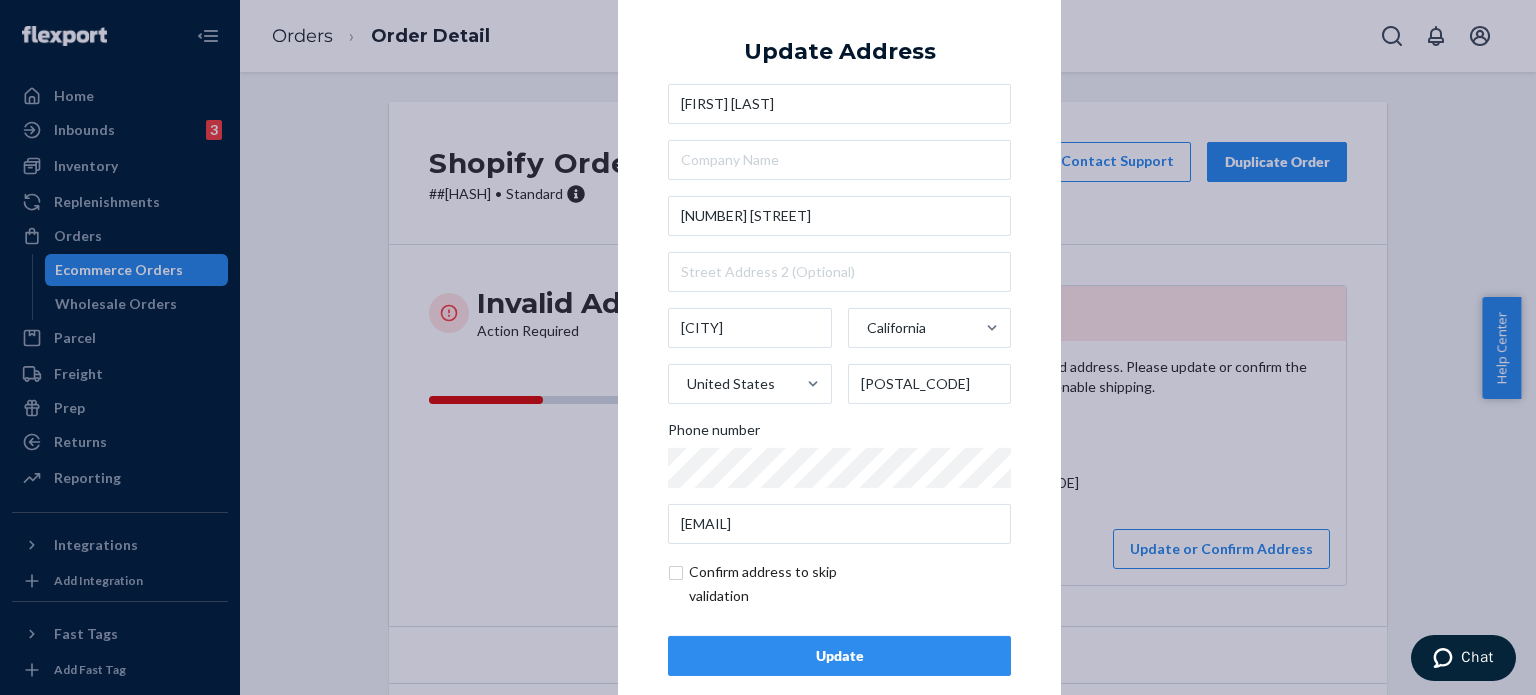click on "Update" at bounding box center (839, 656) 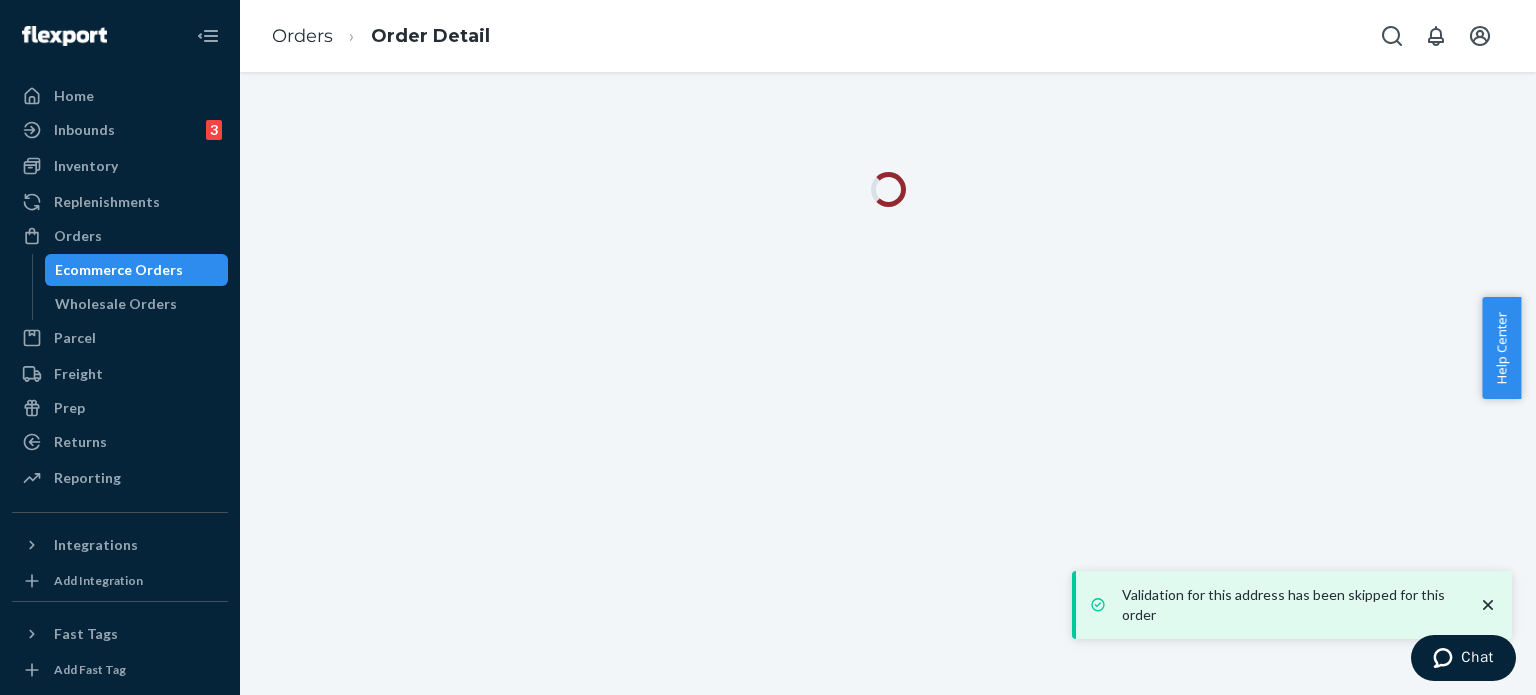 drag, startPoint x: 1485, startPoint y: 602, endPoint x: 1464, endPoint y: 605, distance: 21.213203 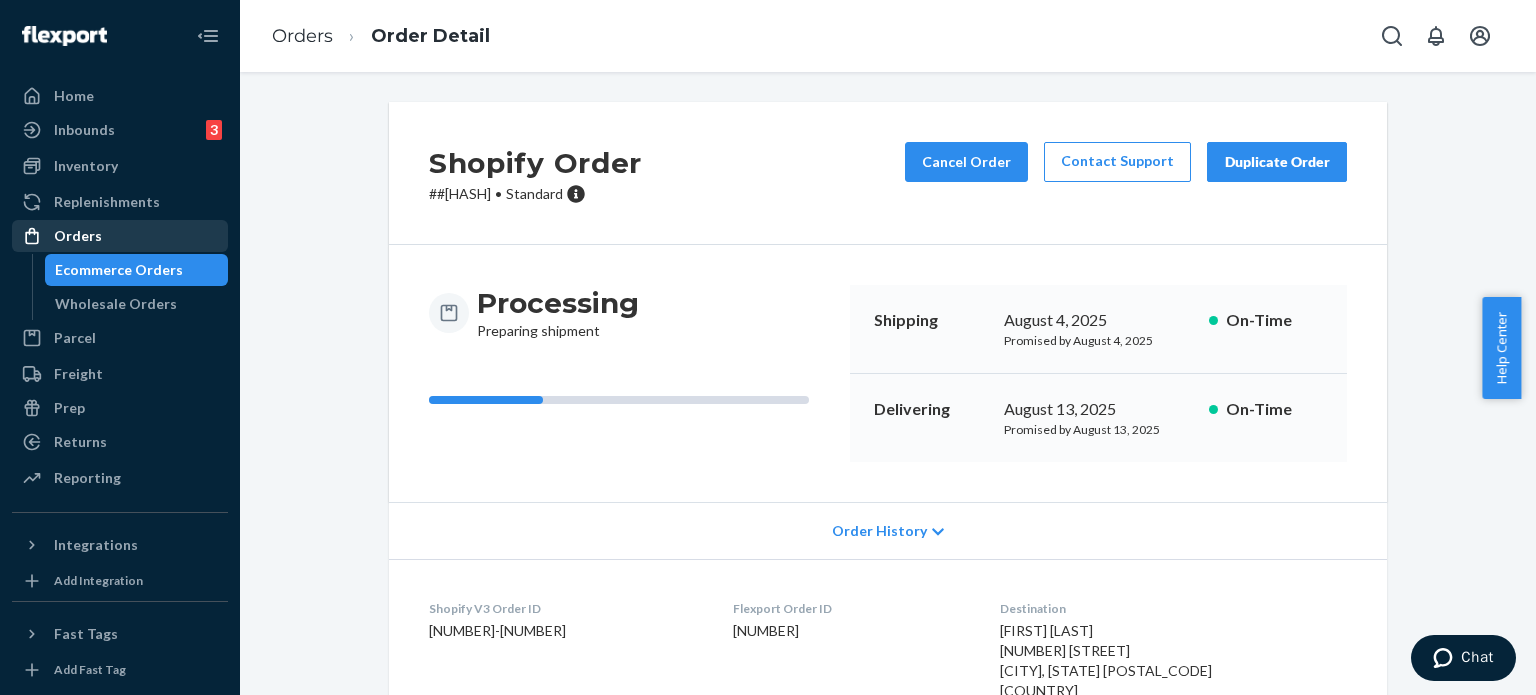 click on "Orders" at bounding box center [120, 236] 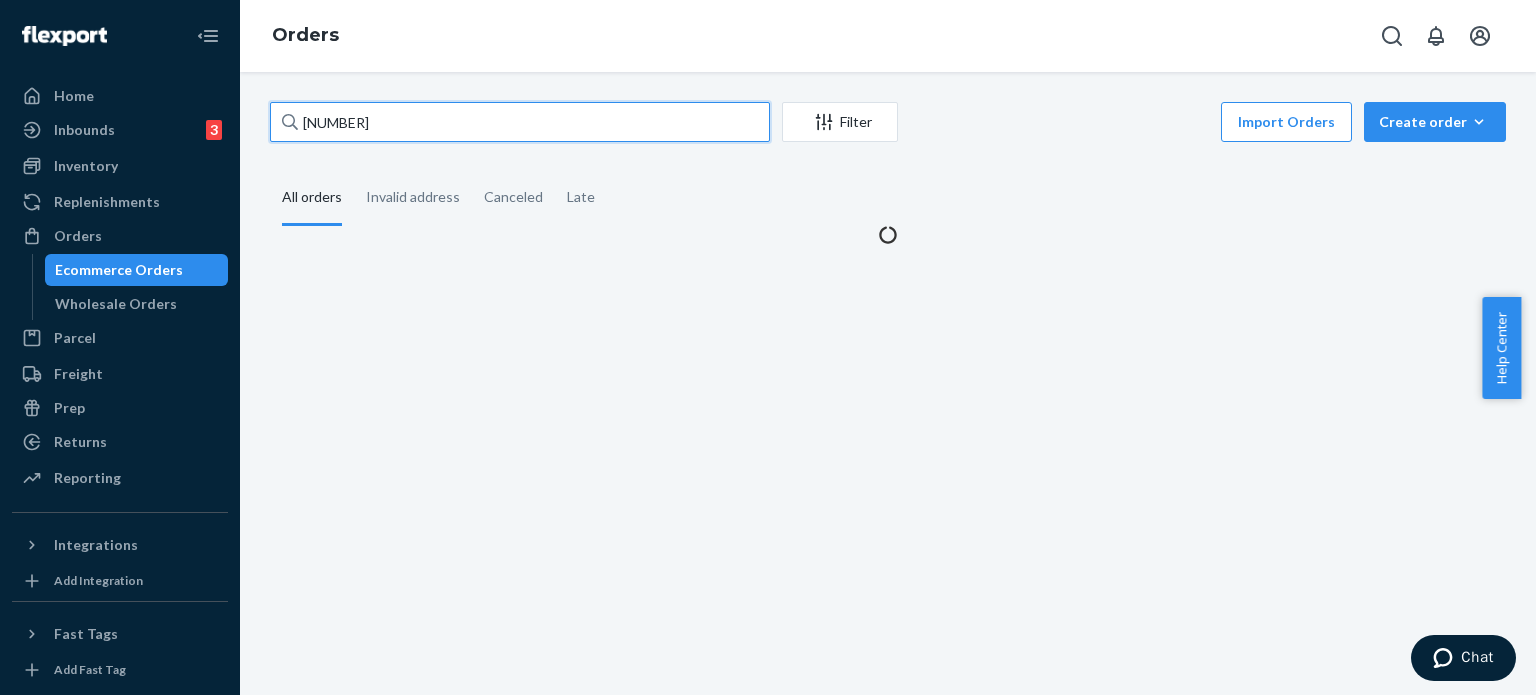 click on "[NUMBER]" at bounding box center [520, 122] 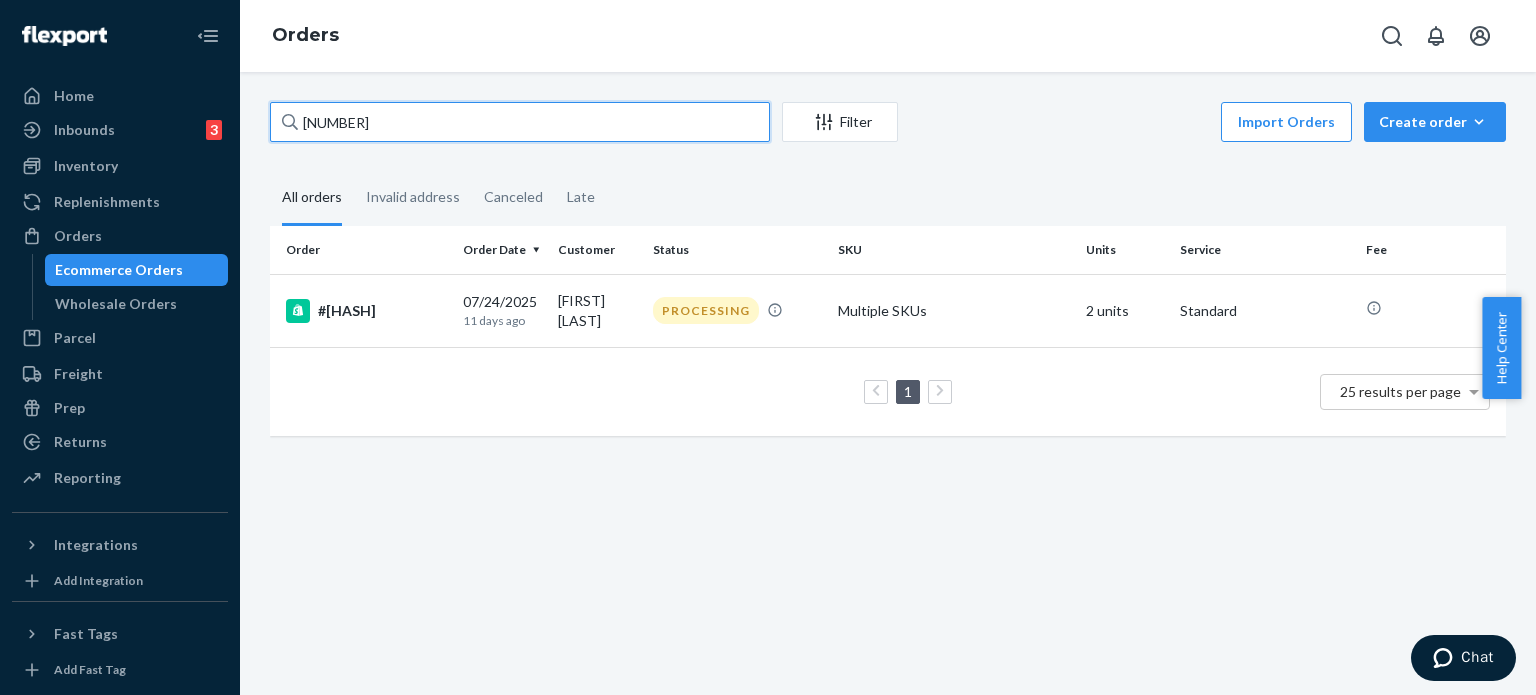 click on "[NUMBER]" at bounding box center [520, 122] 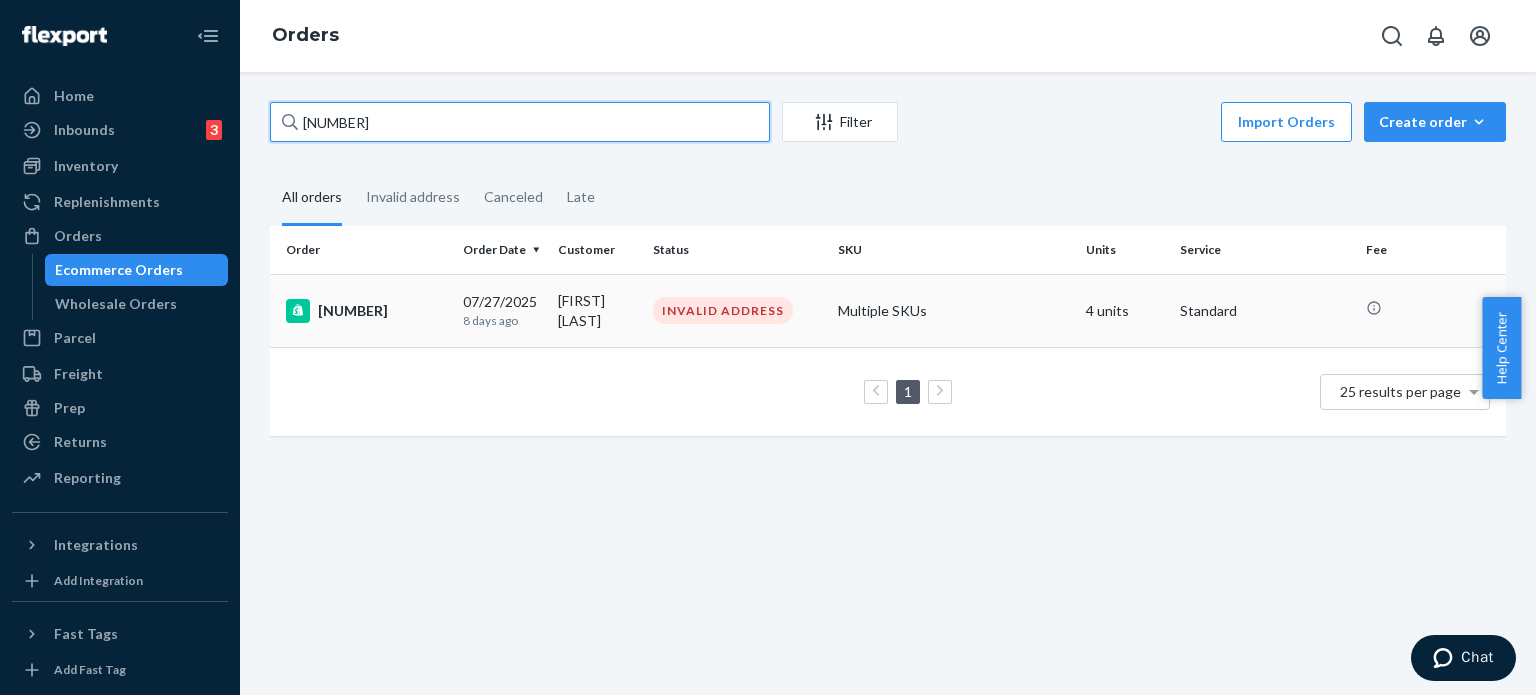 type on "[NUMBER]" 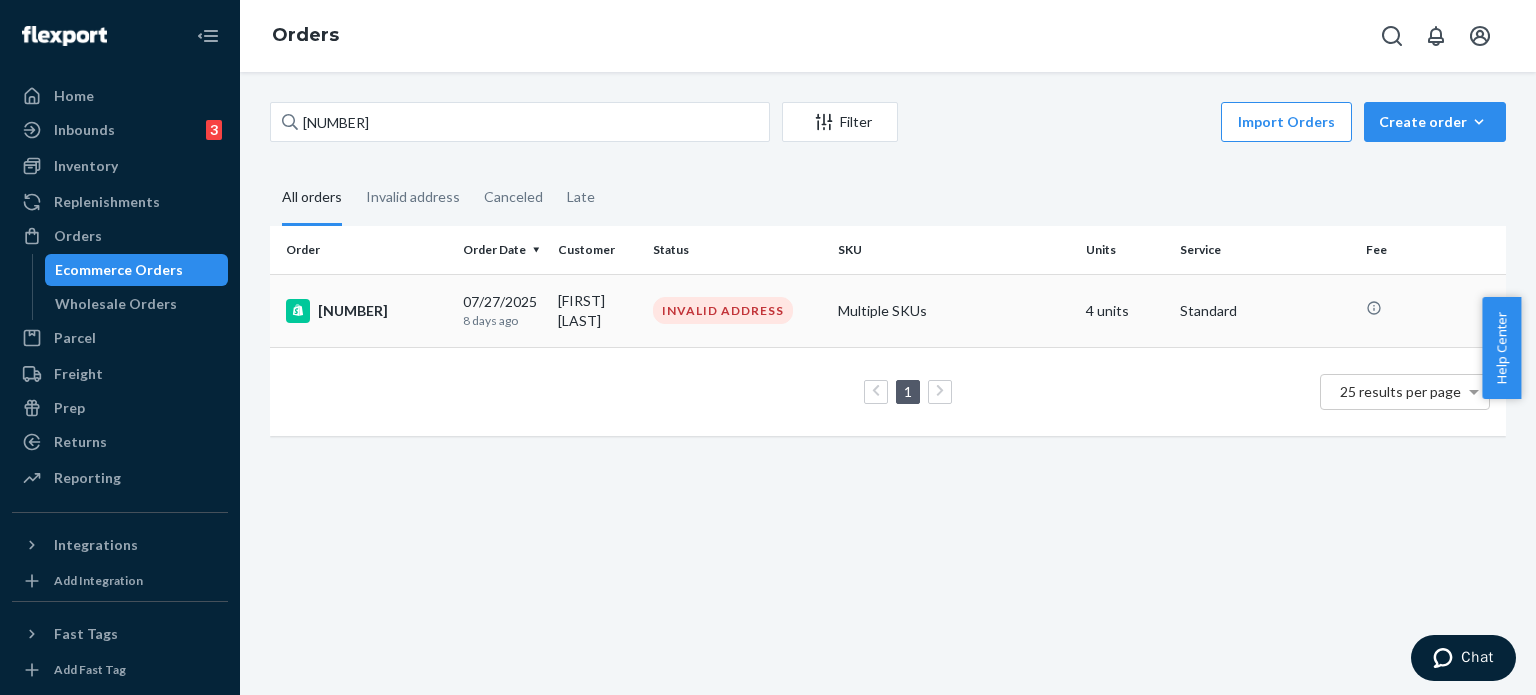 click on "[NUMBER]" at bounding box center [362, 310] 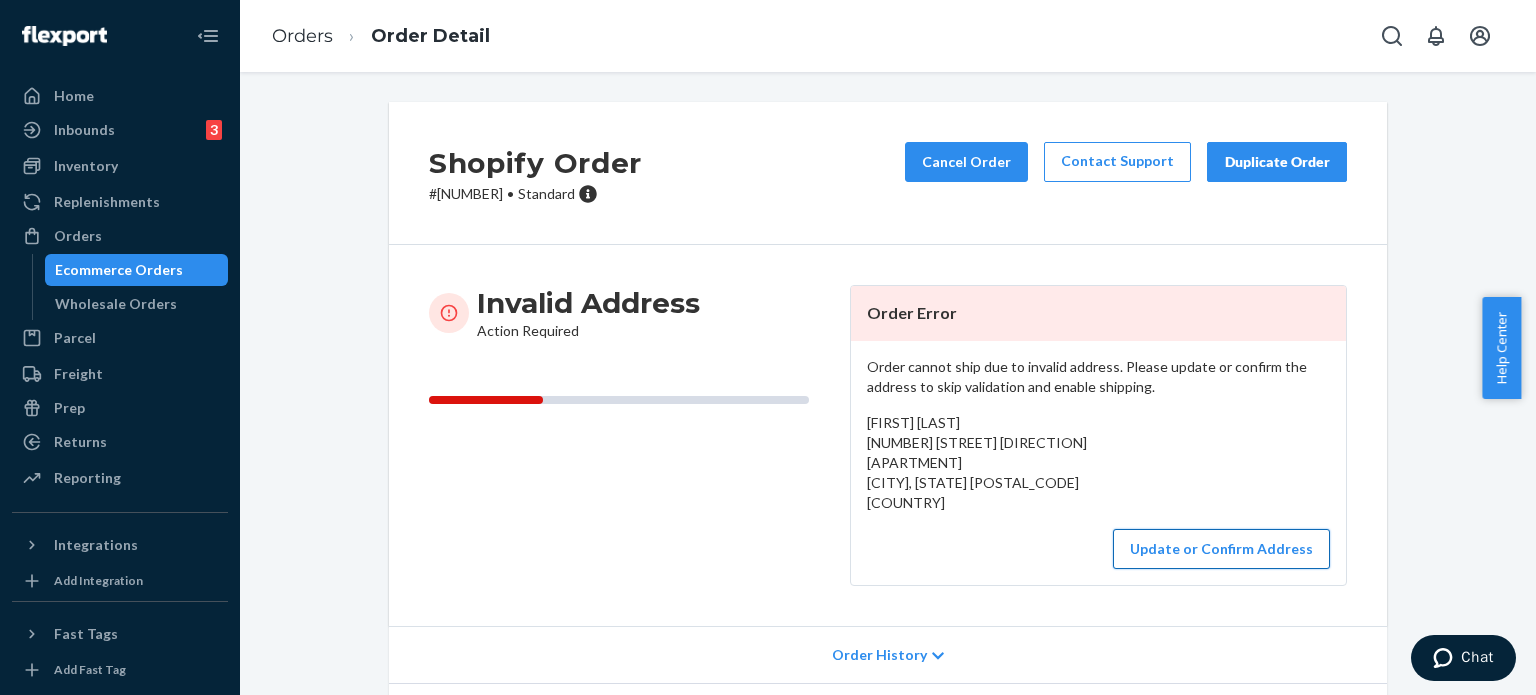 click on "Update or Confirm Address" at bounding box center [1221, 549] 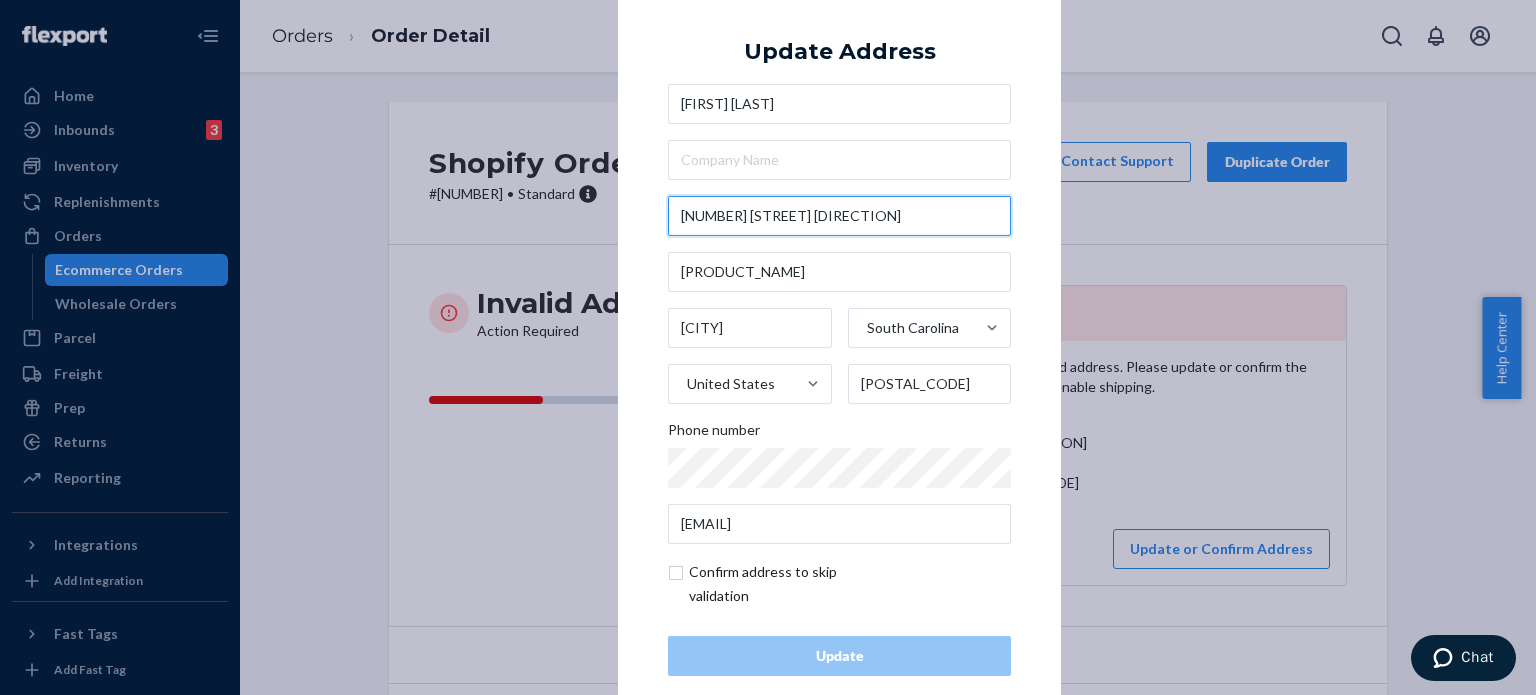 click on "[NUMBER] [STREET] [DIRECTION]" at bounding box center [839, 216] 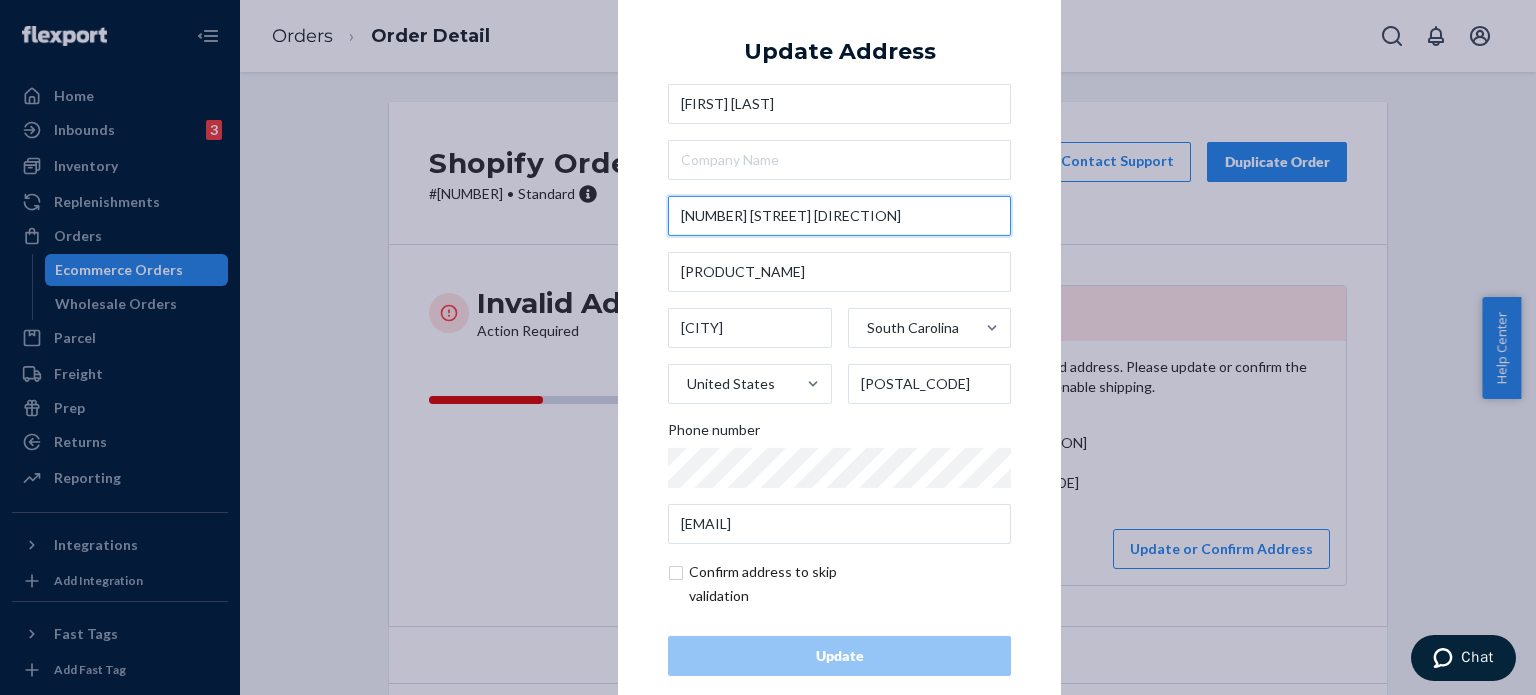 click on "[NUMBER] [STREET] [DIRECTION]" at bounding box center (839, 216) 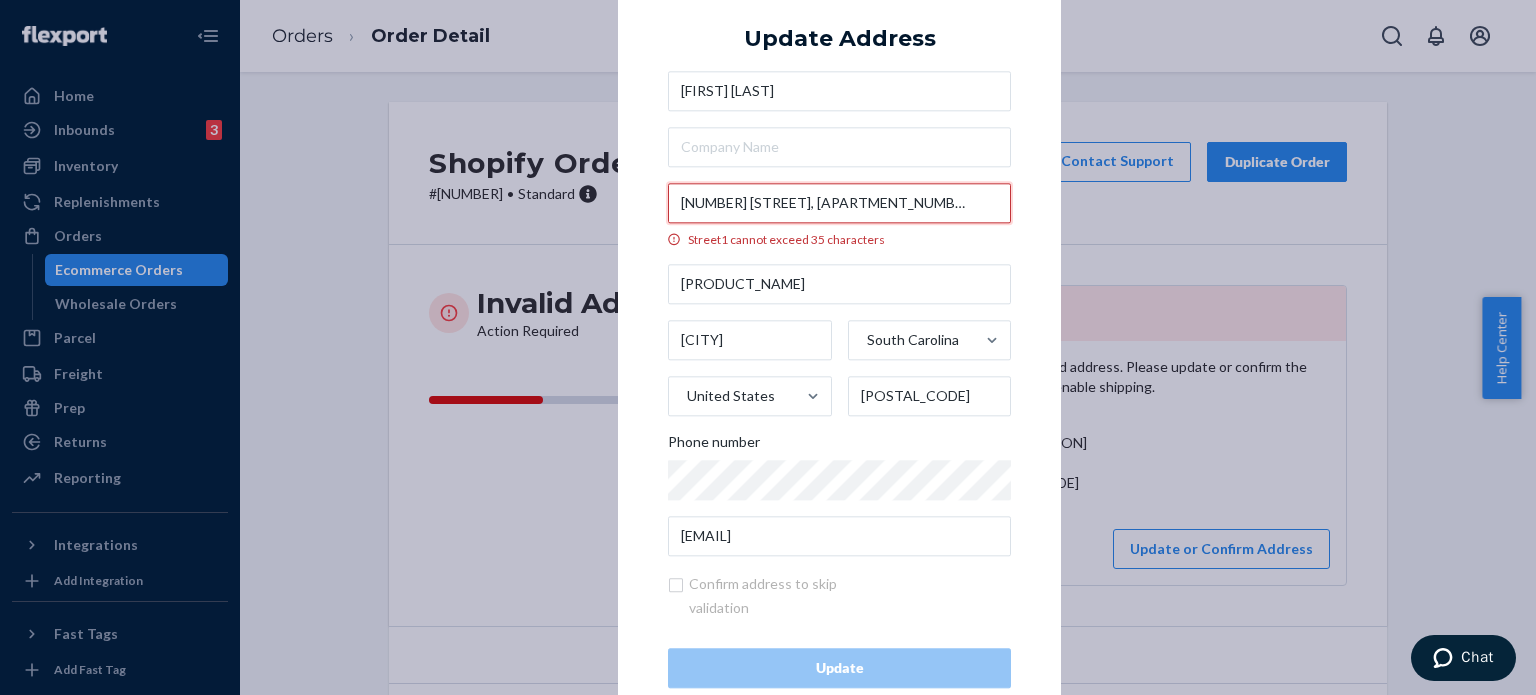 scroll, scrollTop: 0, scrollLeft: 158, axis: horizontal 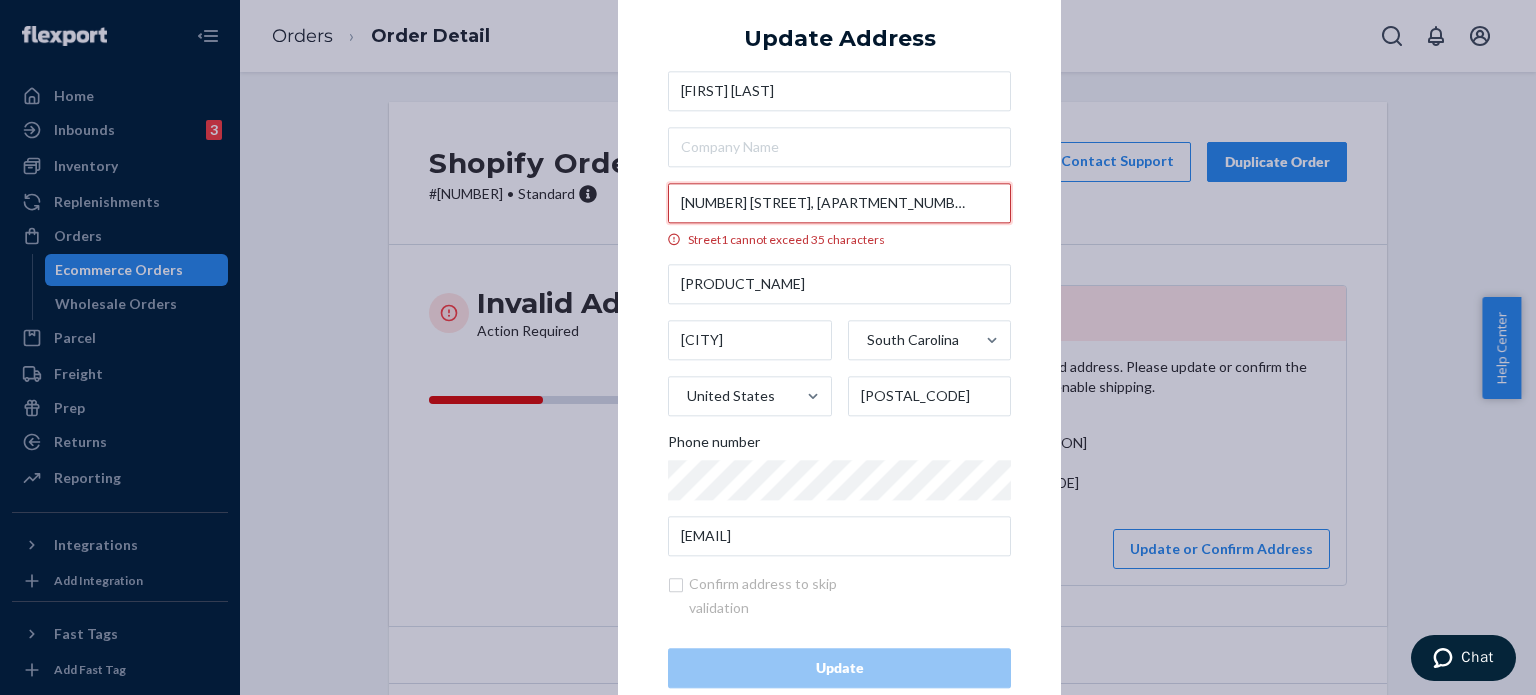 click on "[NUMBER] [STREET], [APARTMENT_NUMBER], [CITY]. [STATE] [POSTAL_CODE]" at bounding box center [839, 203] 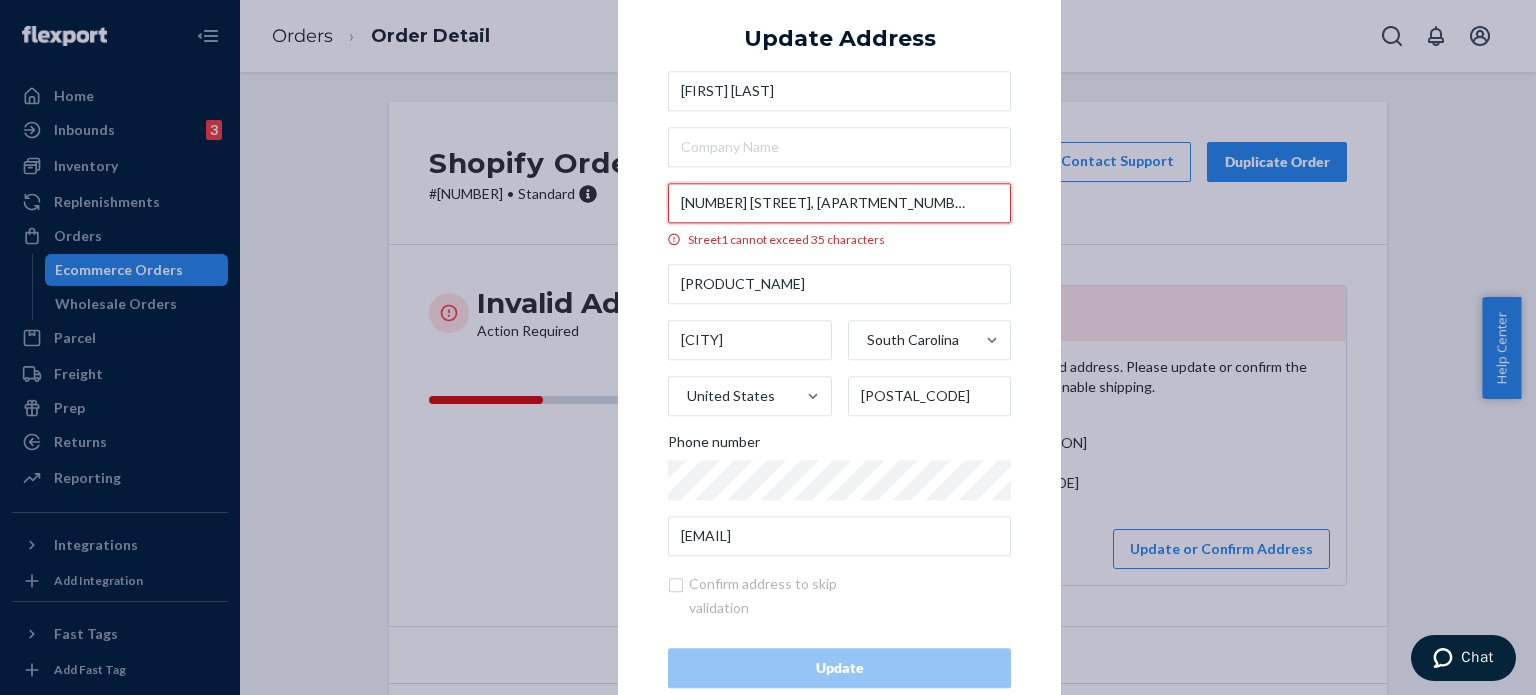 paste 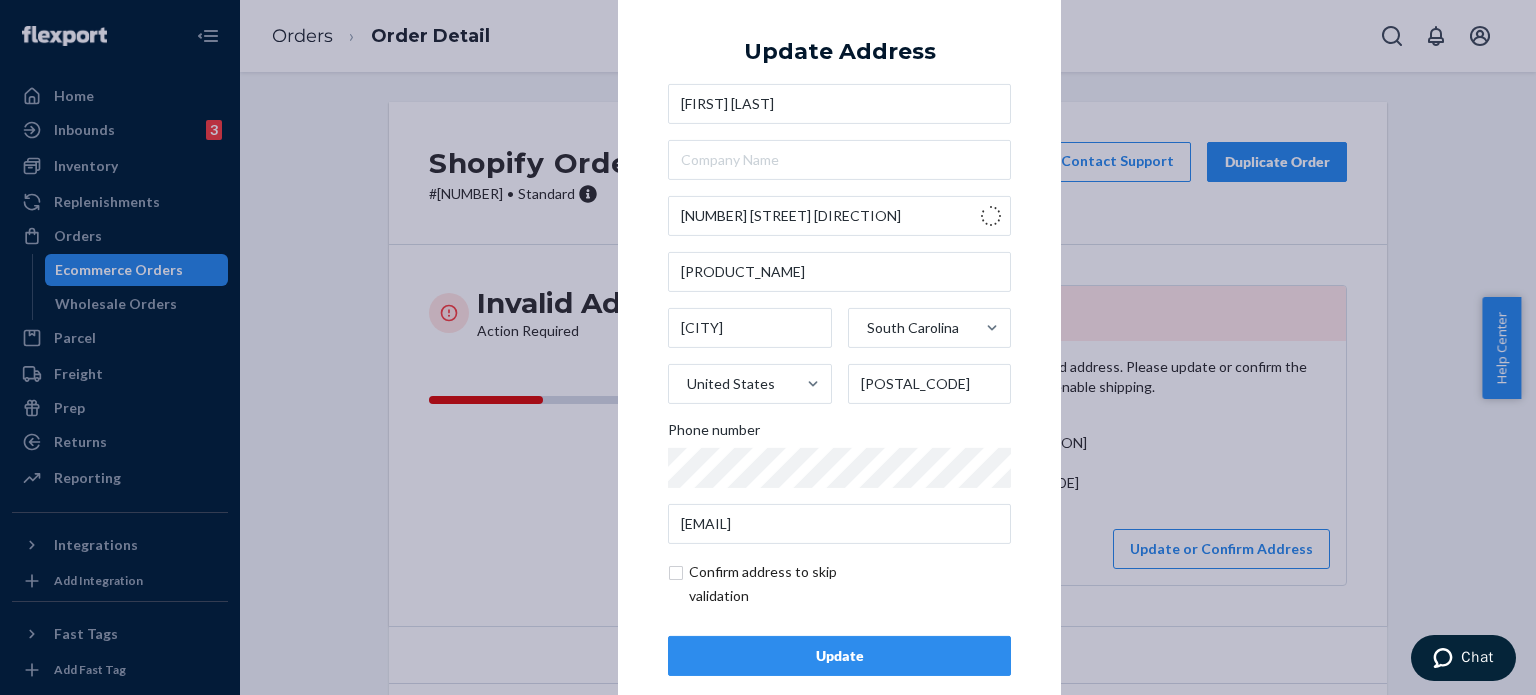 type on "[NUMBER] [STREET]" 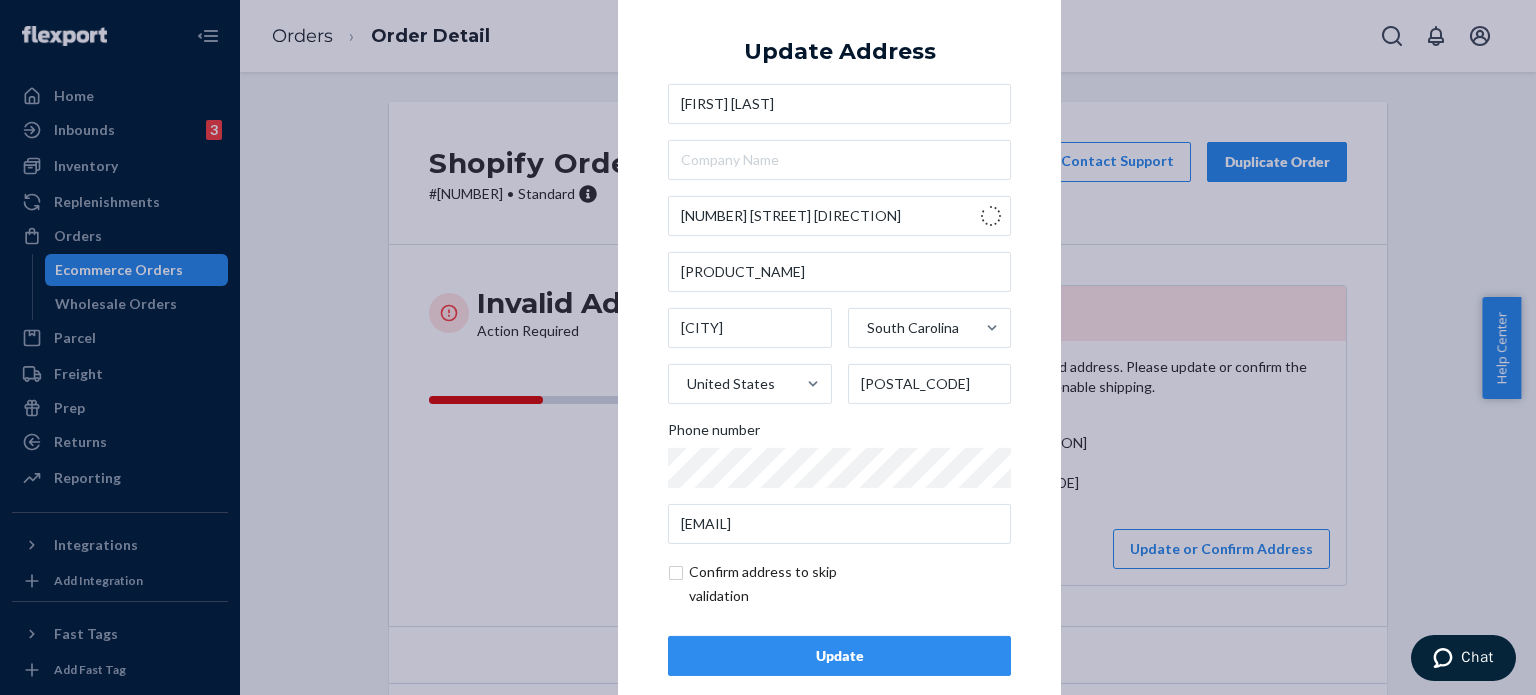 type 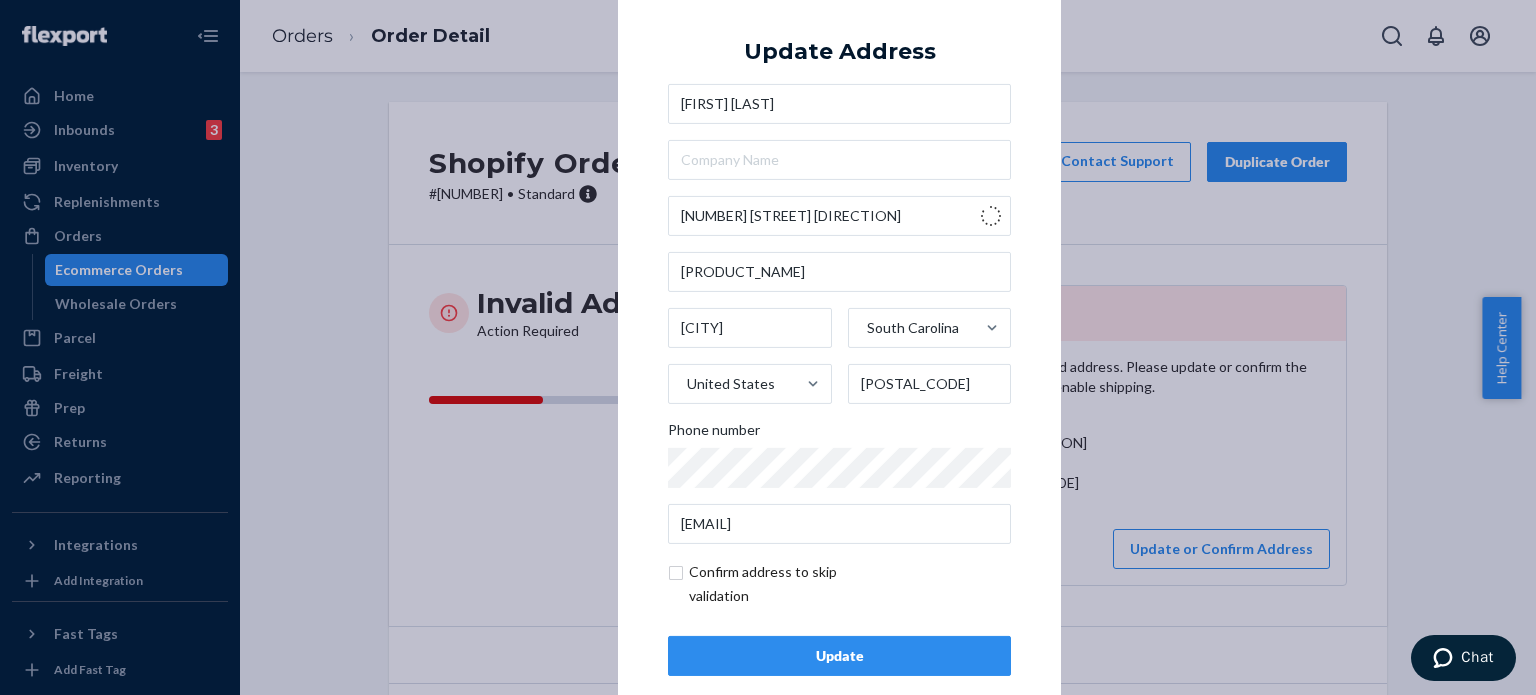 type on "South Carolina" 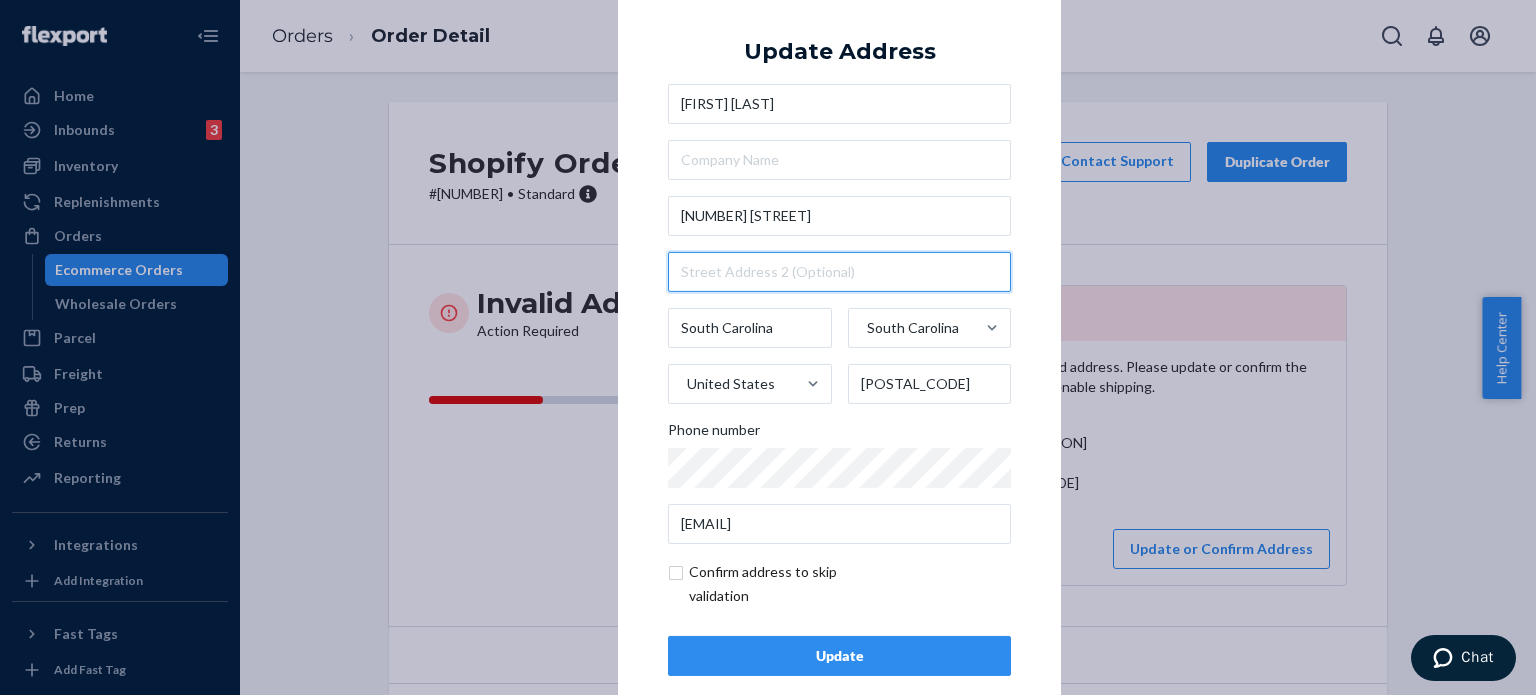 click at bounding box center (839, 272) 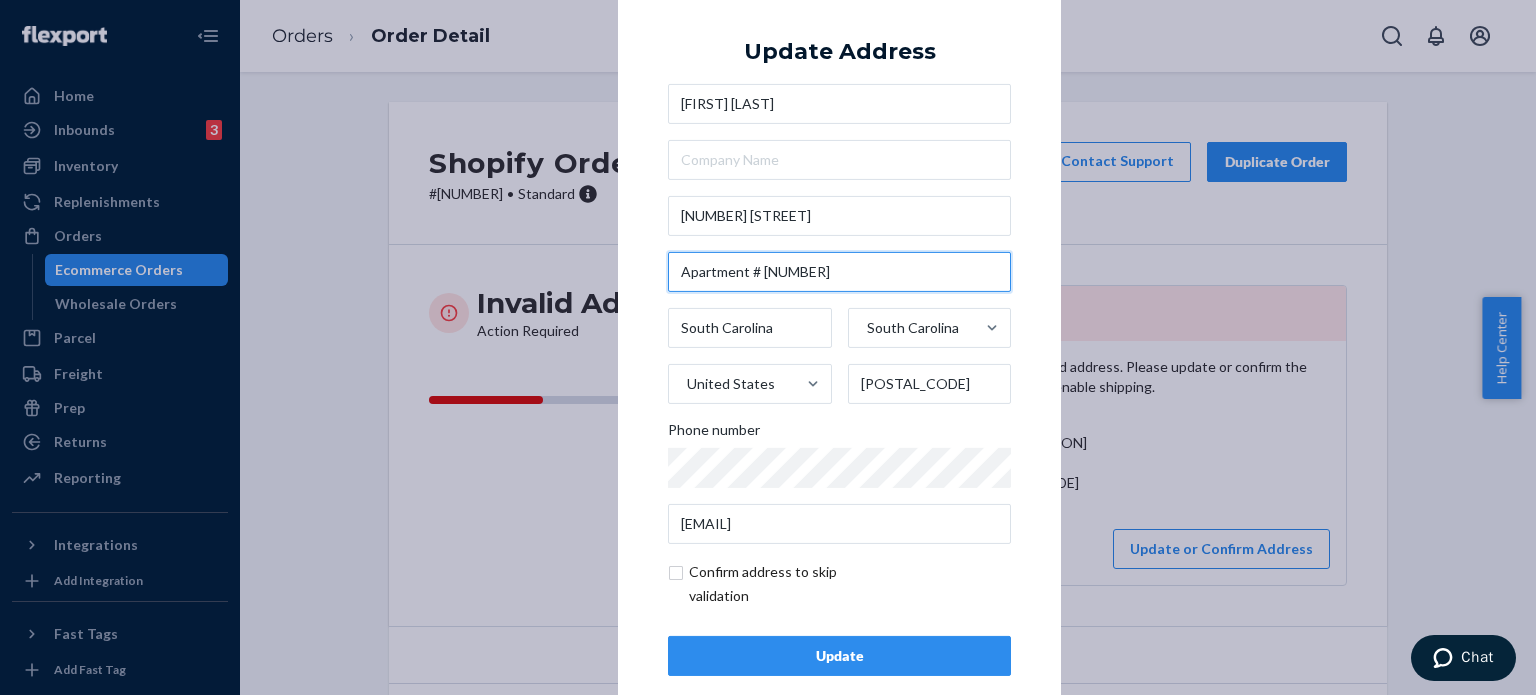 type on "Apartment # [NUMBER]" 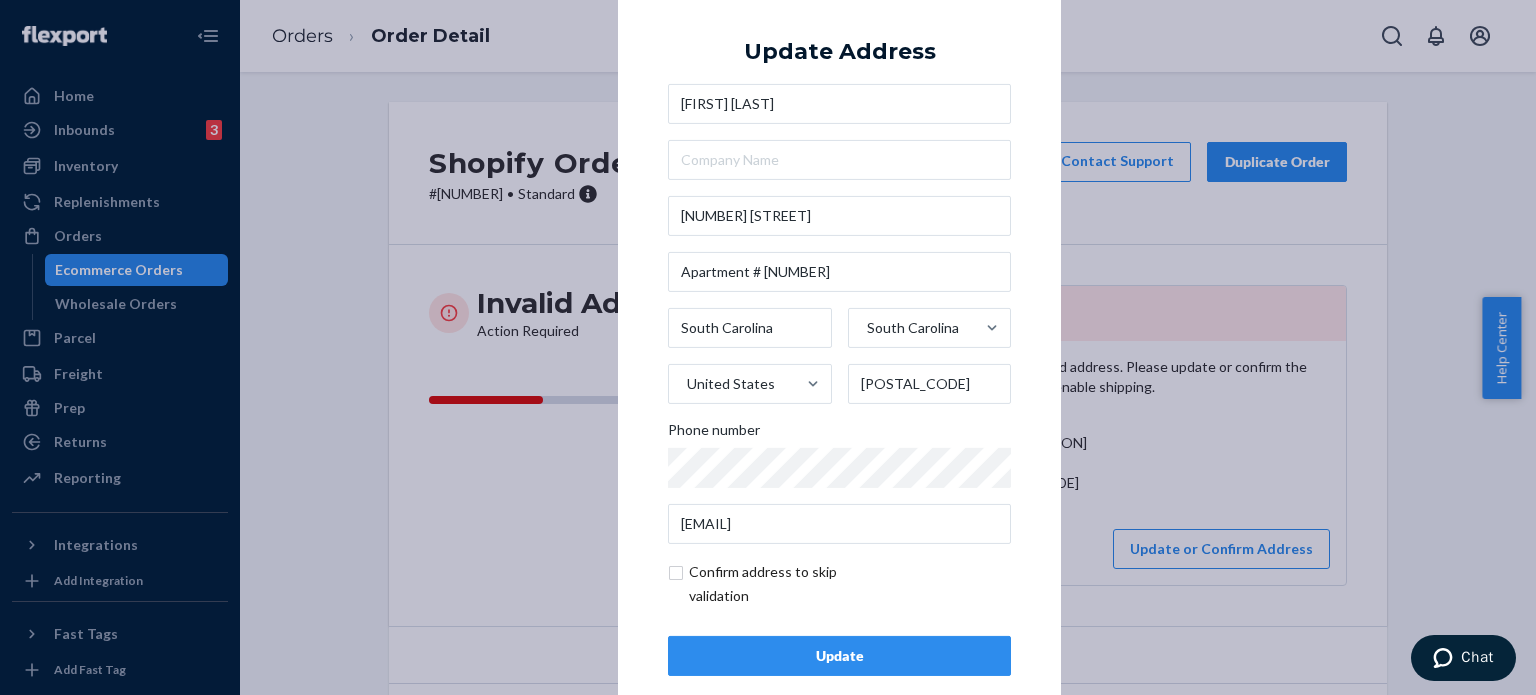 click on "Update" at bounding box center (839, 656) 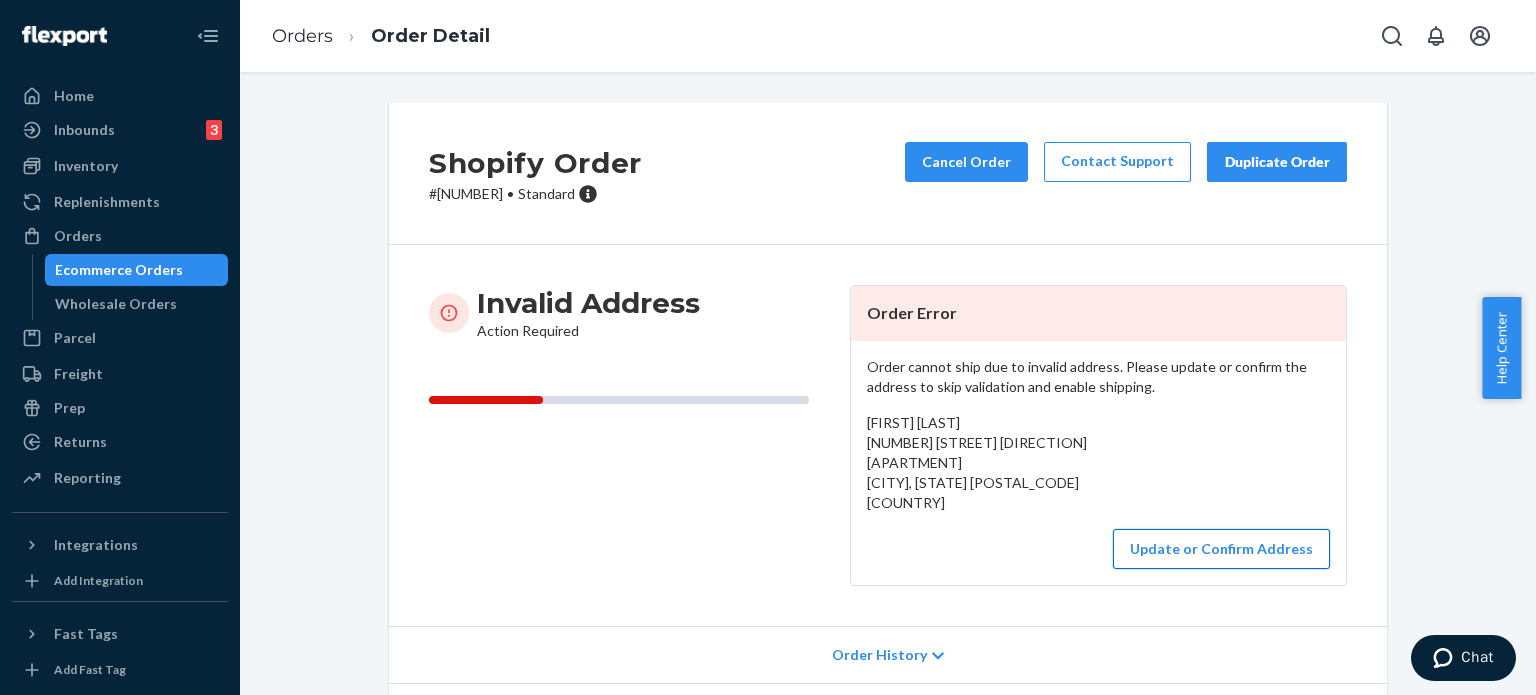 click on "Update or Confirm Address" at bounding box center [1221, 549] 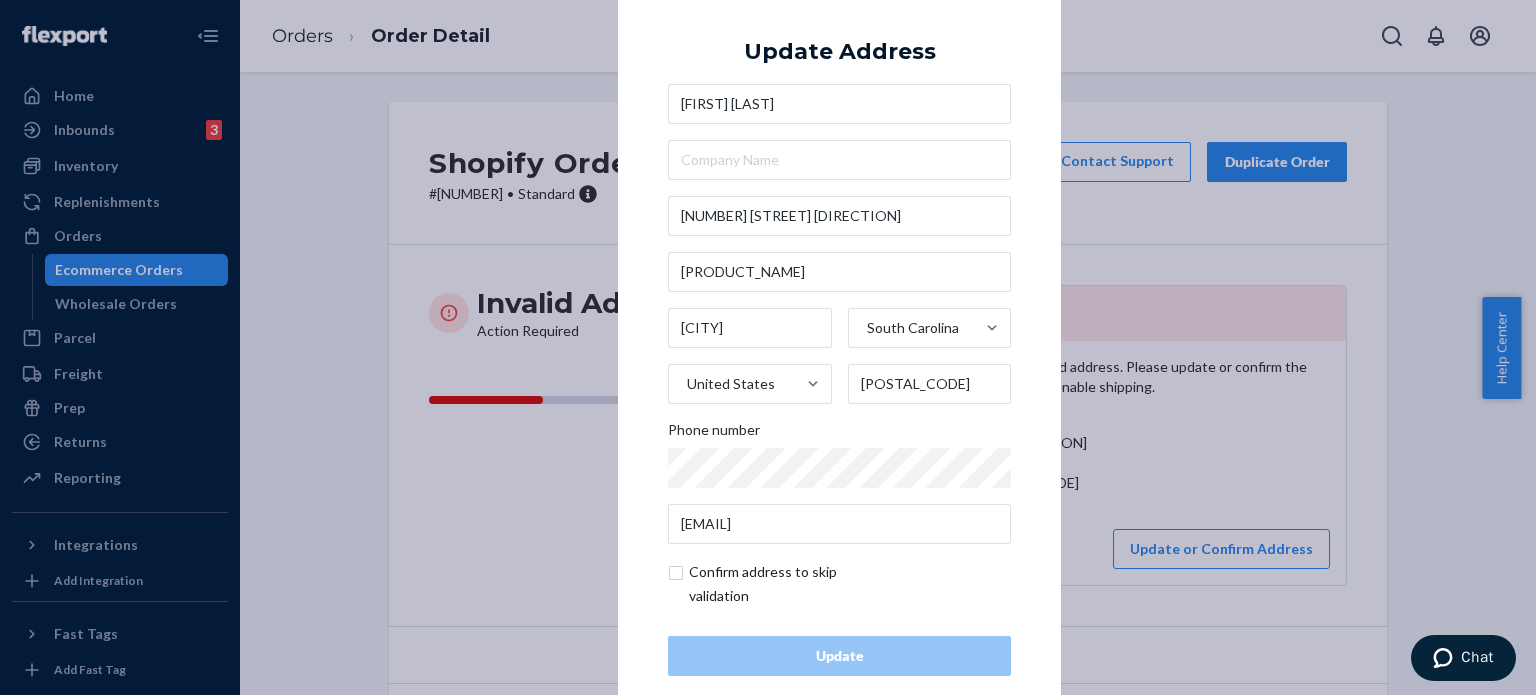 click on "[NUMBER] [STREET] [DIRECTION]" at bounding box center [839, 216] 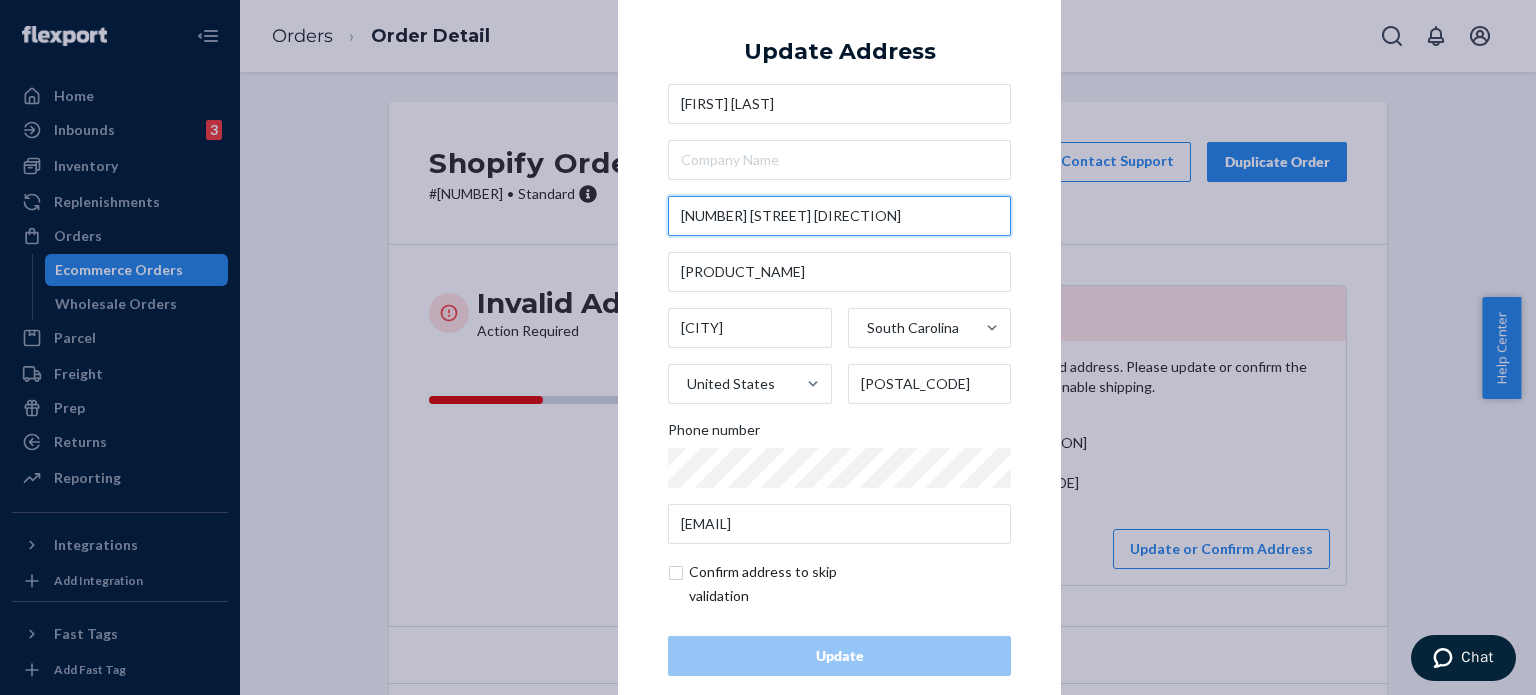 click on "[NUMBER] [STREET] [DIRECTION]" at bounding box center [839, 216] 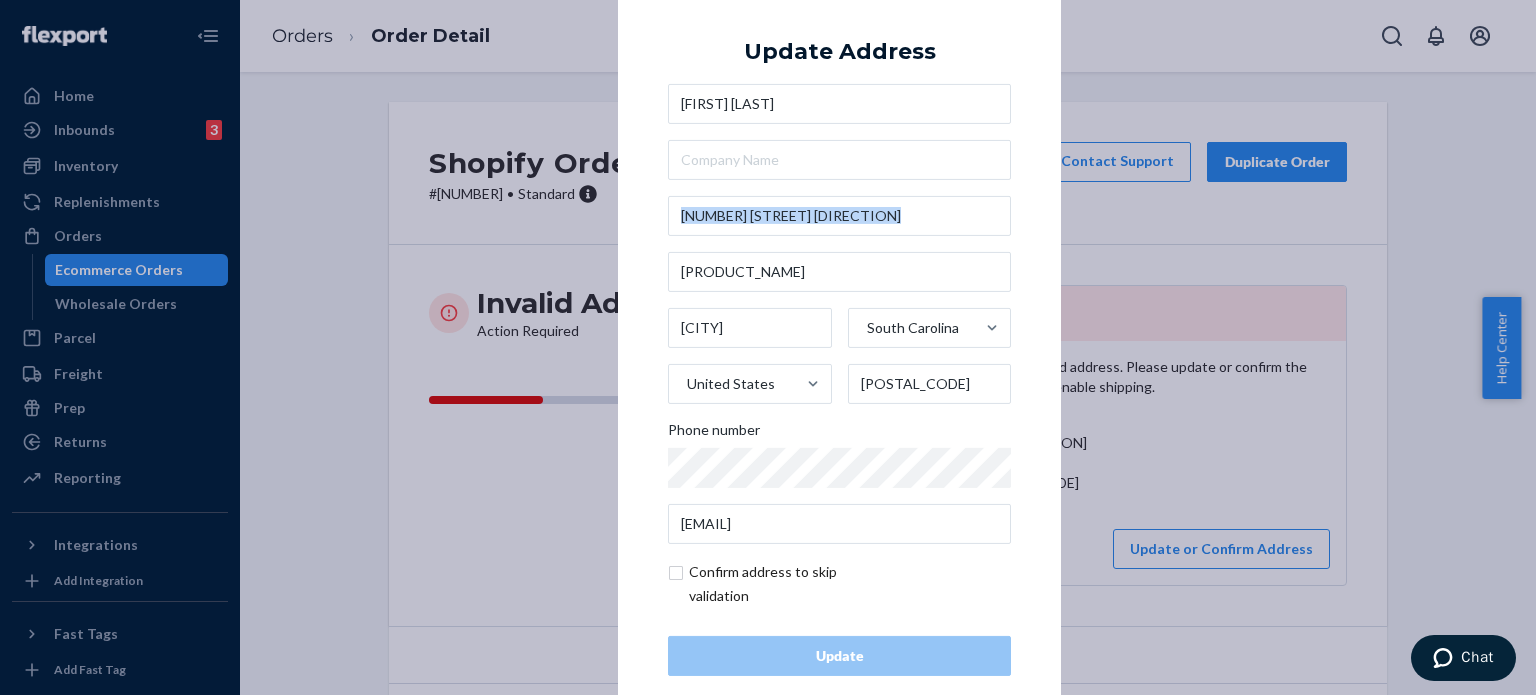 click on "[NUMBER] [STREET] [DIRECTION]" at bounding box center (839, 216) 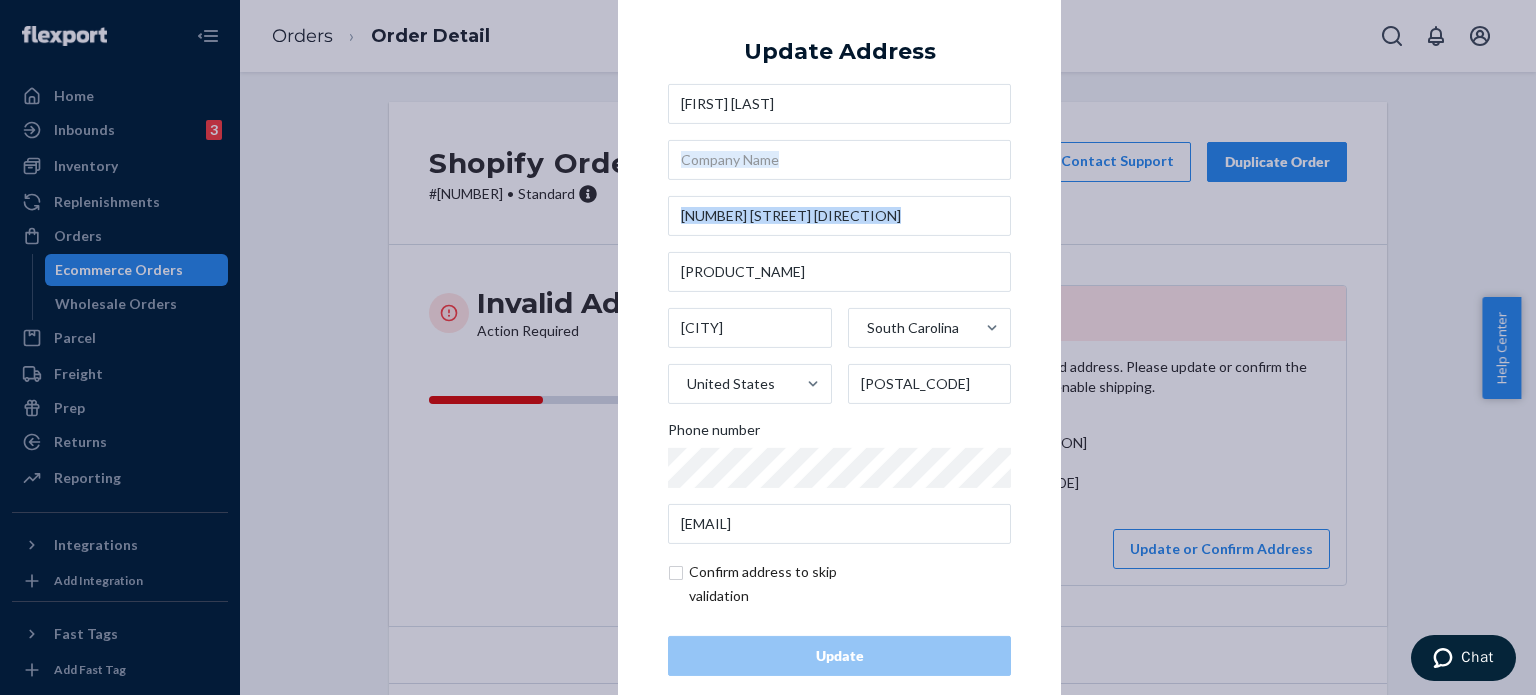 click on "[NUMBER] [STREET] [DIRECTION]" at bounding box center [839, 216] 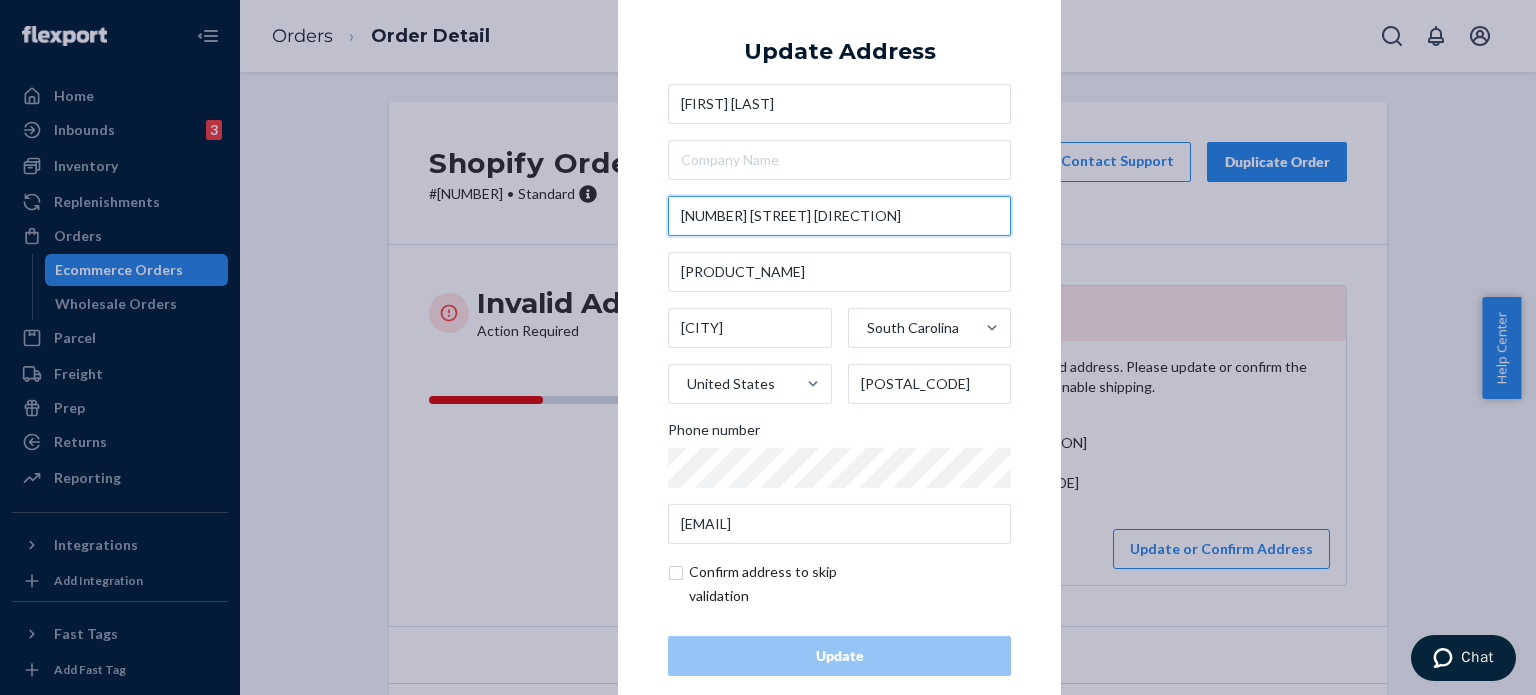 click on "[NUMBER] [STREET] [DIRECTION]" at bounding box center [839, 216] 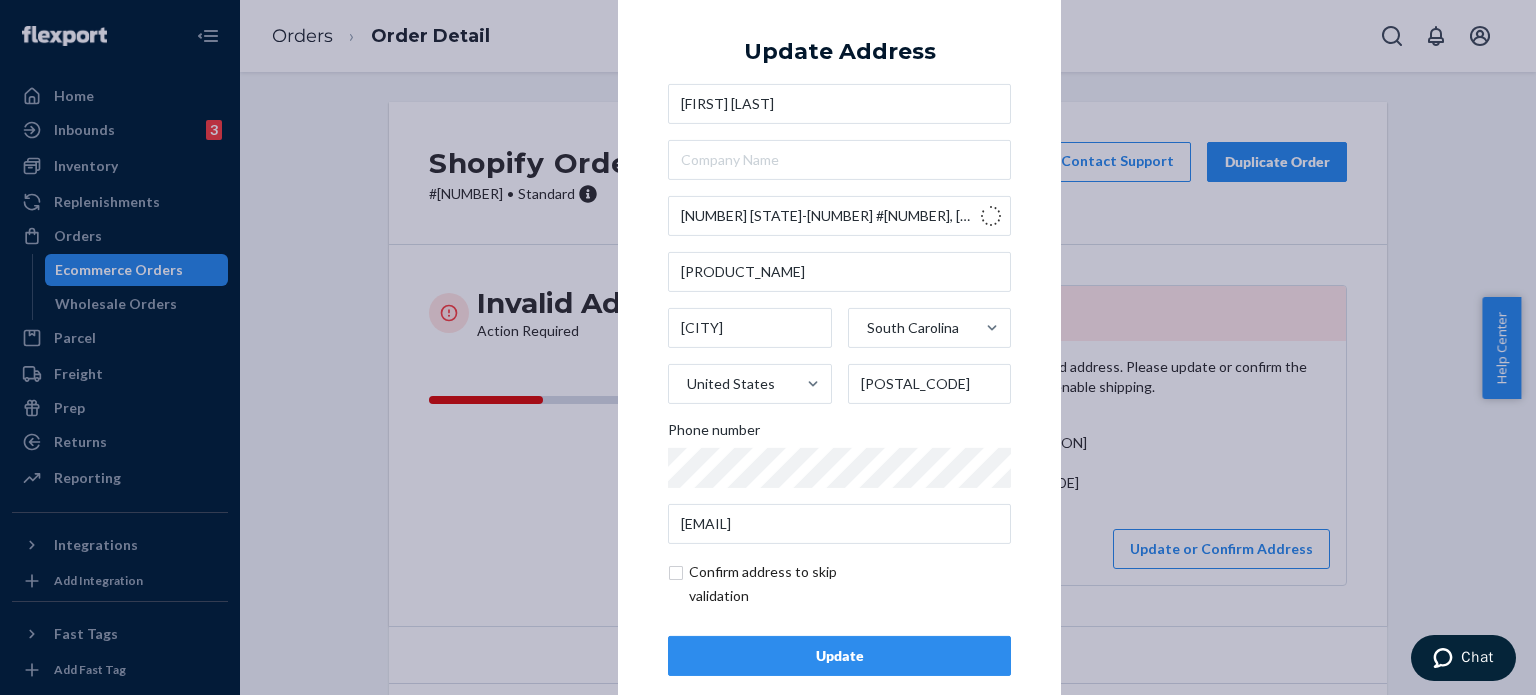 type on "[NUMBER] [STREET]" 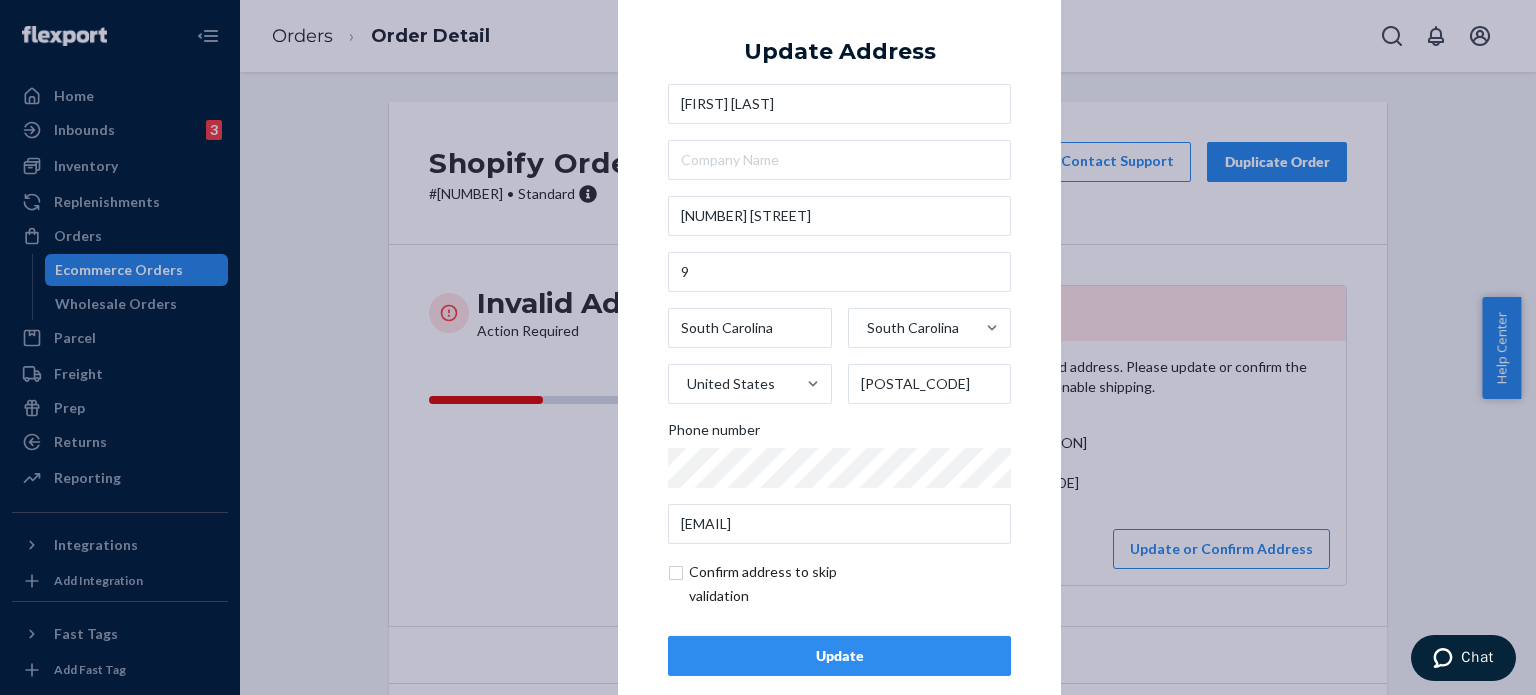 click on "Update" at bounding box center [839, 656] 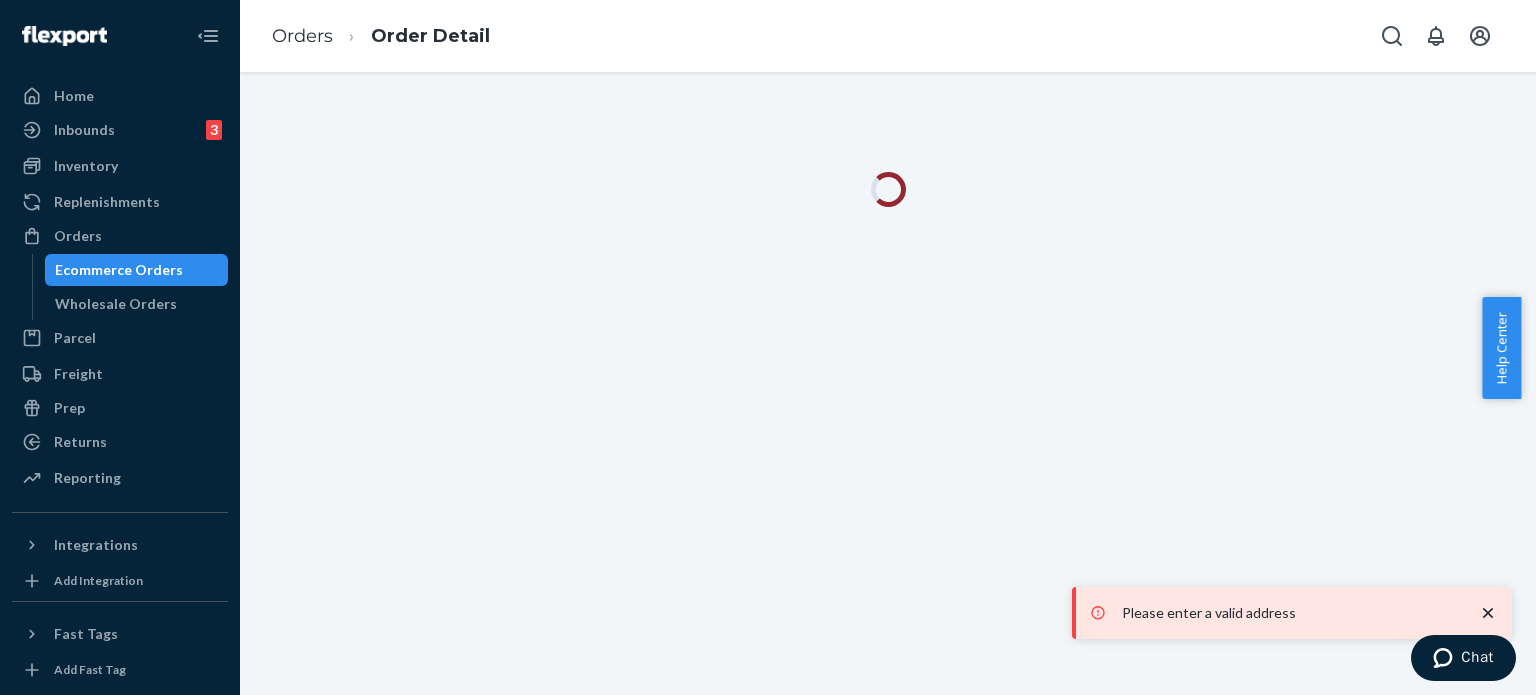 click 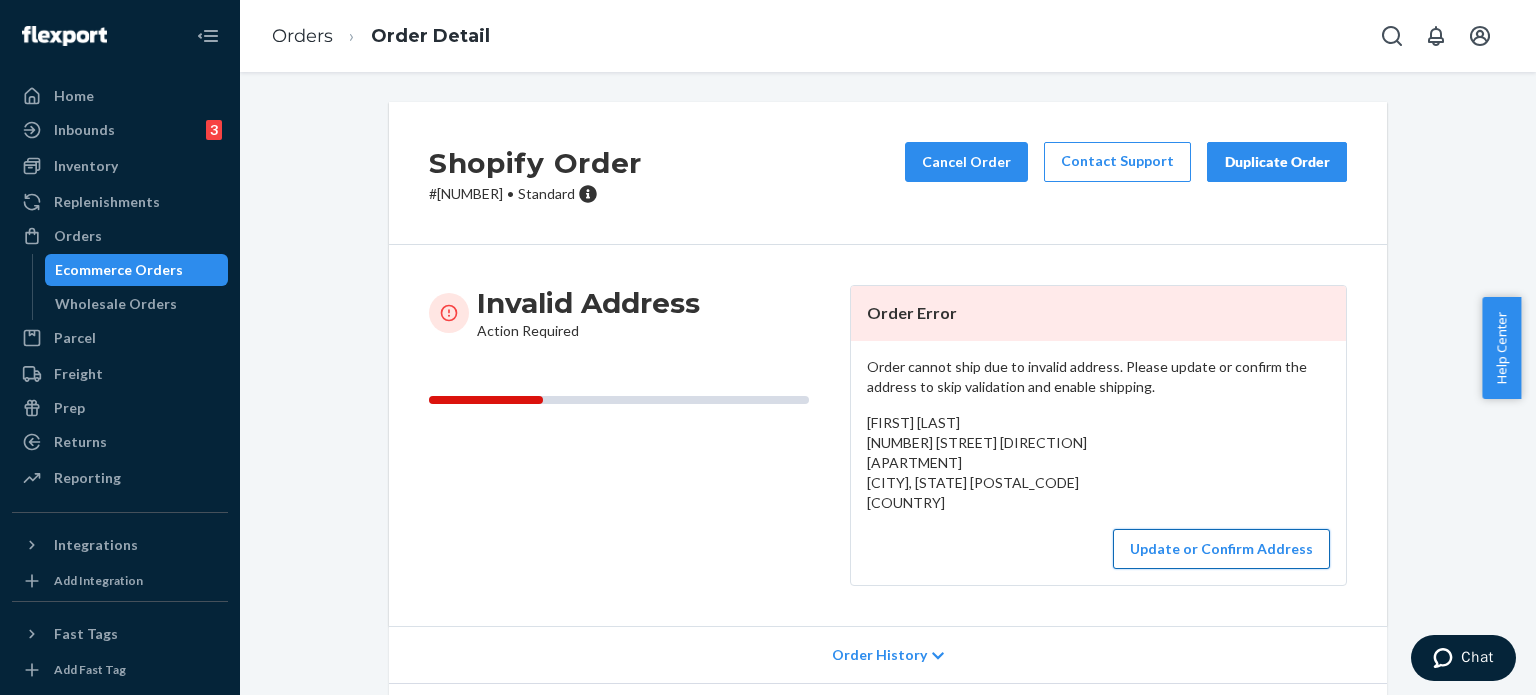 click on "Update or Confirm Address" at bounding box center (1221, 549) 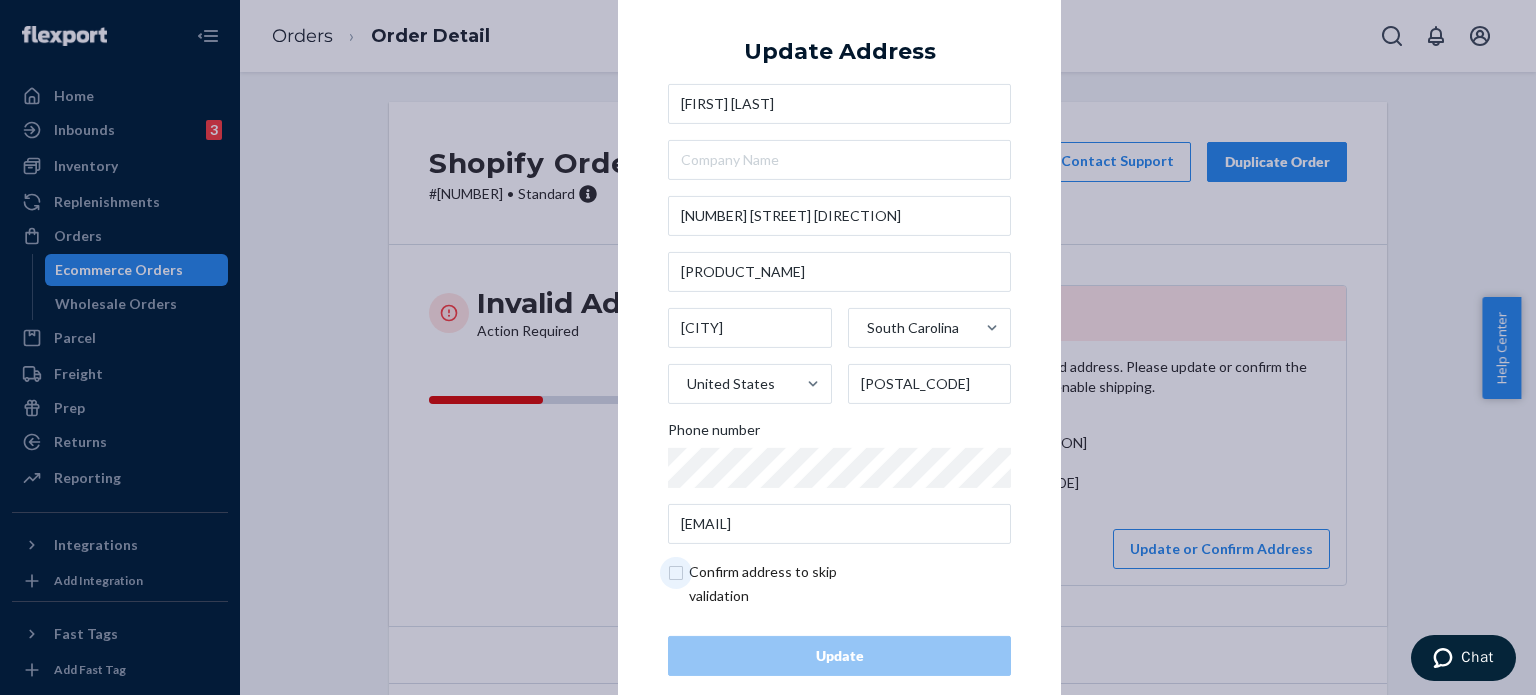 click at bounding box center (784, 584) 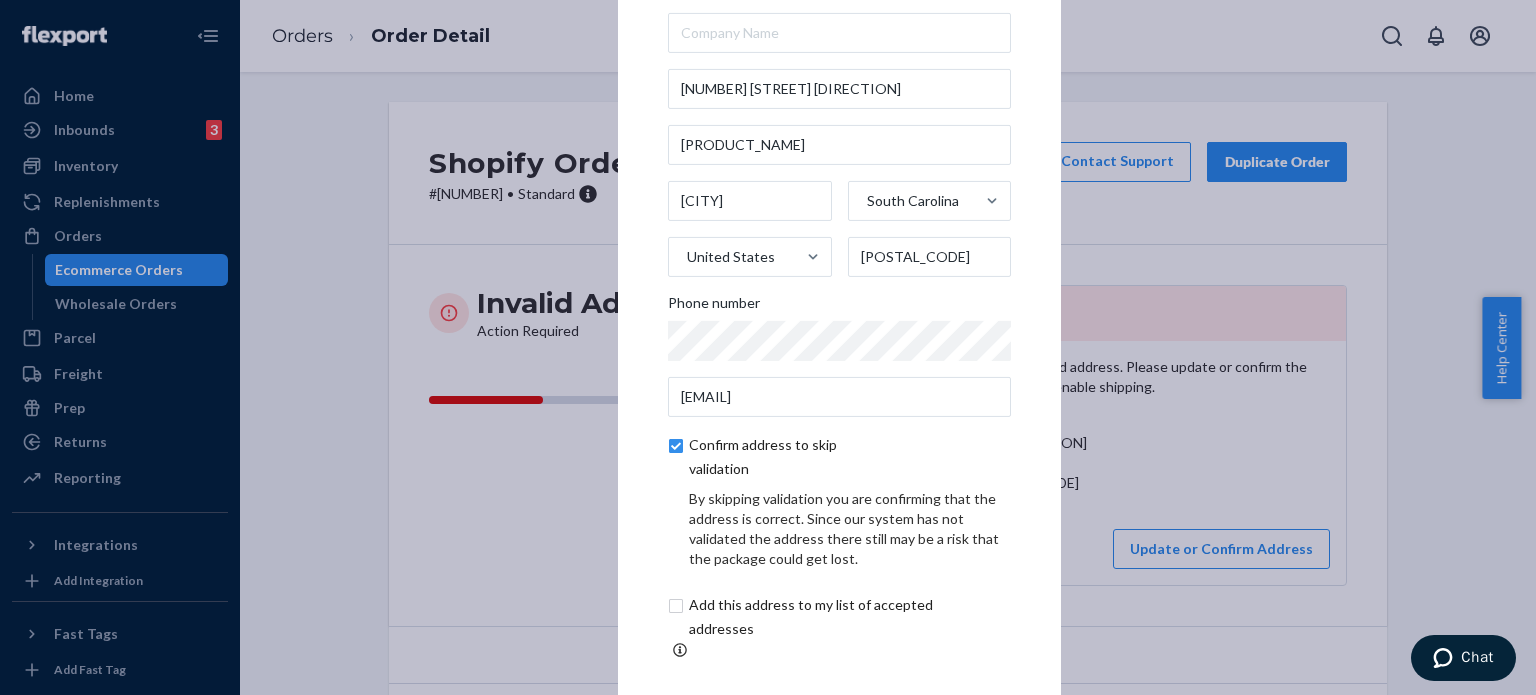 scroll, scrollTop: 114, scrollLeft: 0, axis: vertical 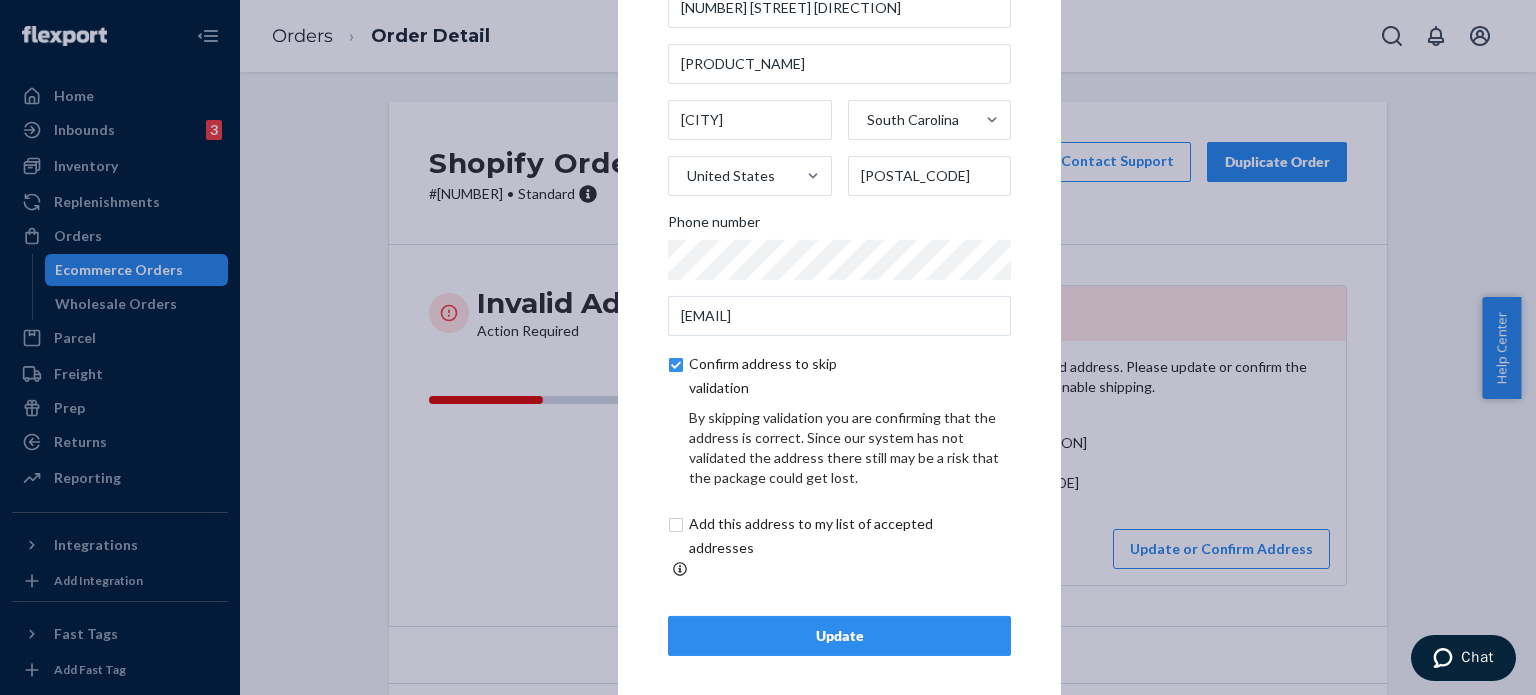 click on "Update" at bounding box center (839, 636) 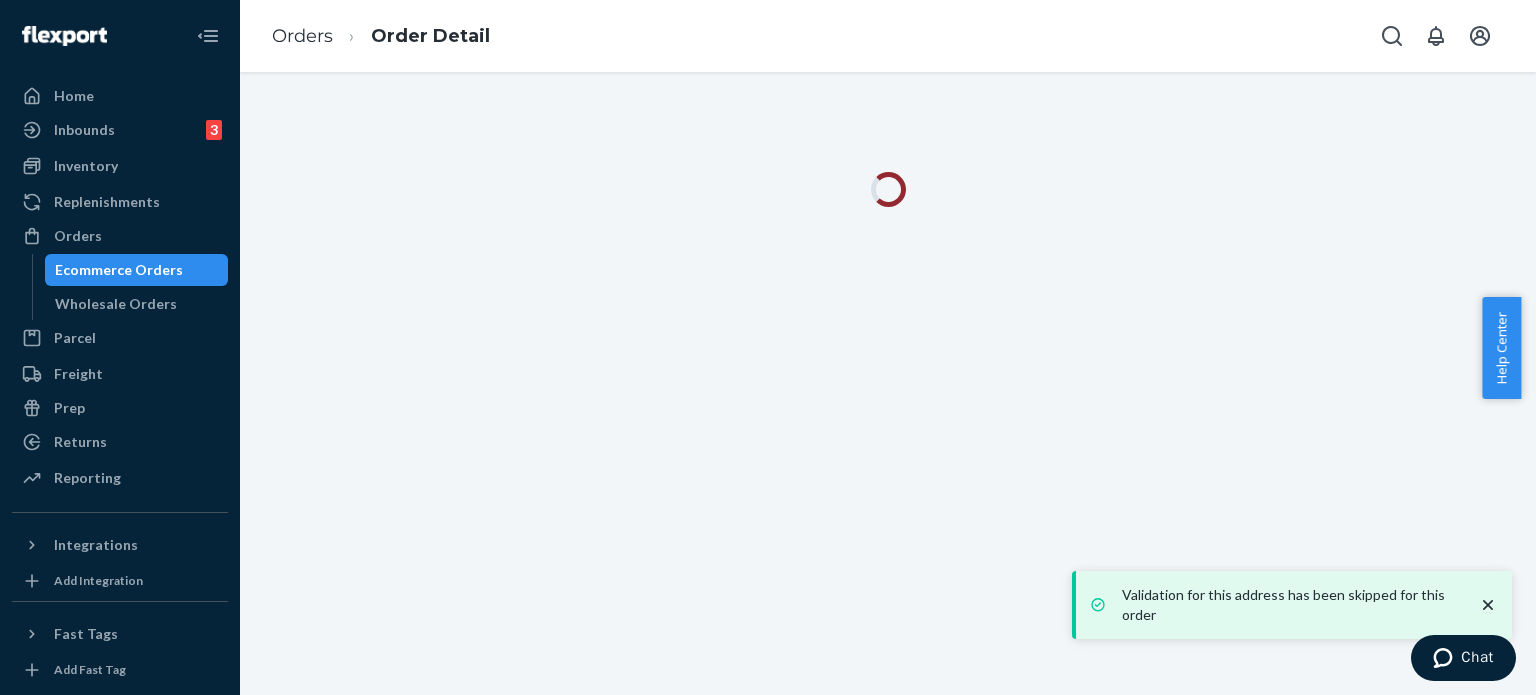 click 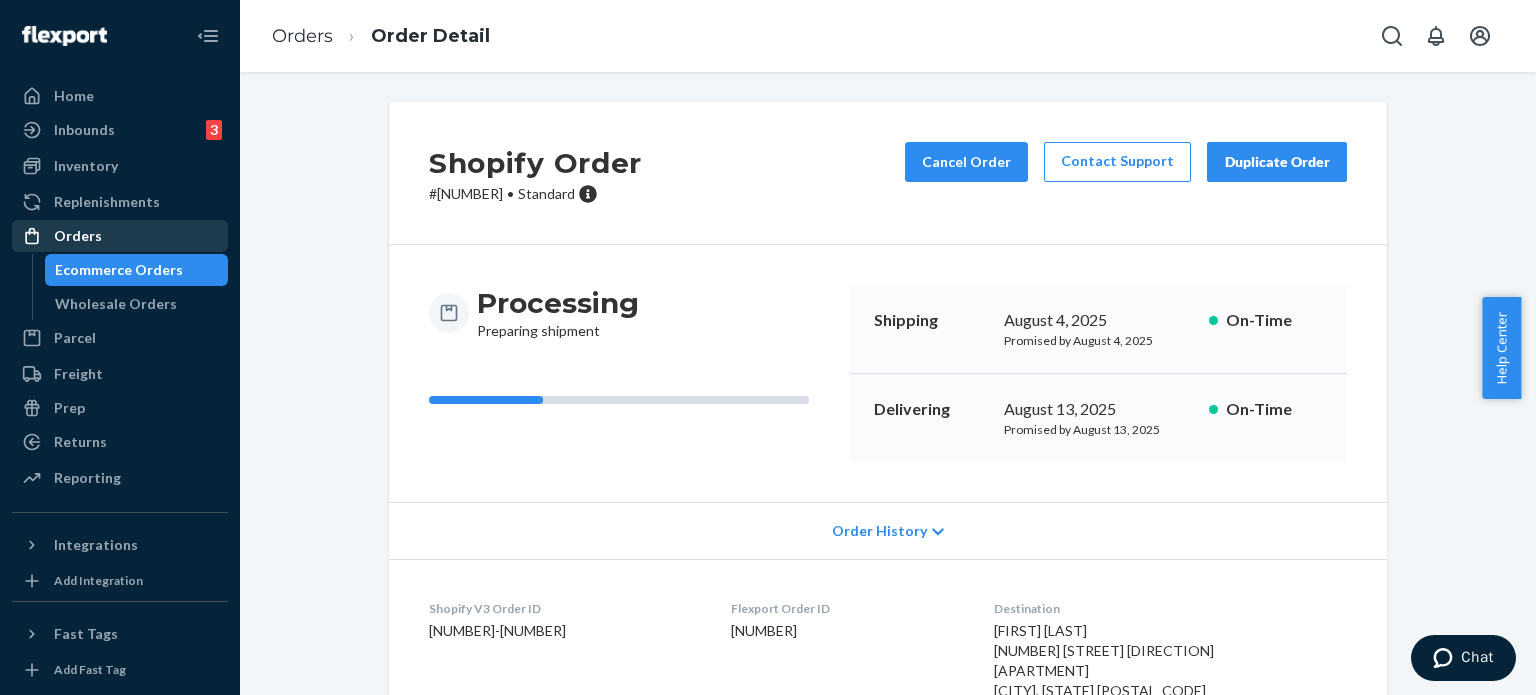 click on "Orders" at bounding box center (78, 236) 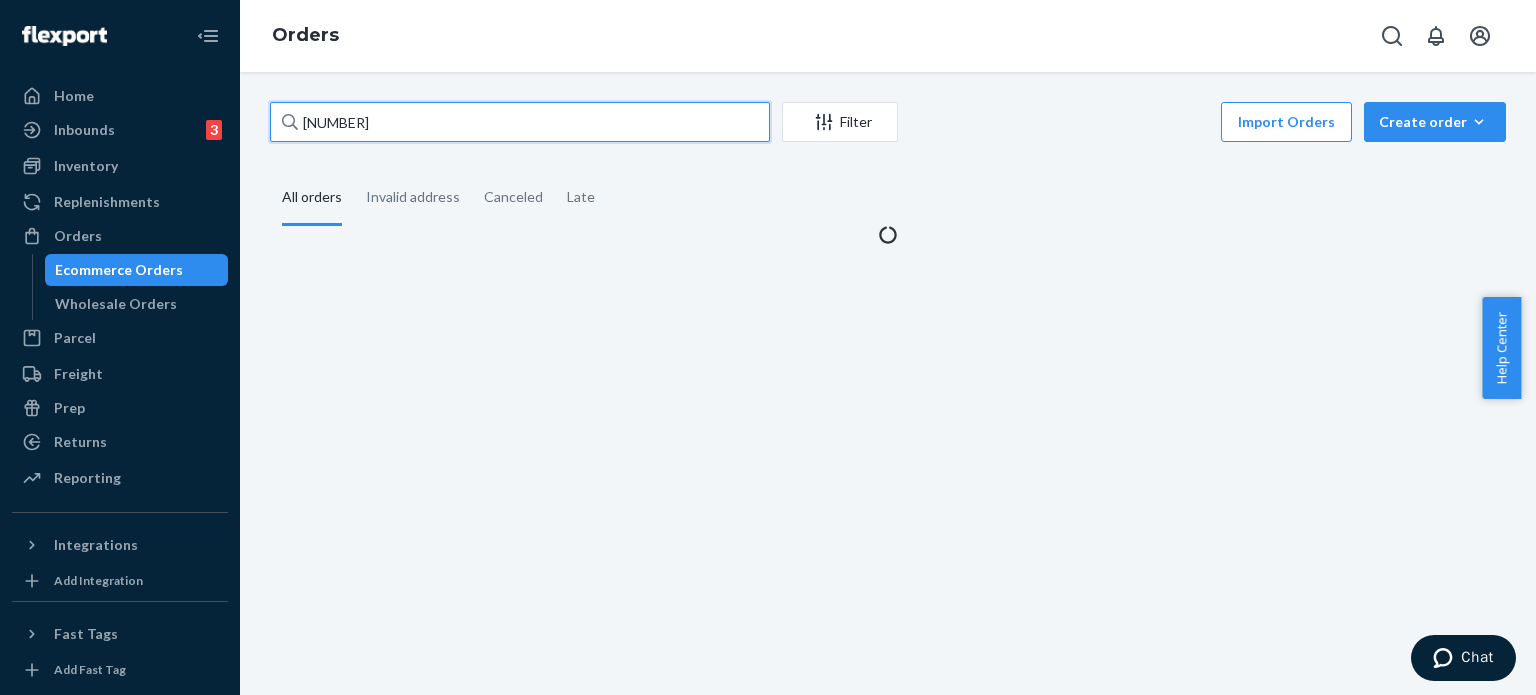 click on "[NUMBER]" at bounding box center (520, 122) 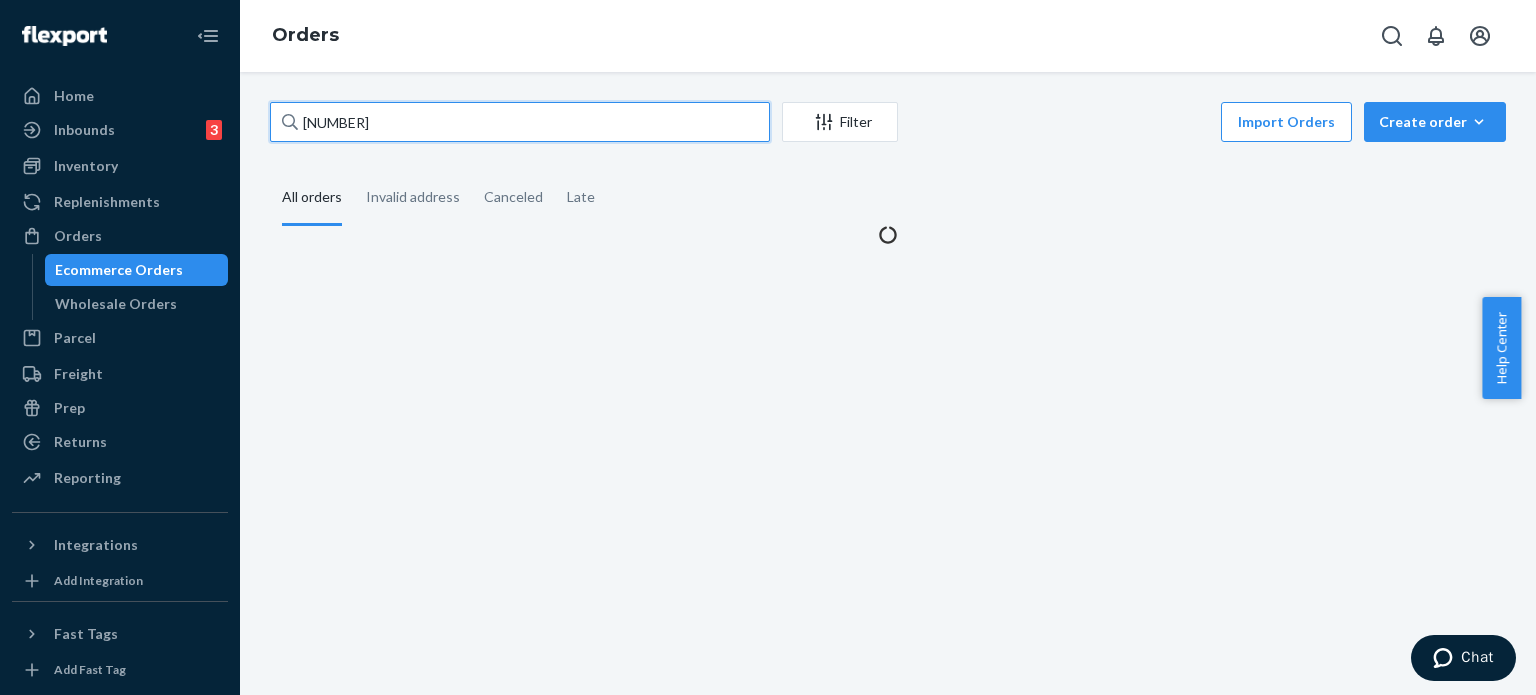 paste on "[POSTAL_CODE]" 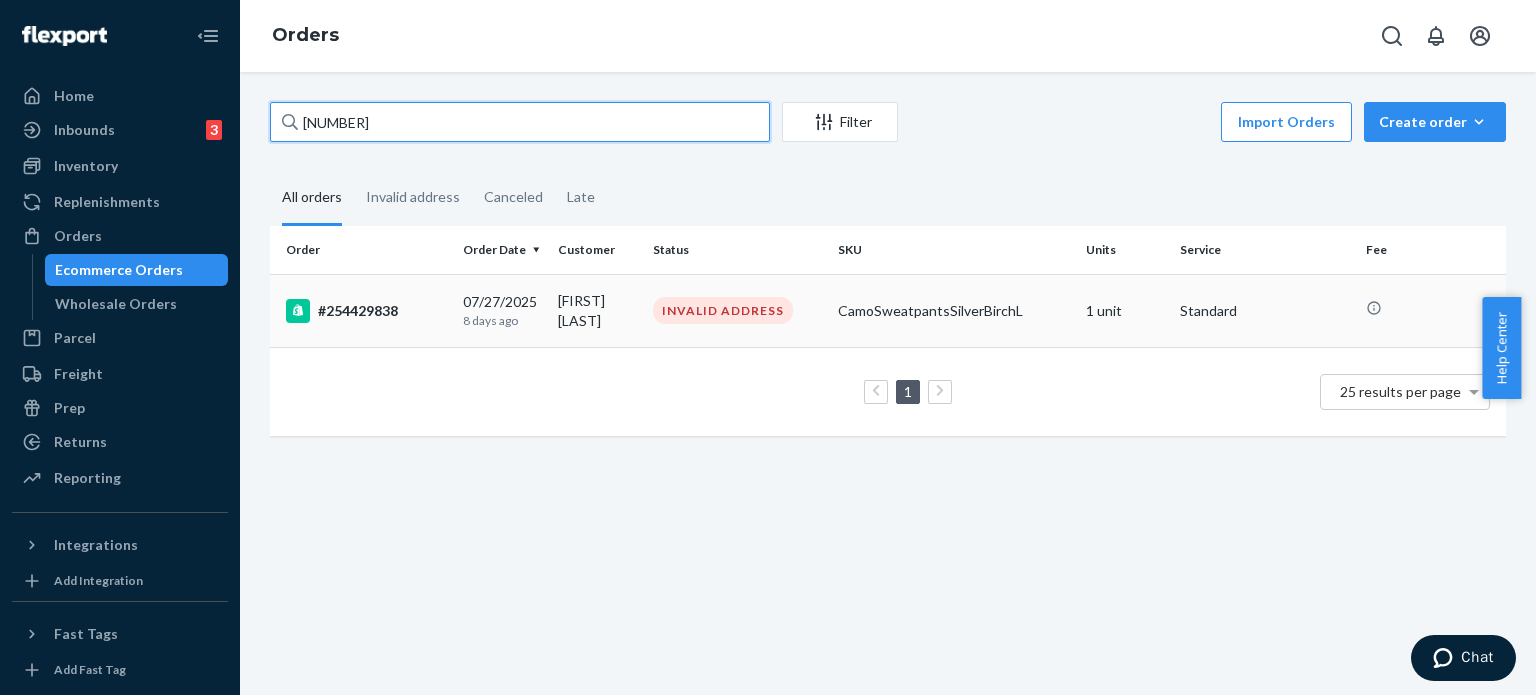 type on "[NUMBER]" 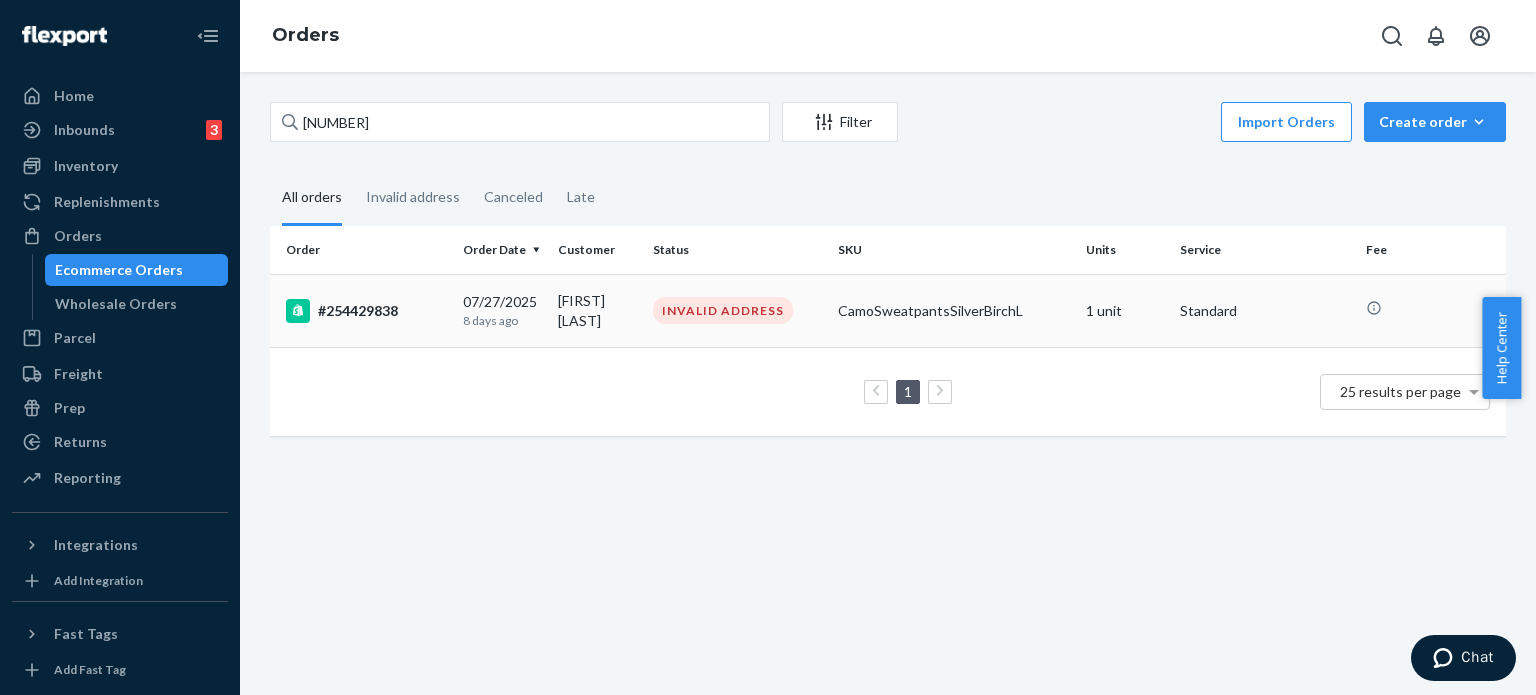 click on "#254429838" at bounding box center [366, 311] 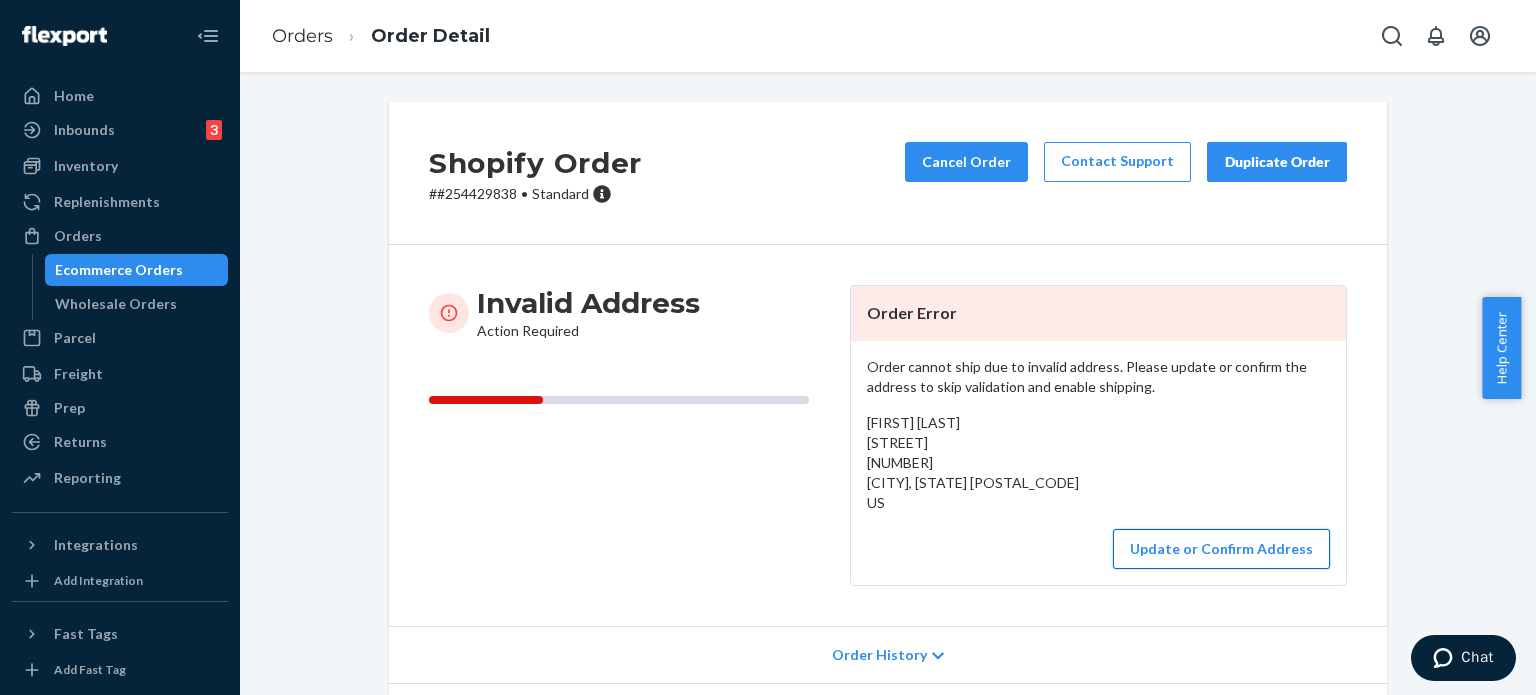 drag, startPoint x: 1167, startPoint y: 569, endPoint x: 1173, endPoint y: 558, distance: 12.529964 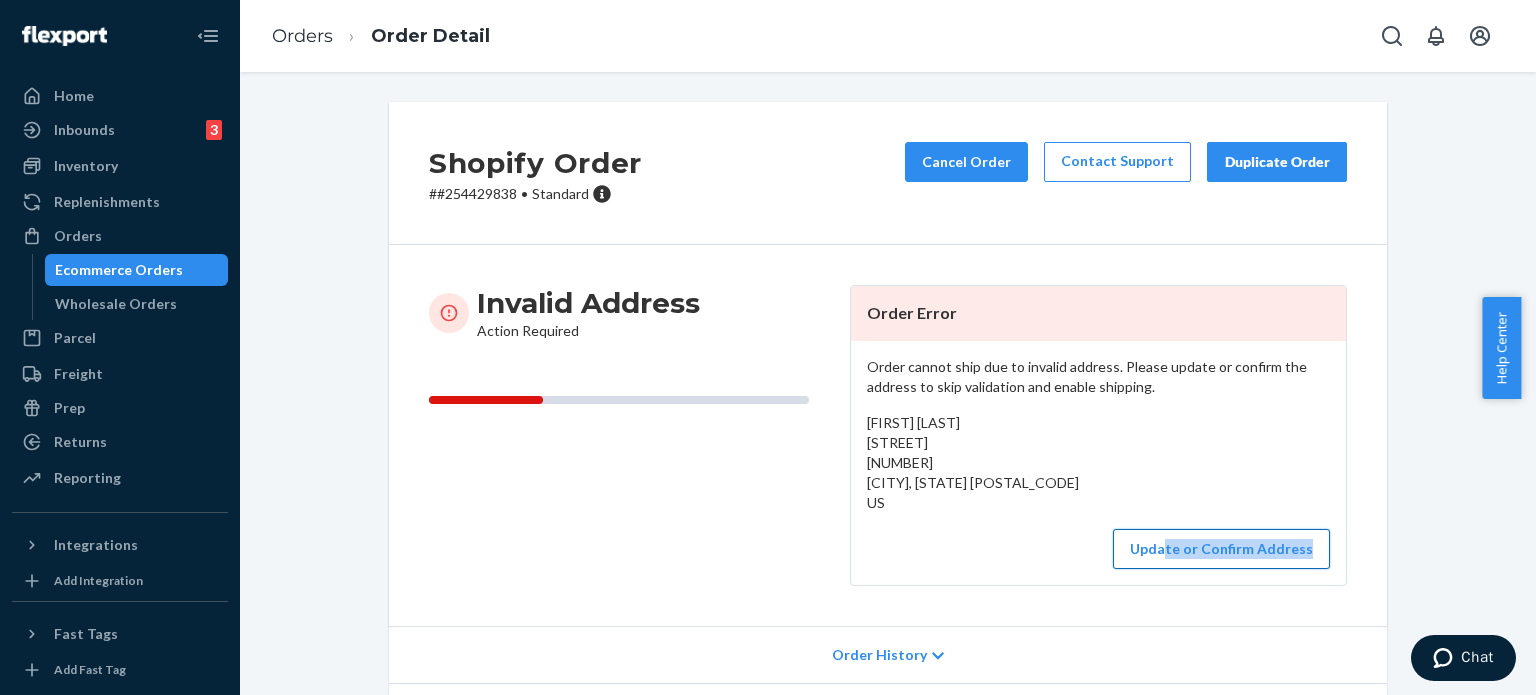 click on "Update or Confirm Address" at bounding box center (1221, 549) 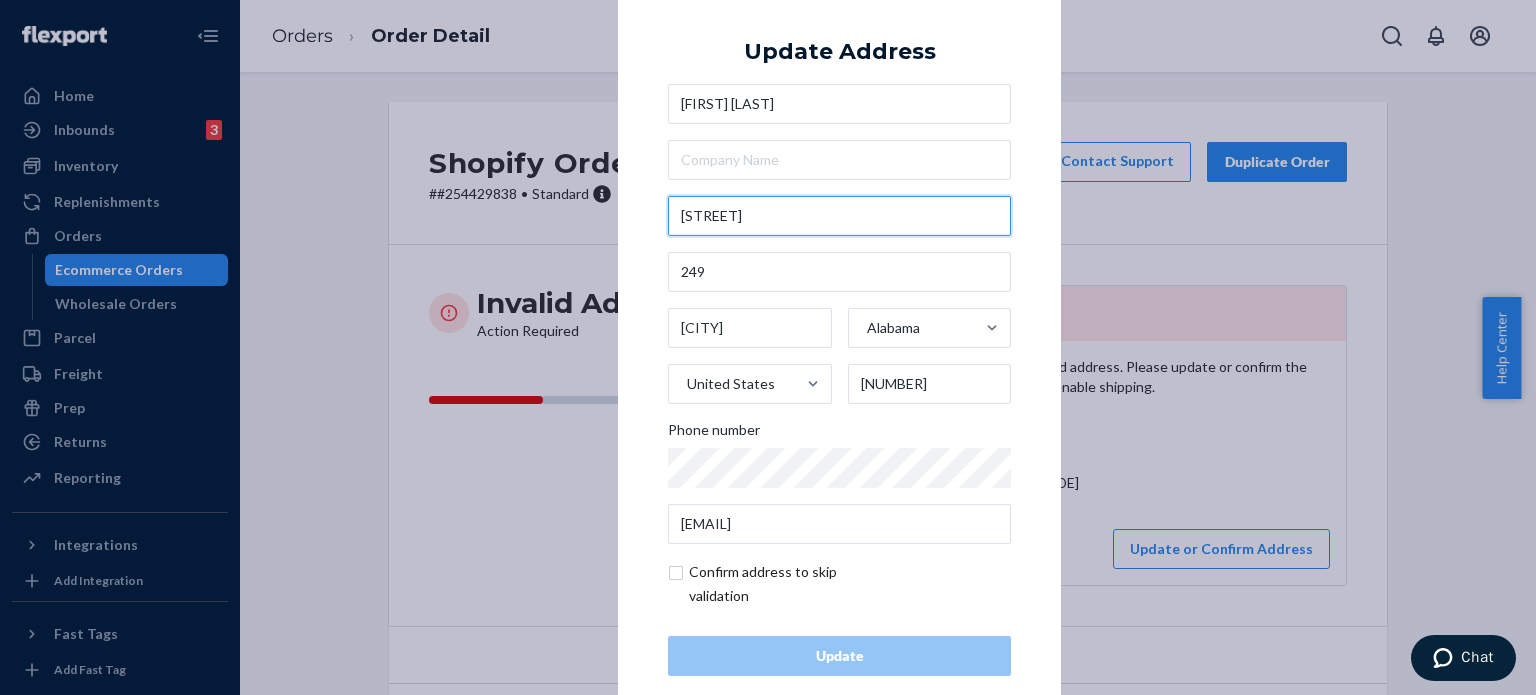 click on "[STREET]" at bounding box center [839, 216] 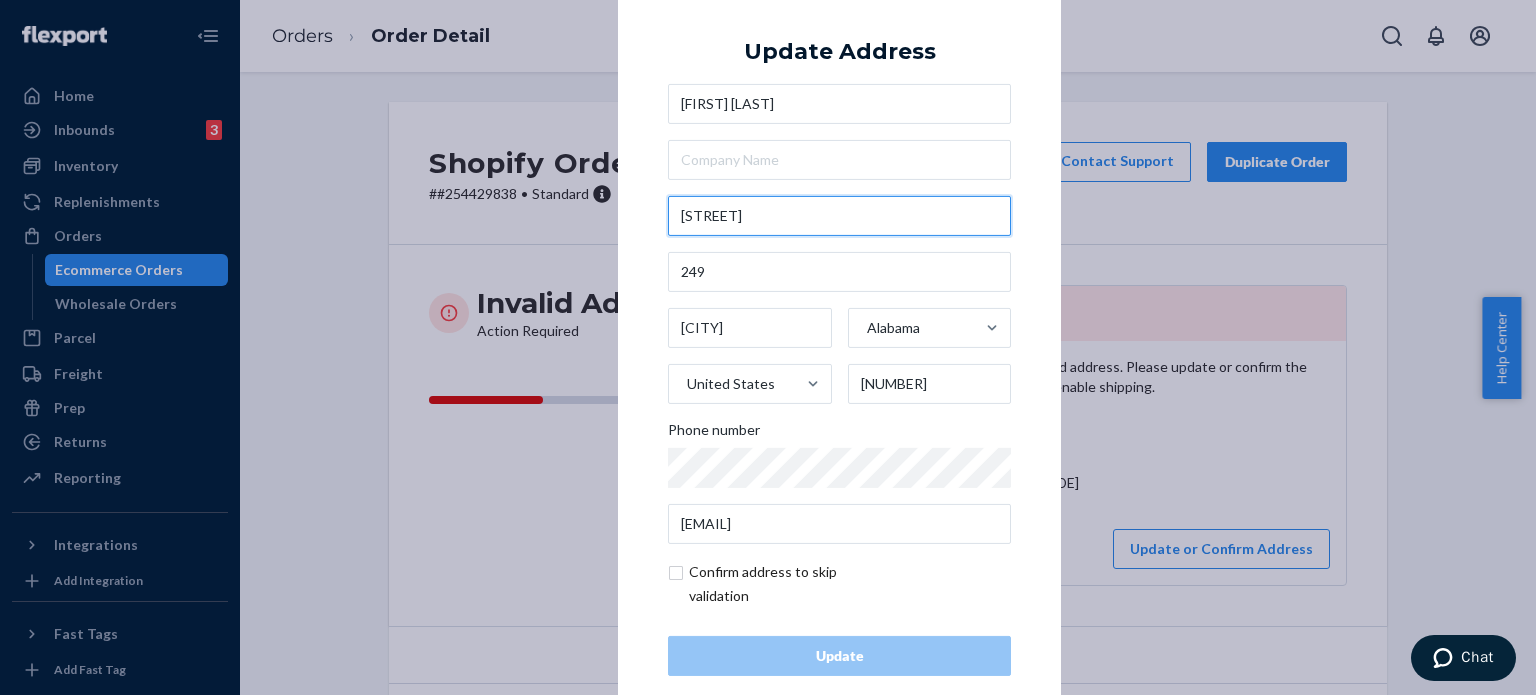click on "[STREET]" at bounding box center [839, 216] 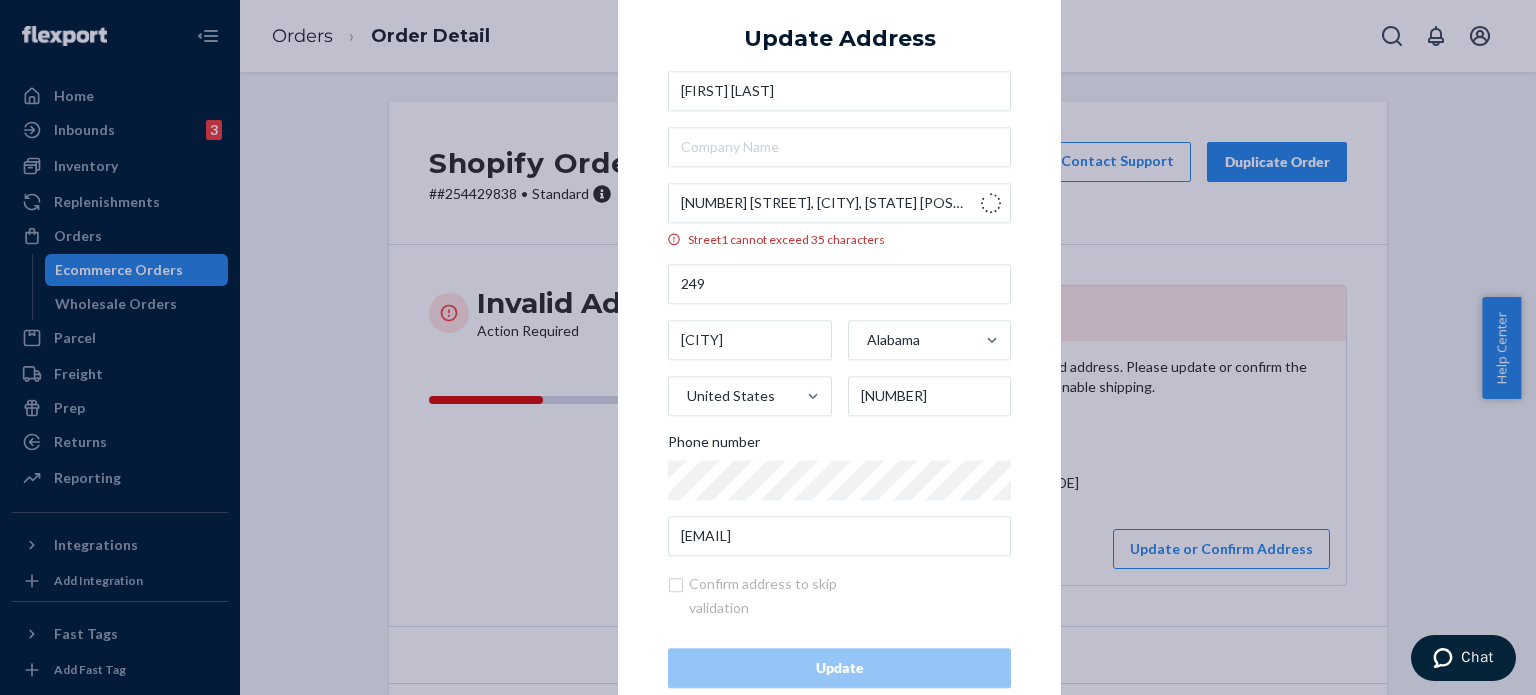 type on "[STREET]" 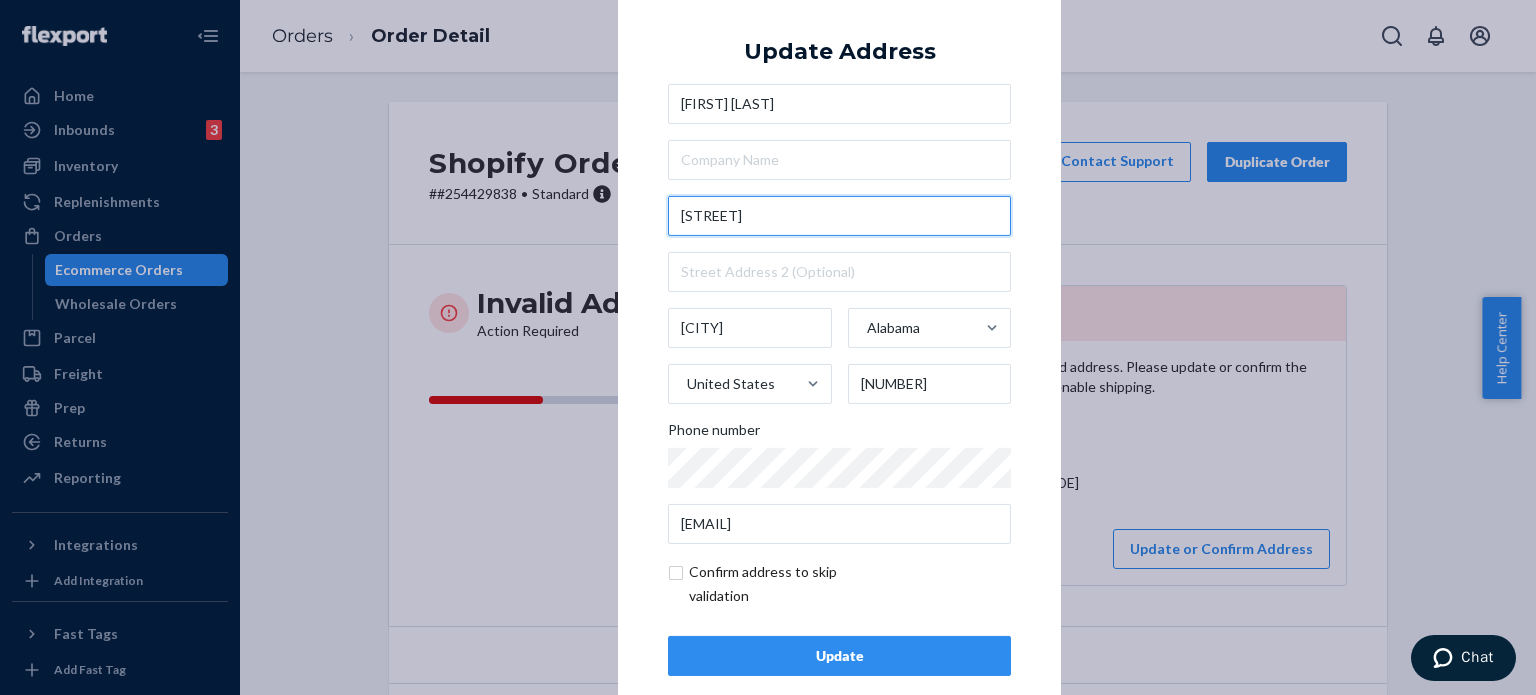 click on "[STREET]" at bounding box center (839, 216) 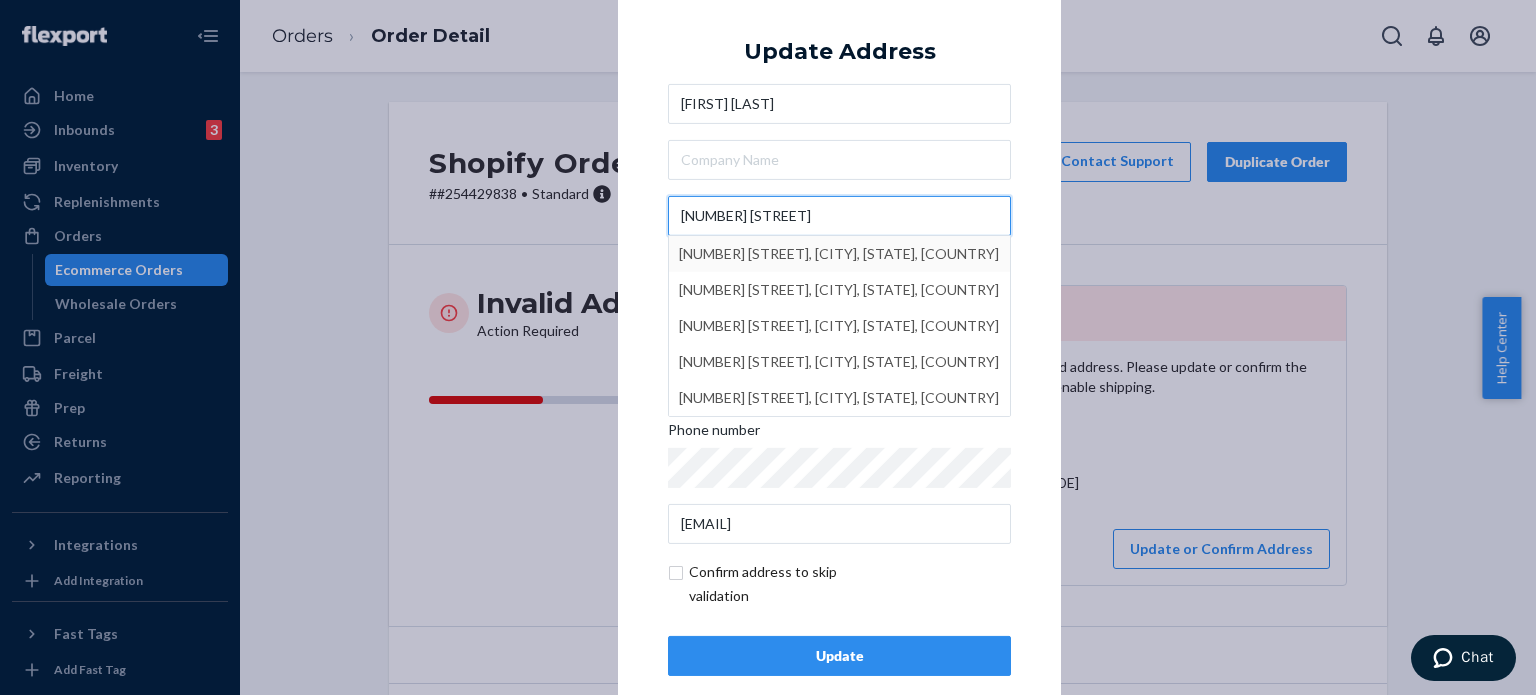 type on "[NUMBER] [STREET]" 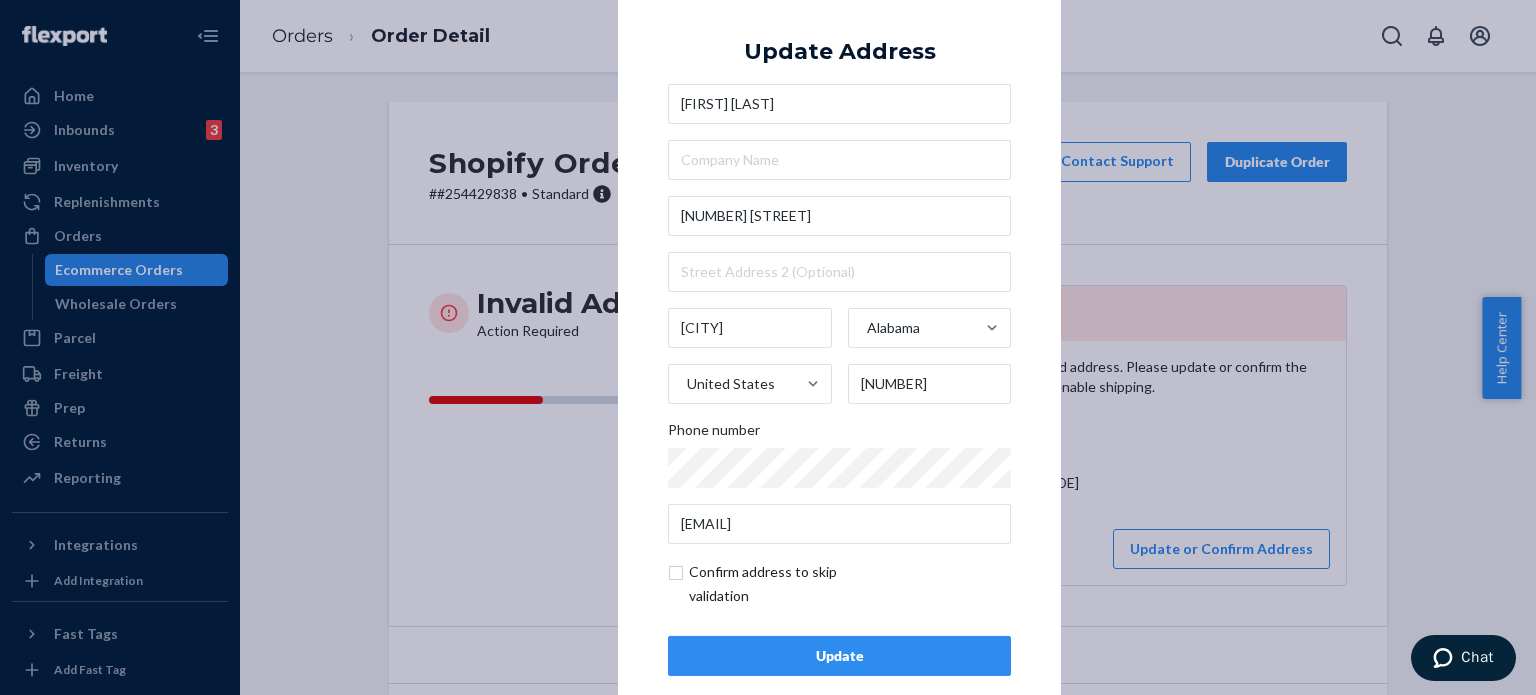 click on "× Update Address [FIRST] [LAST] [NUMBER] [STREET] [CITY] [STATE] United States [POSTAL_CODE] Phone number [EMAIL] Confirm address to skip validation Update" at bounding box center [839, 347] 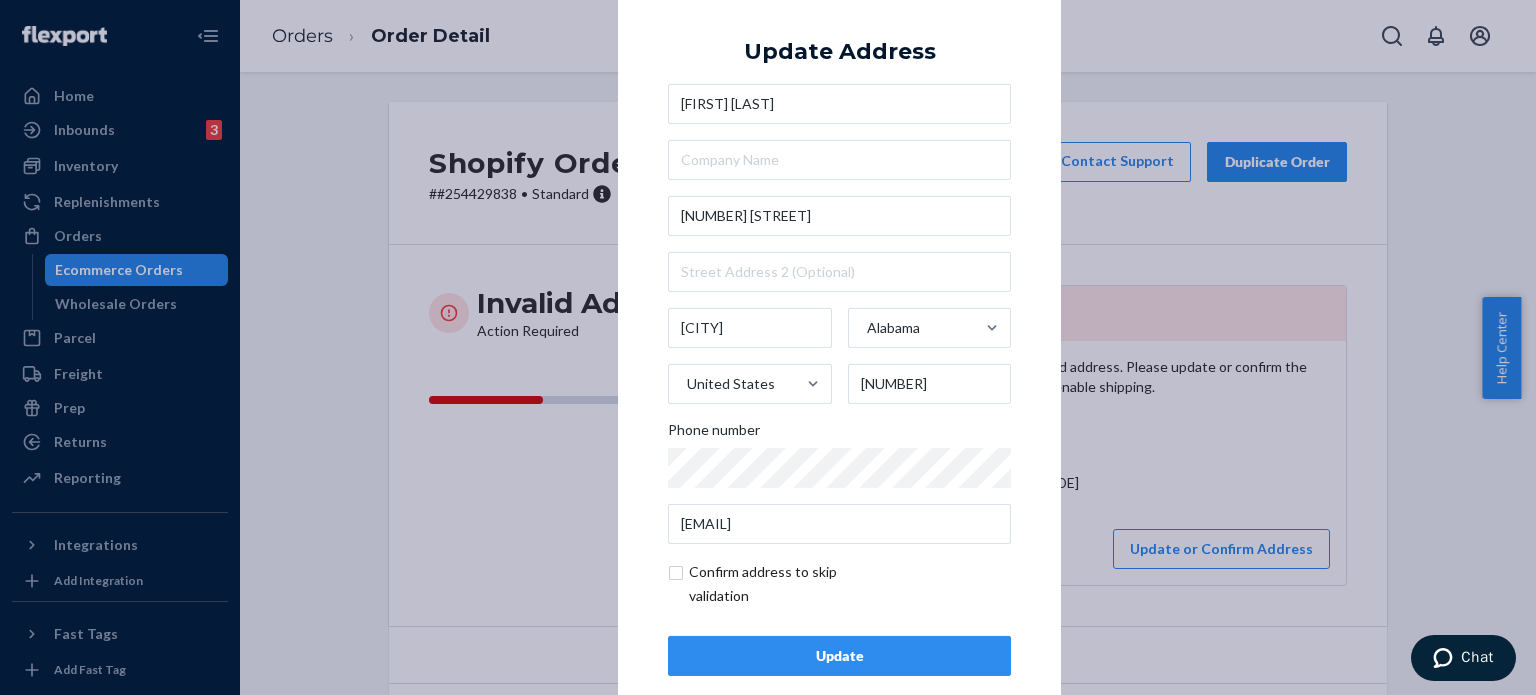 click on "Update" at bounding box center (839, 656) 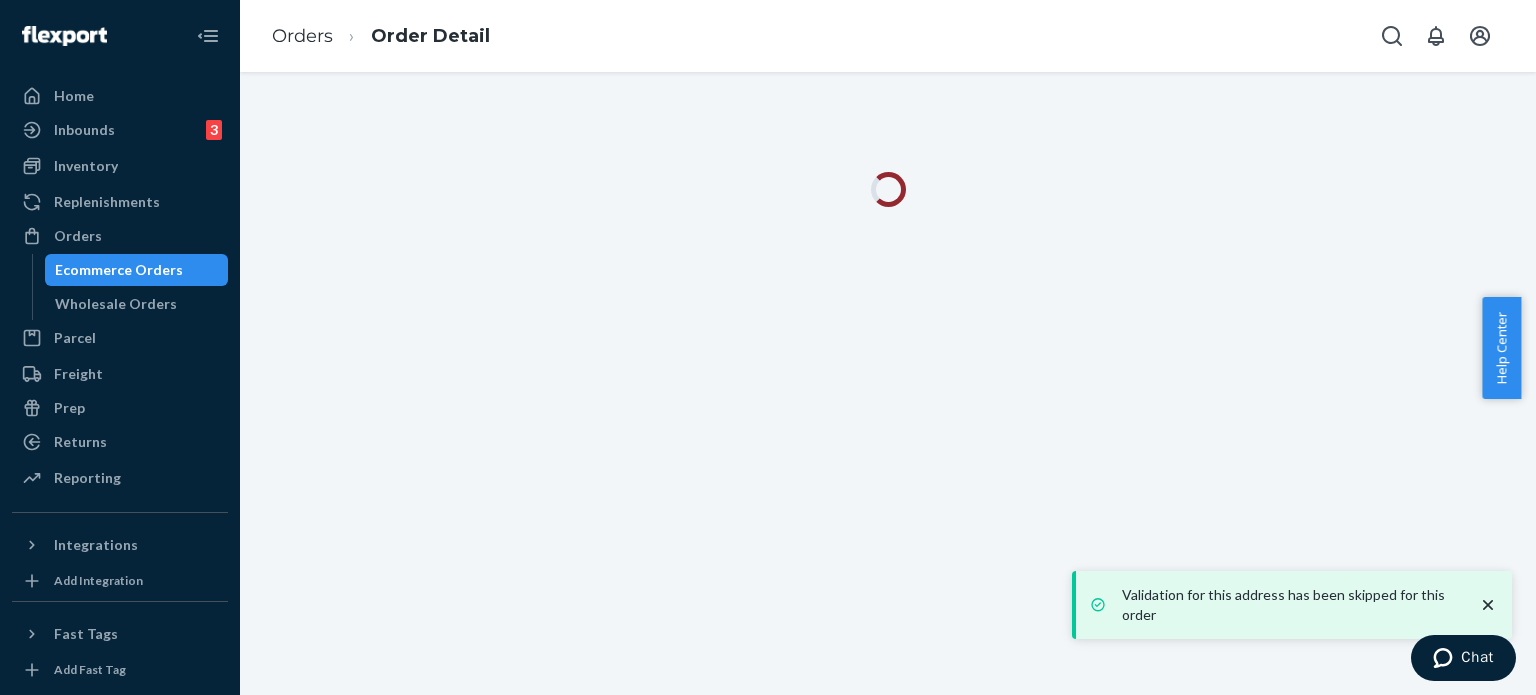 click 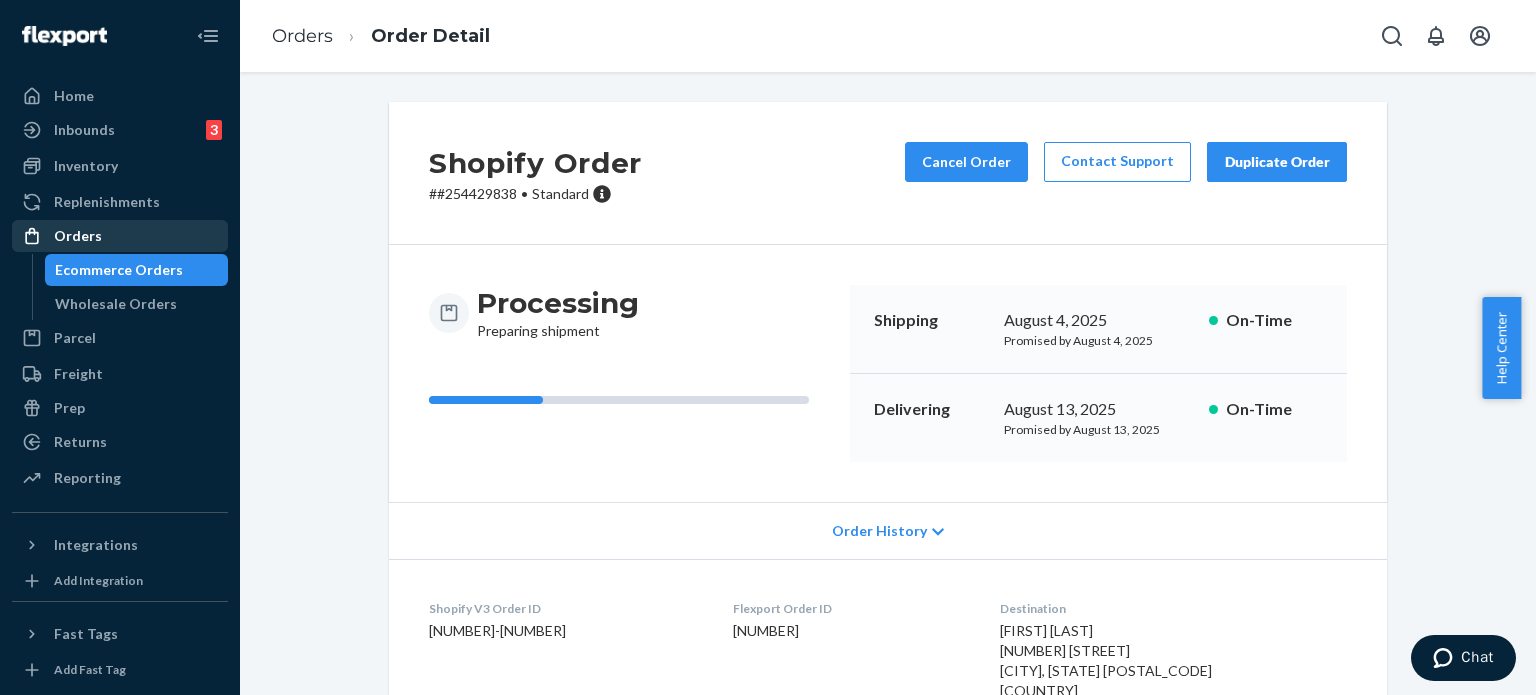 click on "Orders" at bounding box center (120, 236) 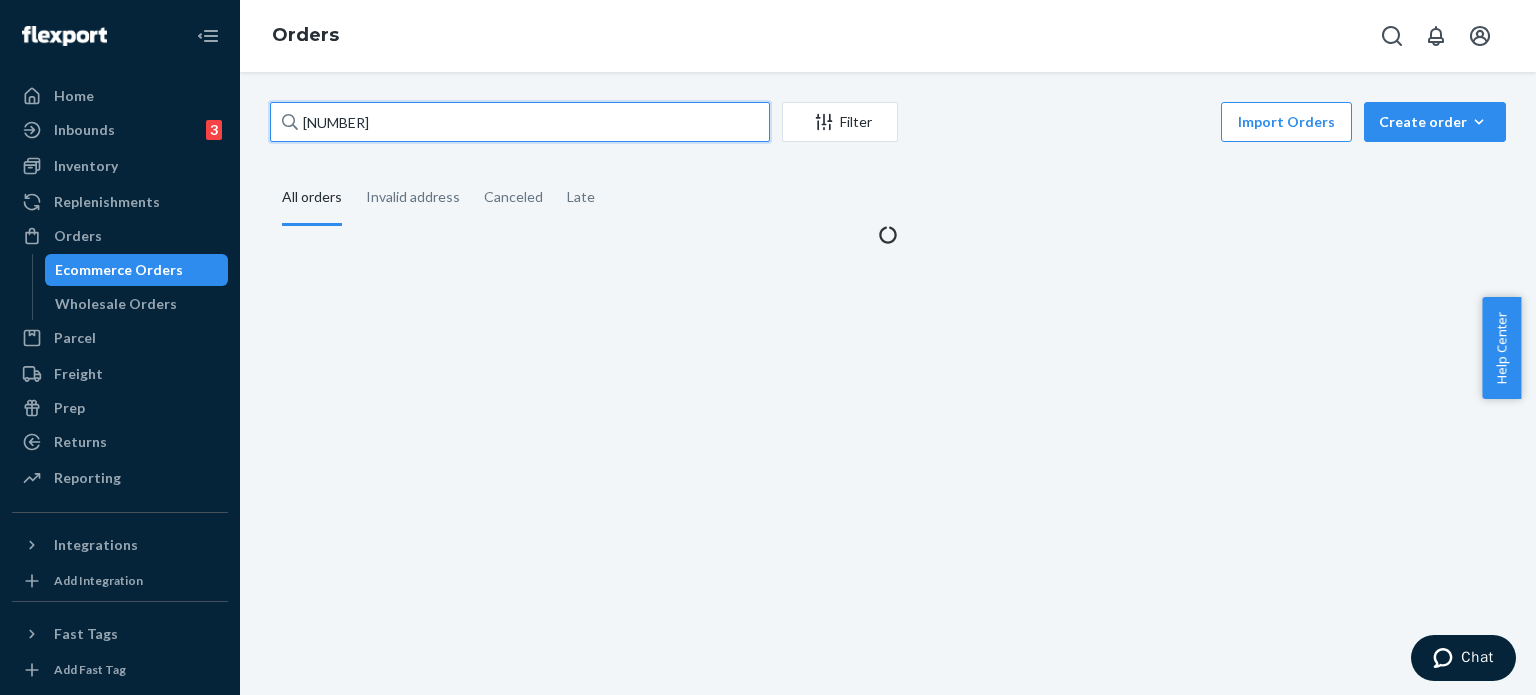 click on "[NUMBER]" at bounding box center (520, 122) 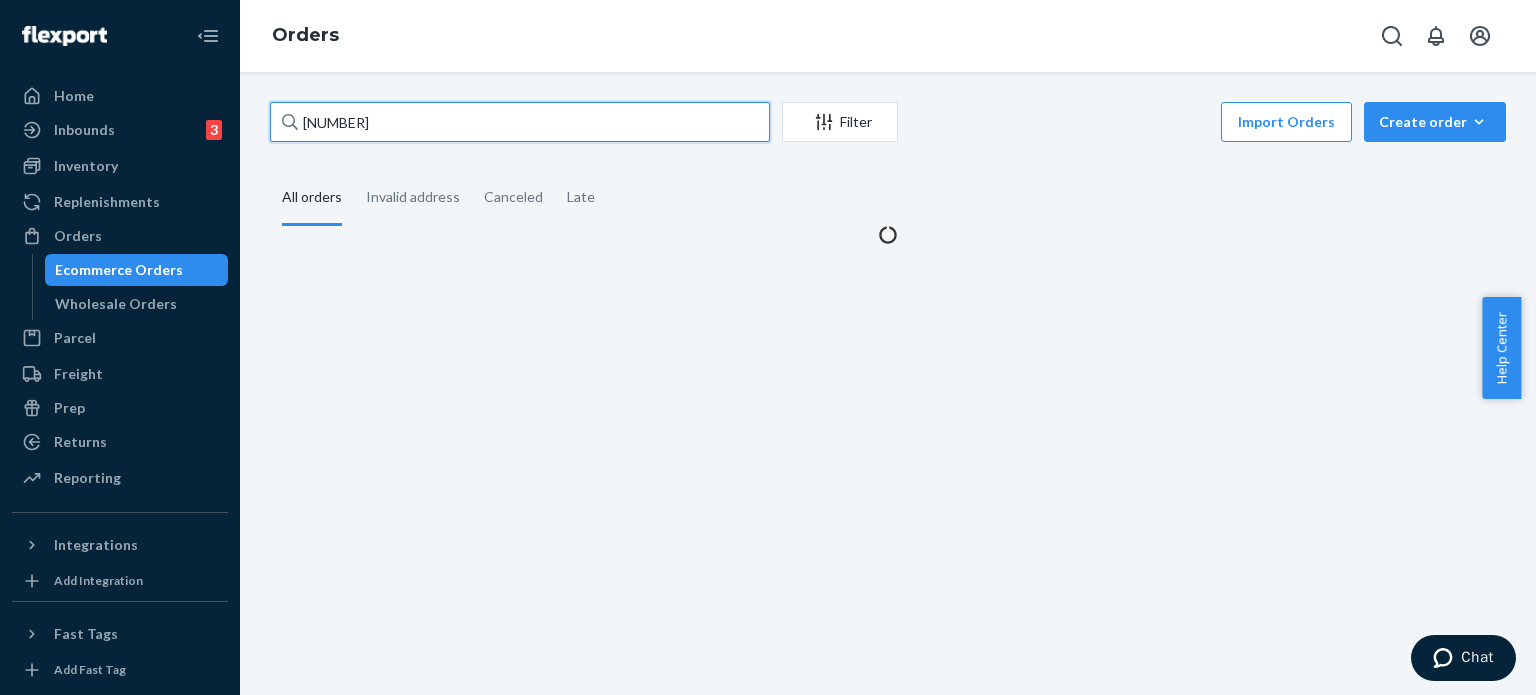 paste on "872" 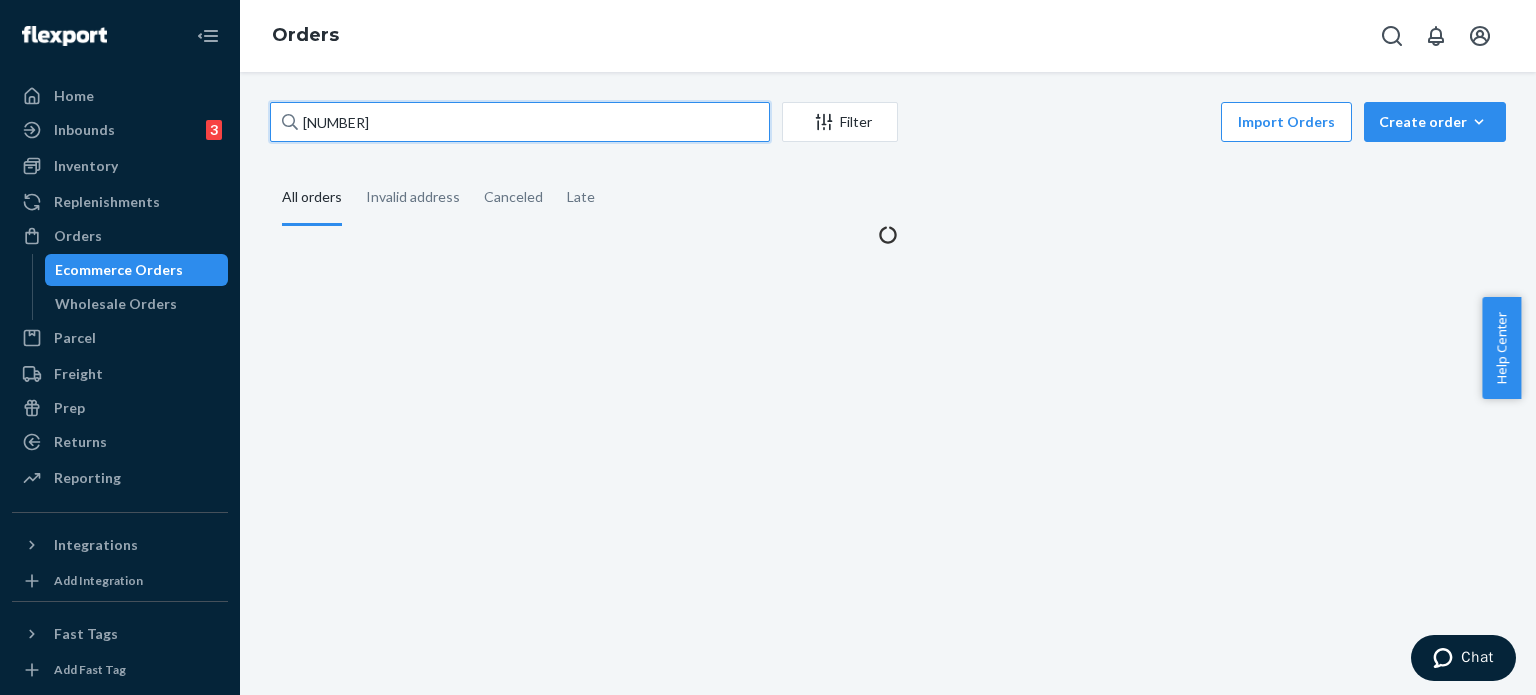 type on "[HASH]" 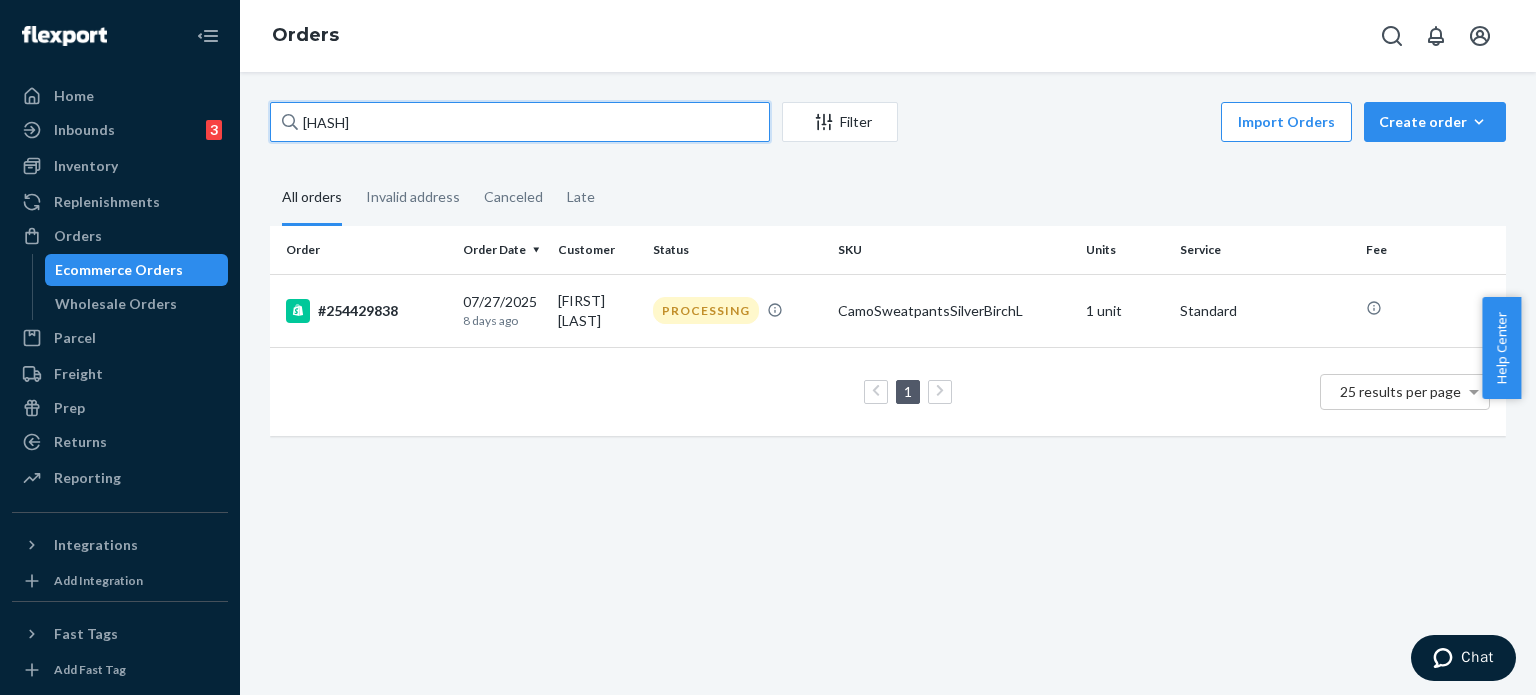 click on "[HASH]" at bounding box center [520, 122] 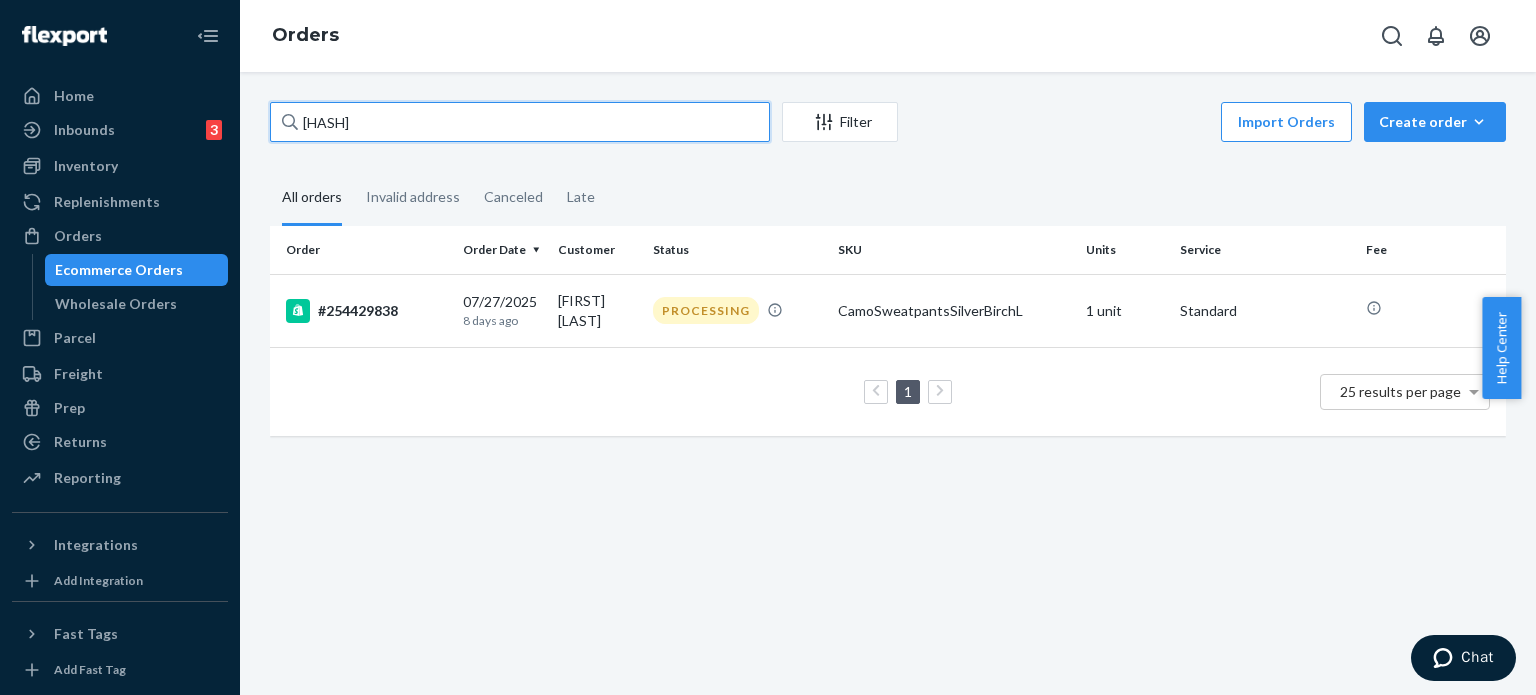 click on "[HASH]" at bounding box center [520, 122] 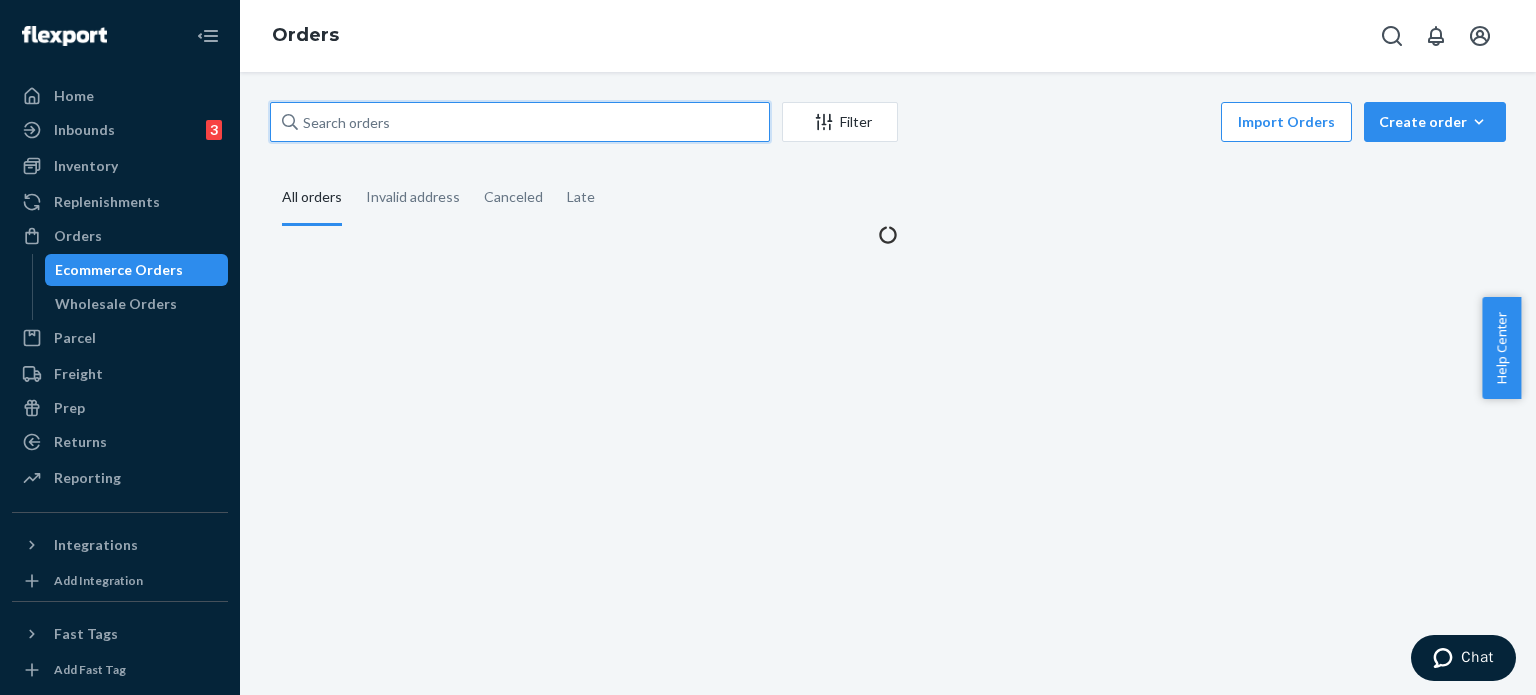 paste on "[HASH]" 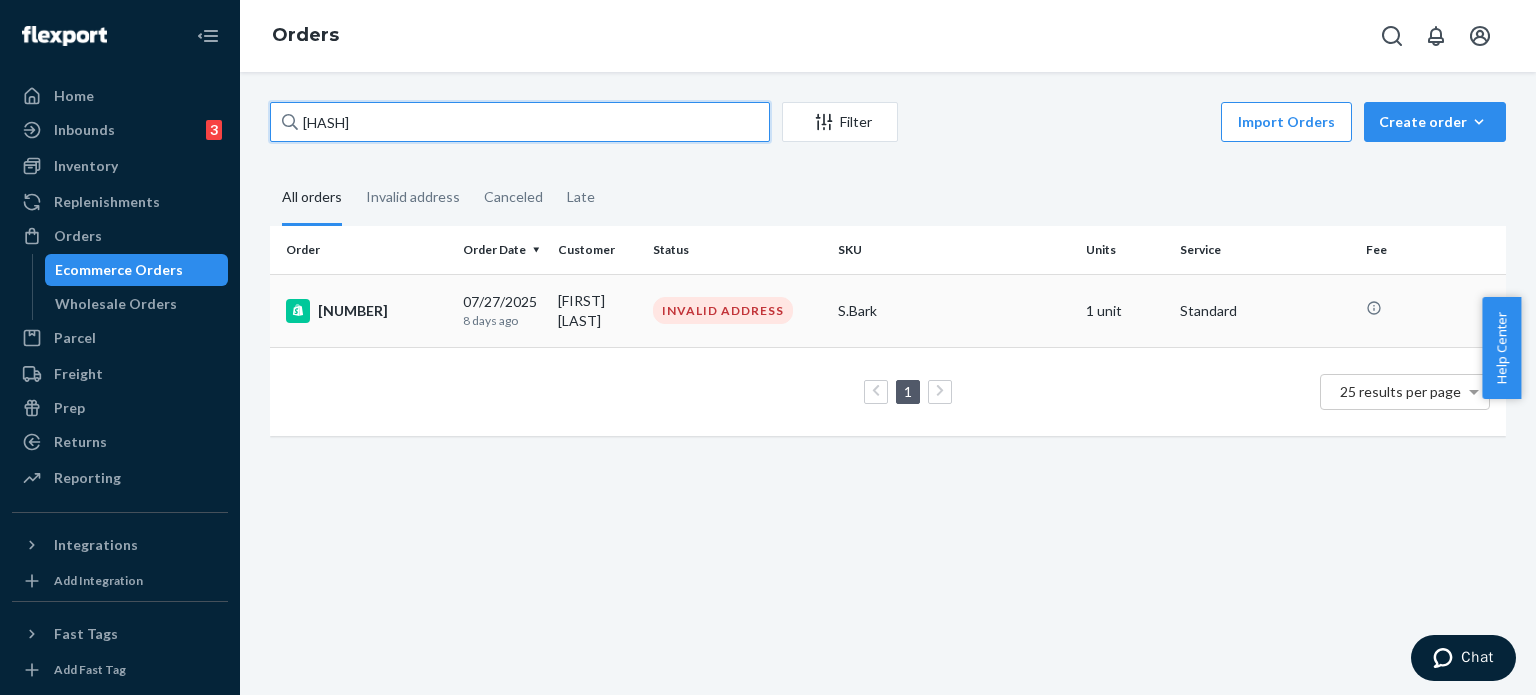 type on "[HASH]" 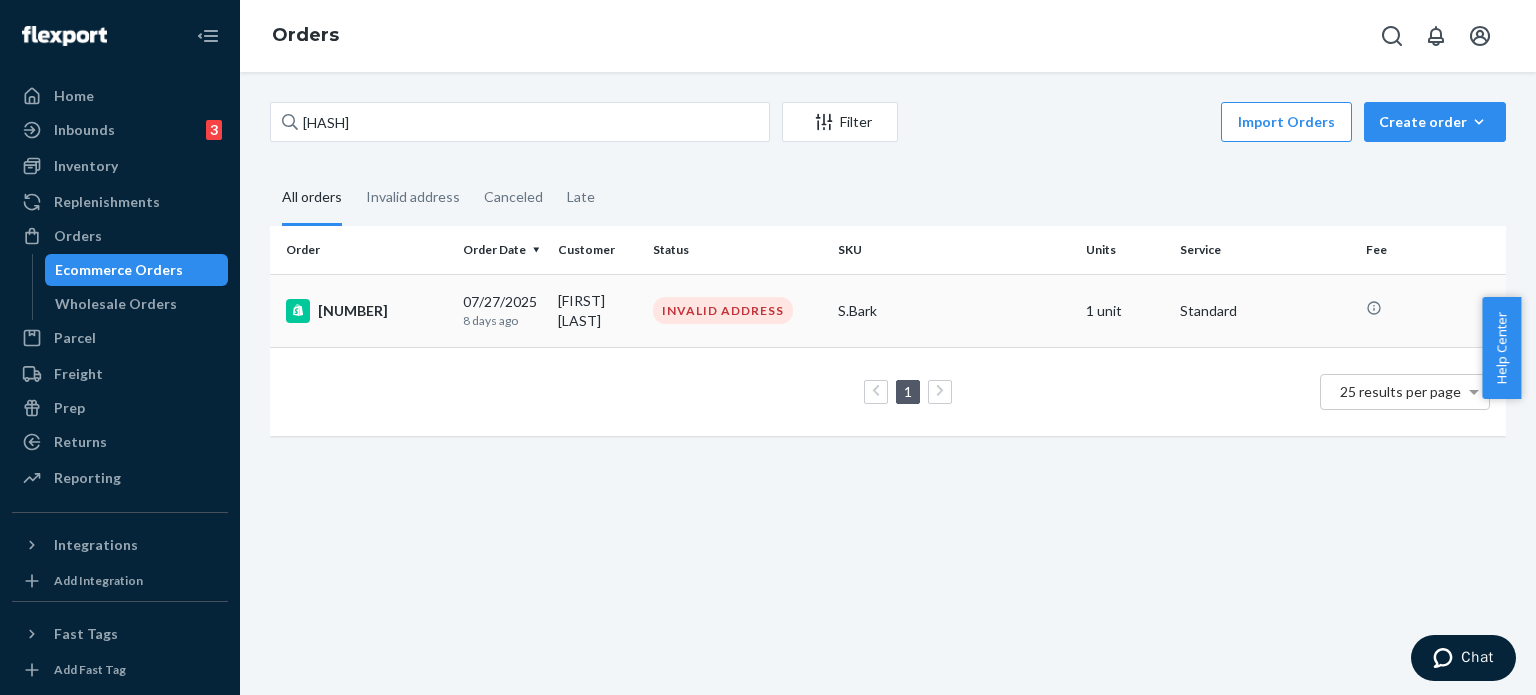 click on "[NUMBER]" at bounding box center (362, 310) 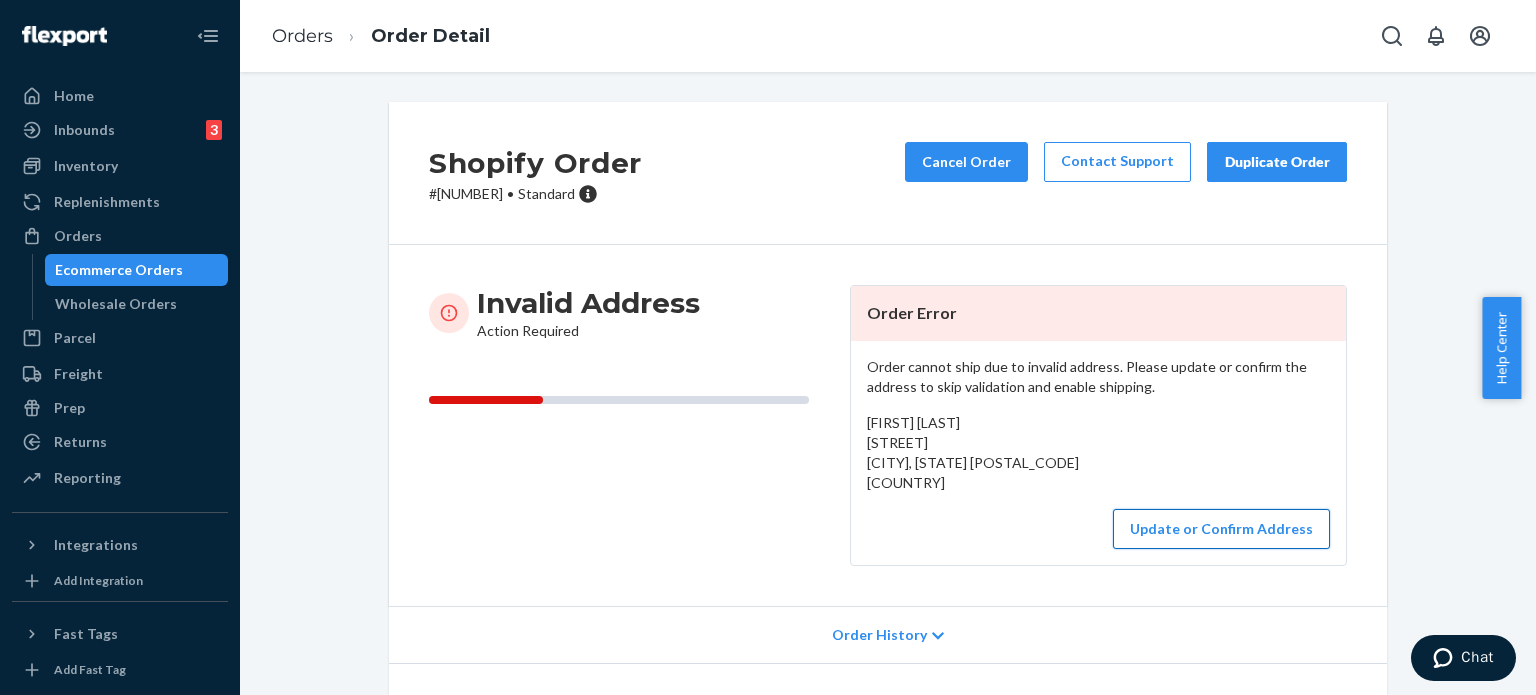 click on "Update or Confirm Address" at bounding box center [1221, 529] 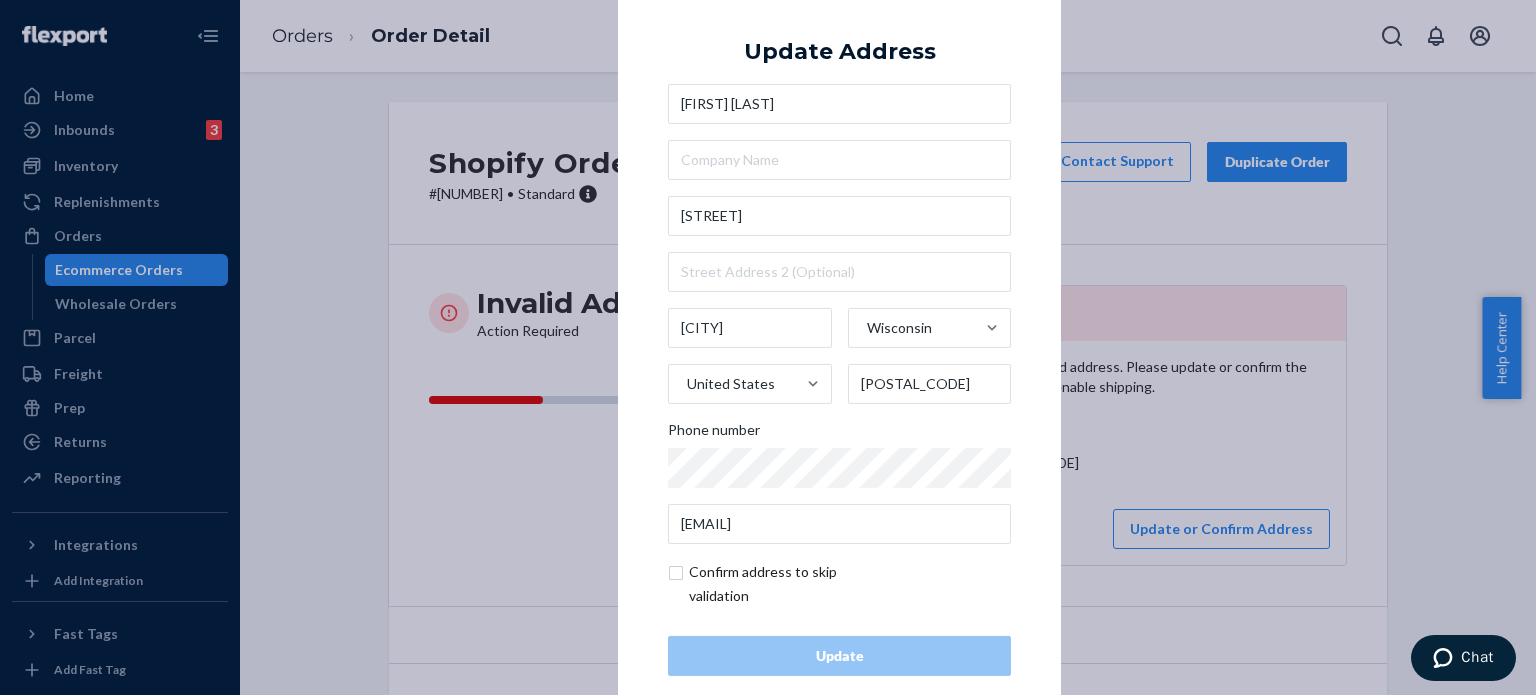 click at bounding box center (784, 584) 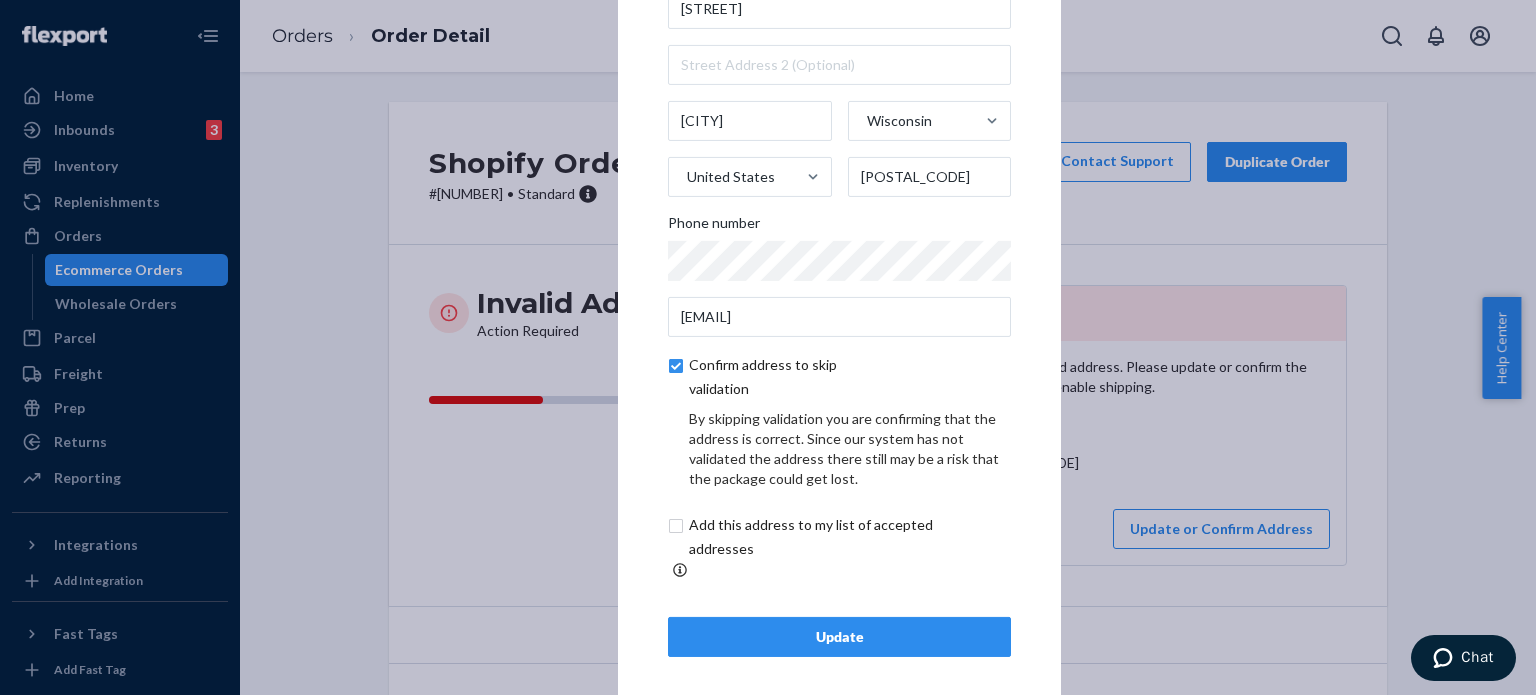 scroll, scrollTop: 114, scrollLeft: 0, axis: vertical 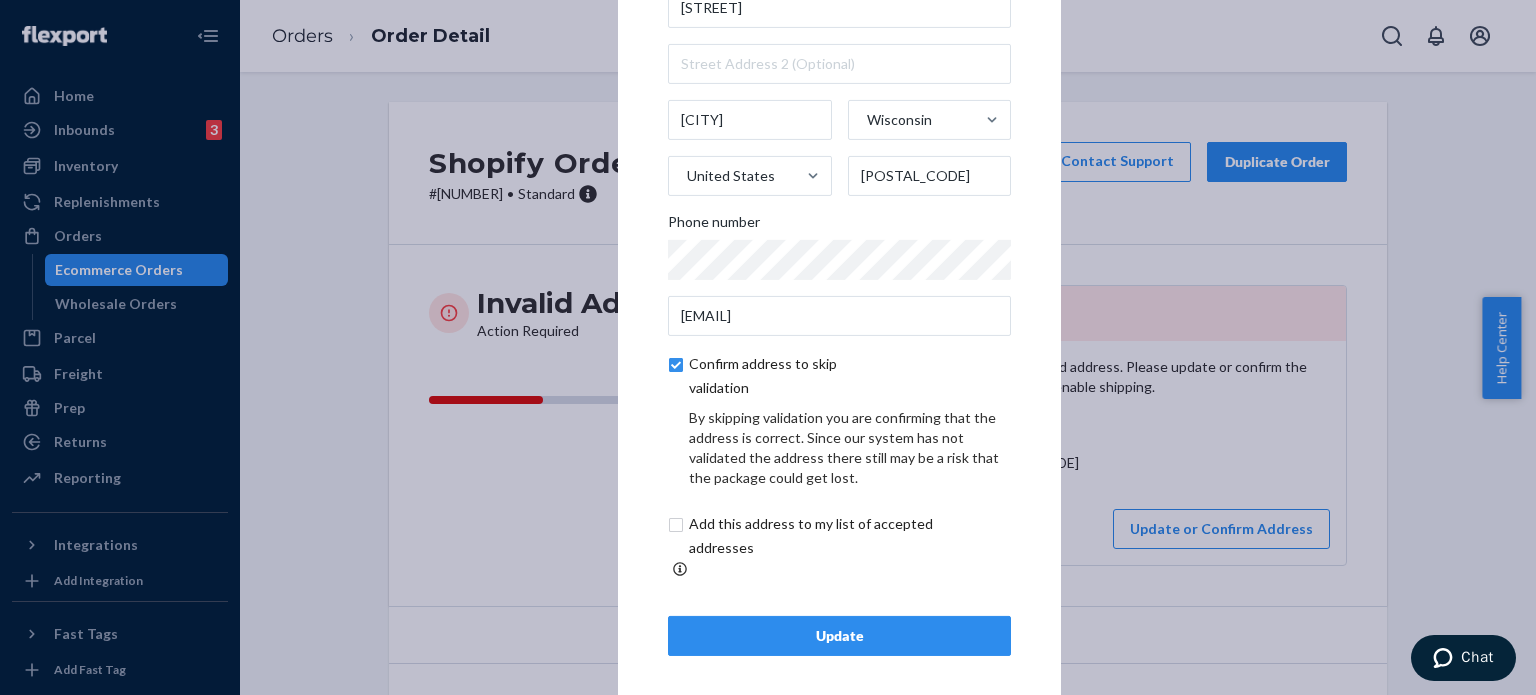 click on "Update" at bounding box center (839, 636) 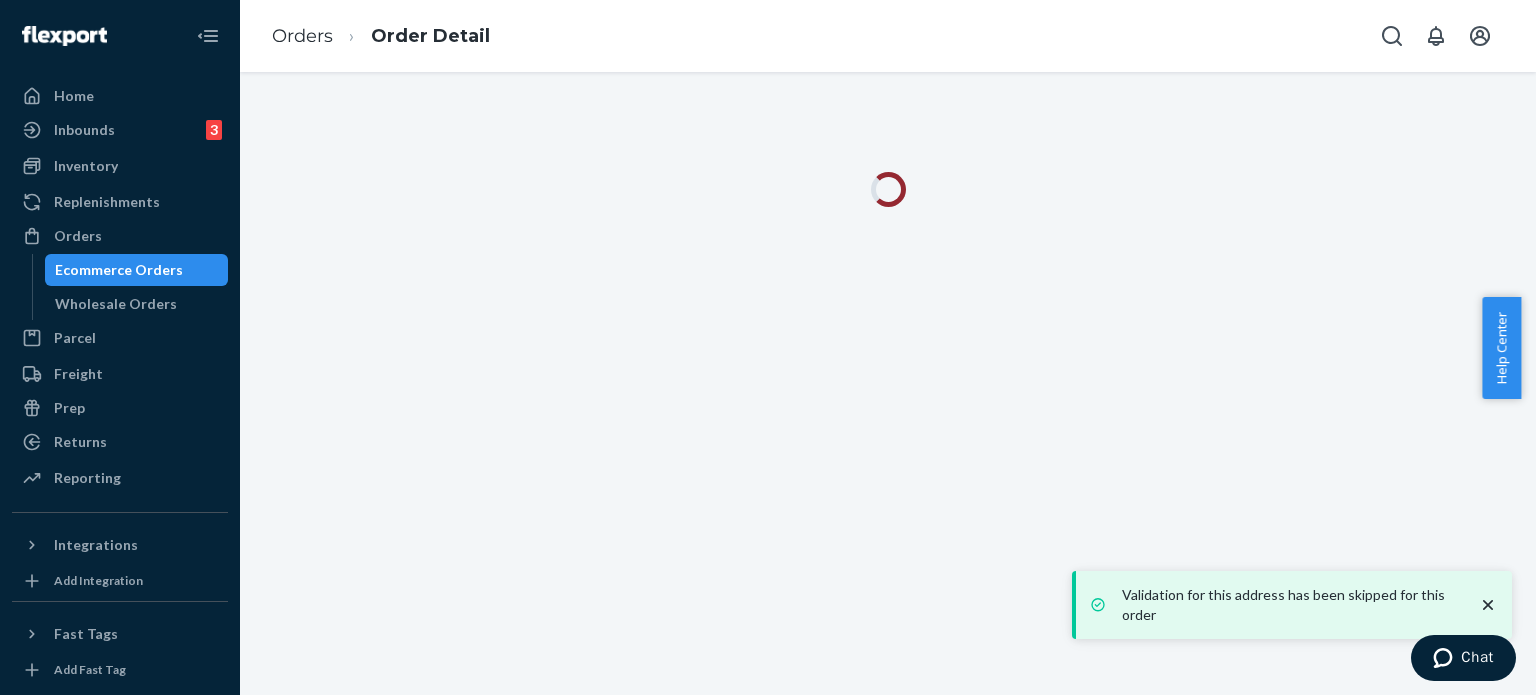 click 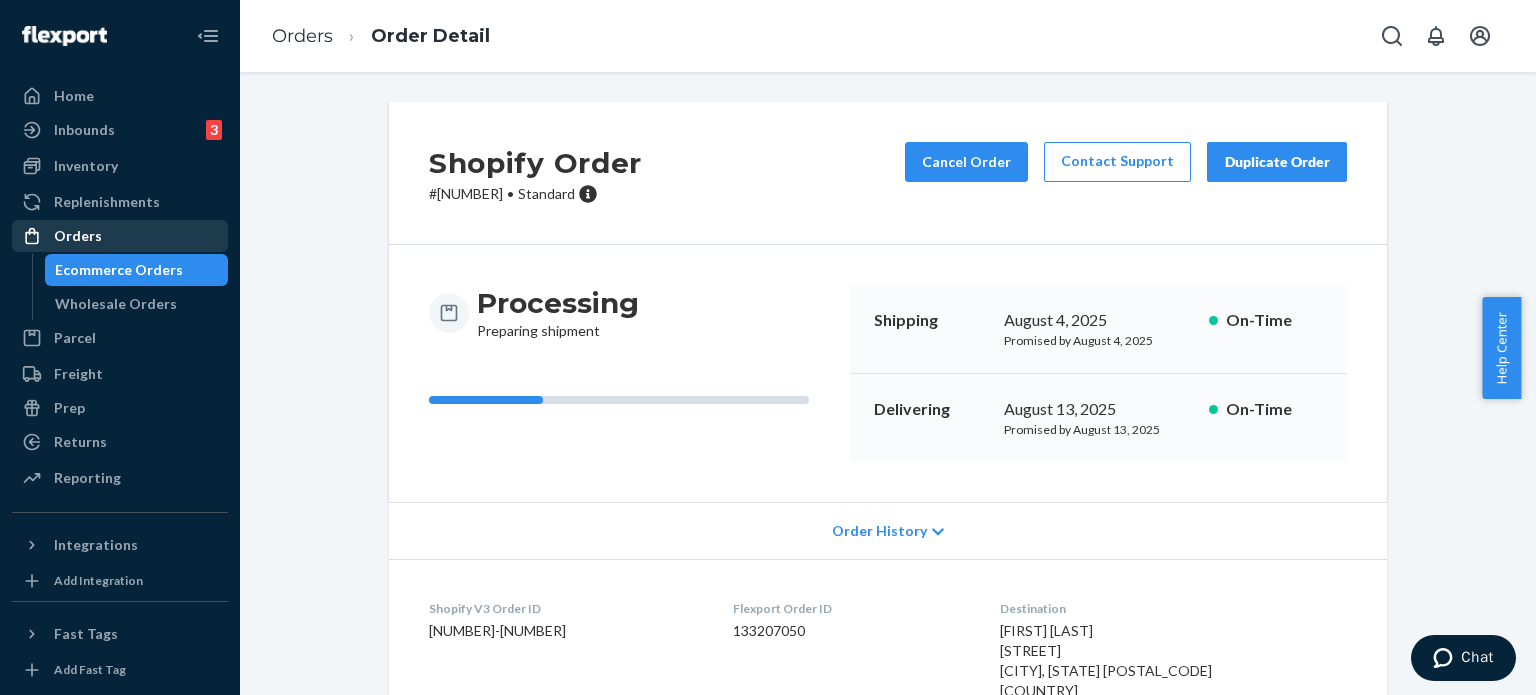 click on "Orders" at bounding box center (120, 236) 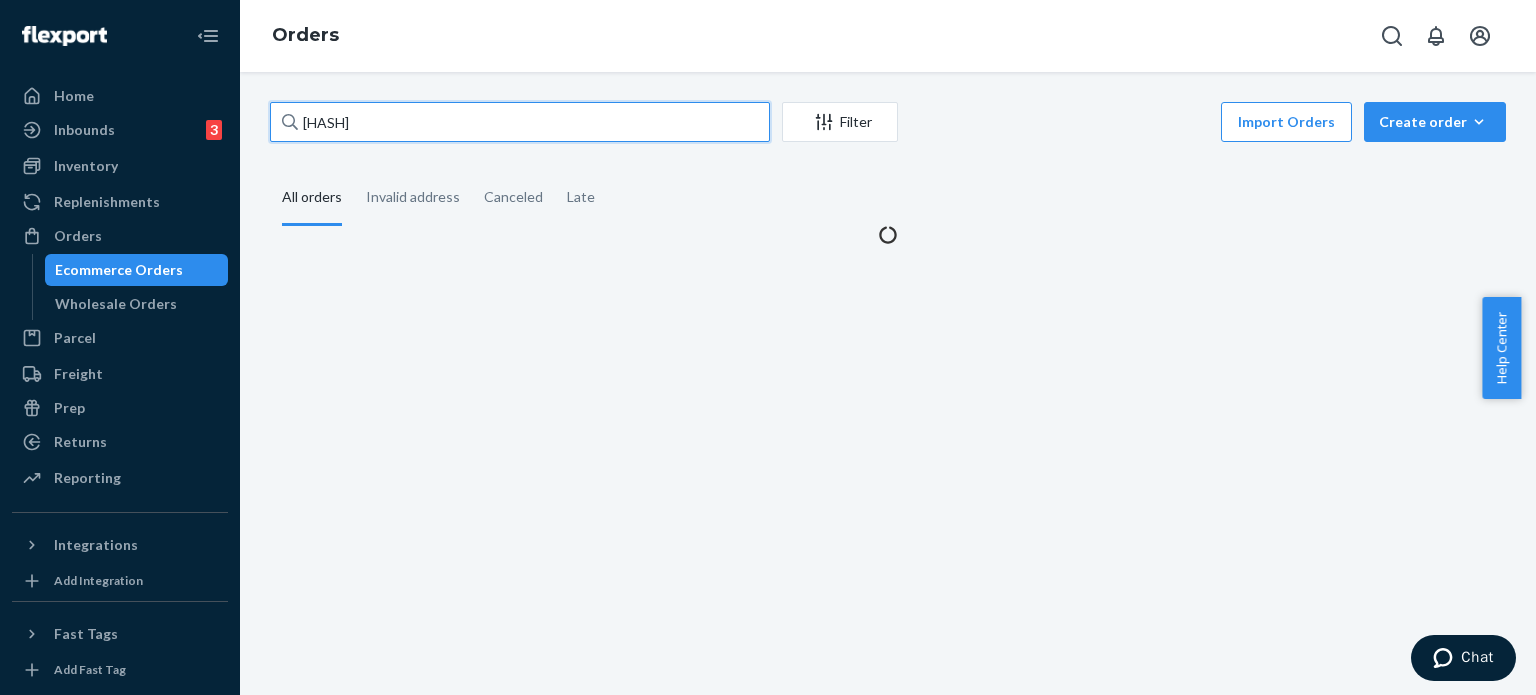 click on "[HASH]" at bounding box center [520, 122] 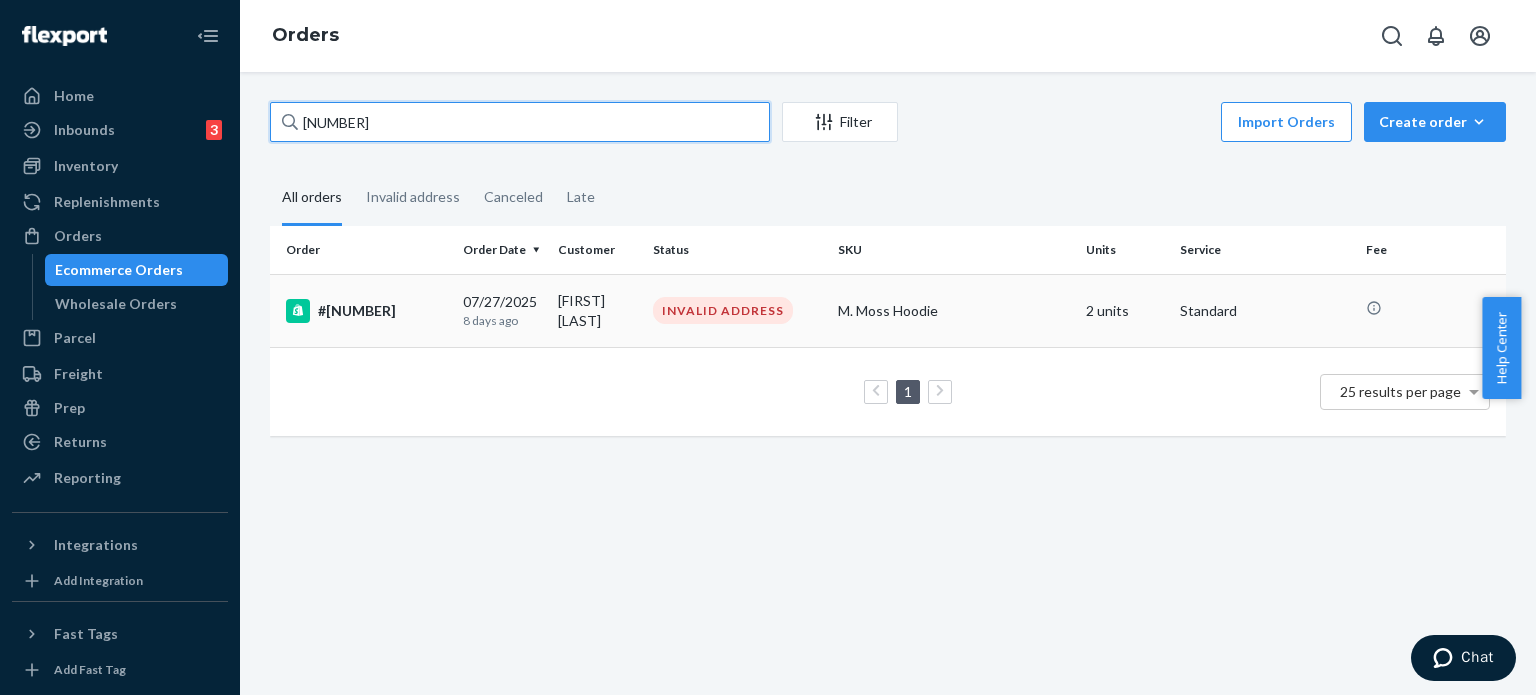 type on "[NUMBER]" 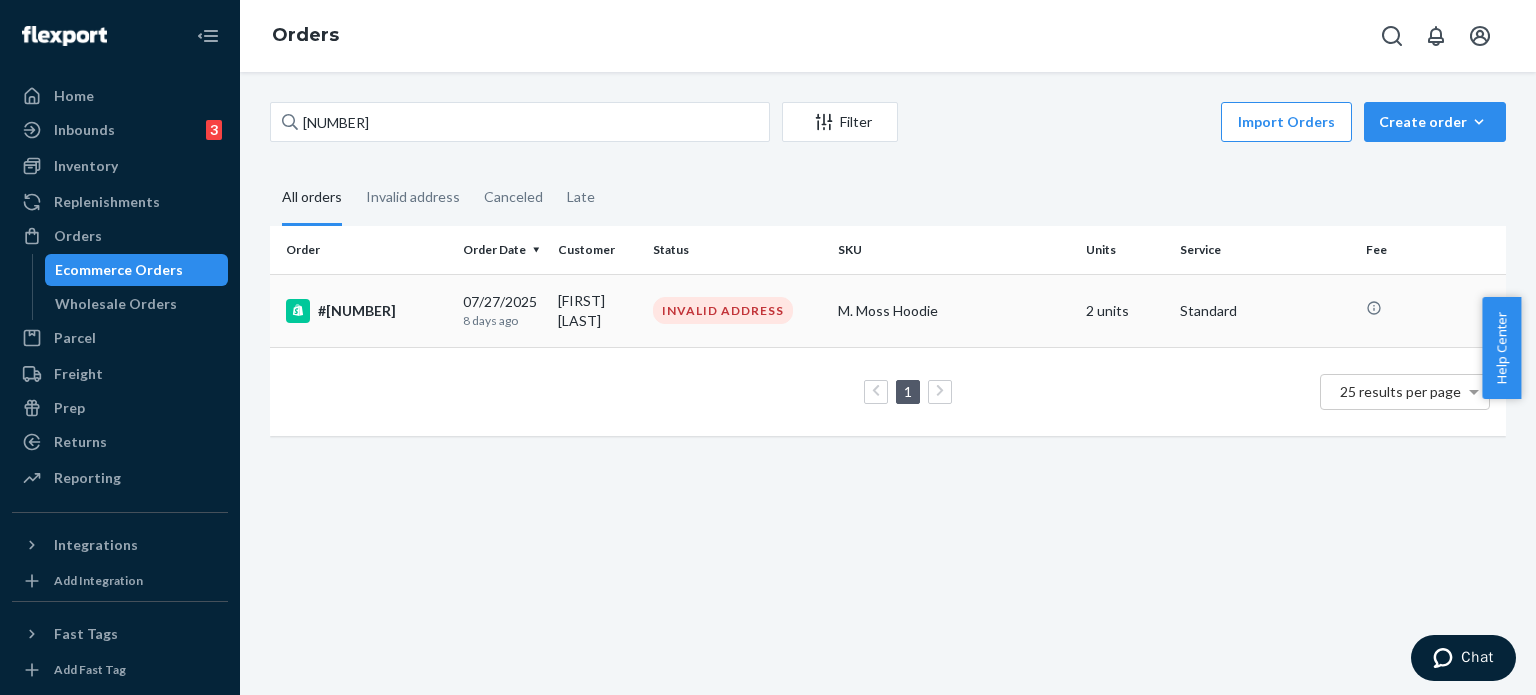 click on "#[NUMBER]" at bounding box center [362, 310] 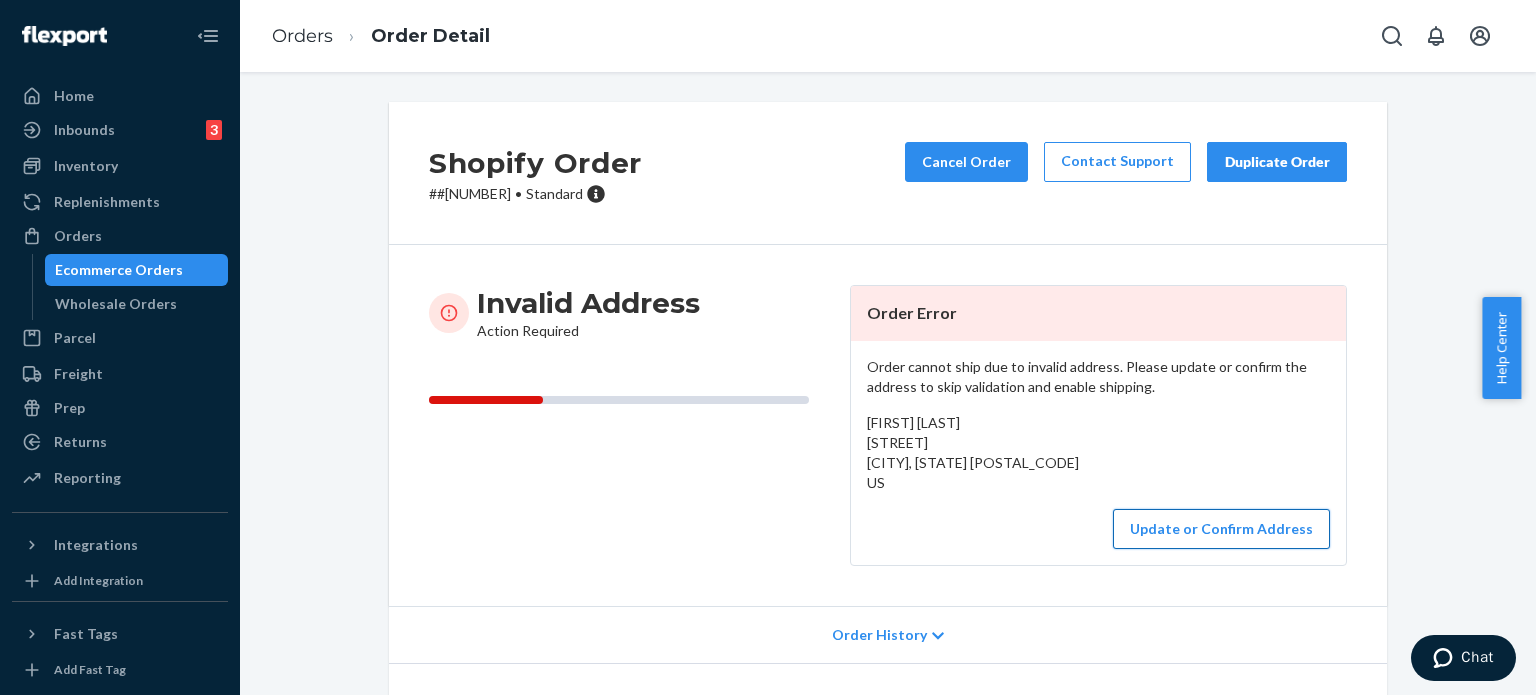 click on "Update or Confirm Address" at bounding box center [1221, 529] 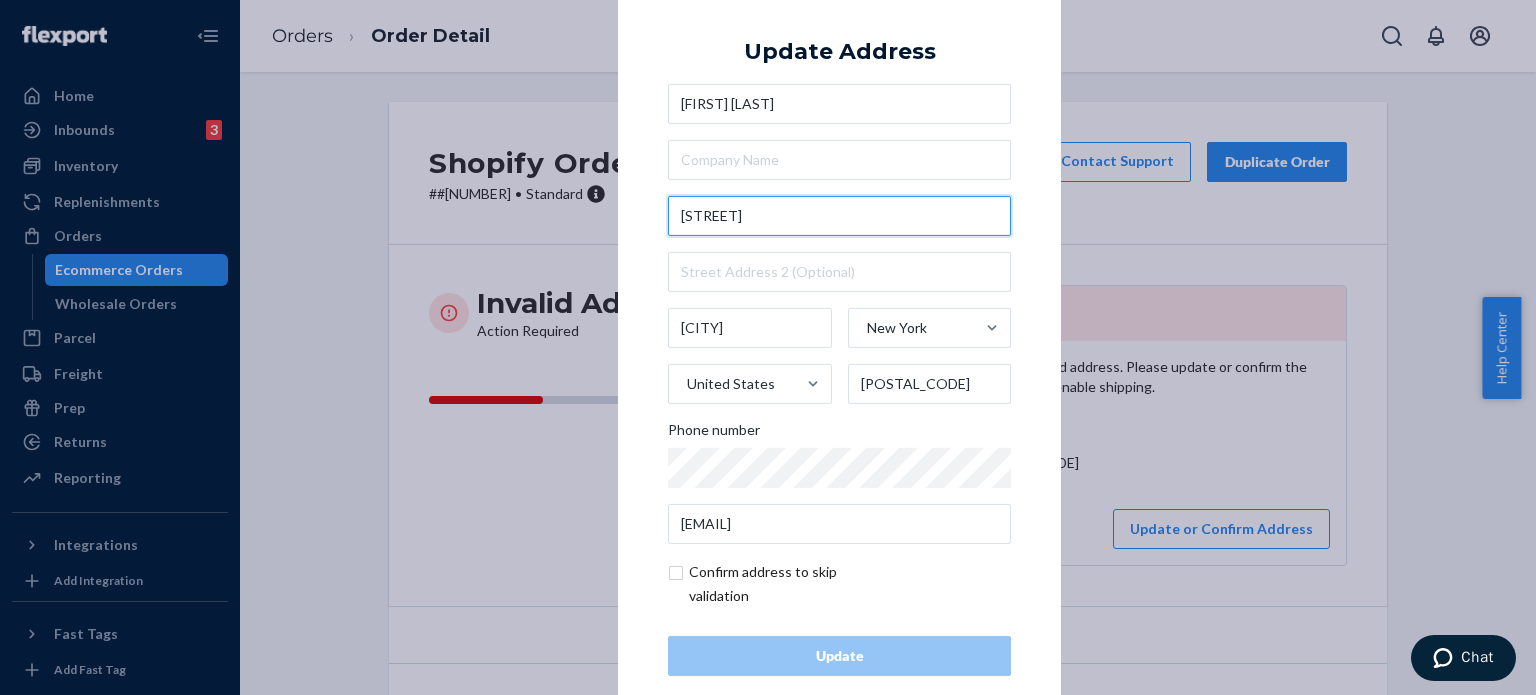 click on "[STREET]" at bounding box center [839, 216] 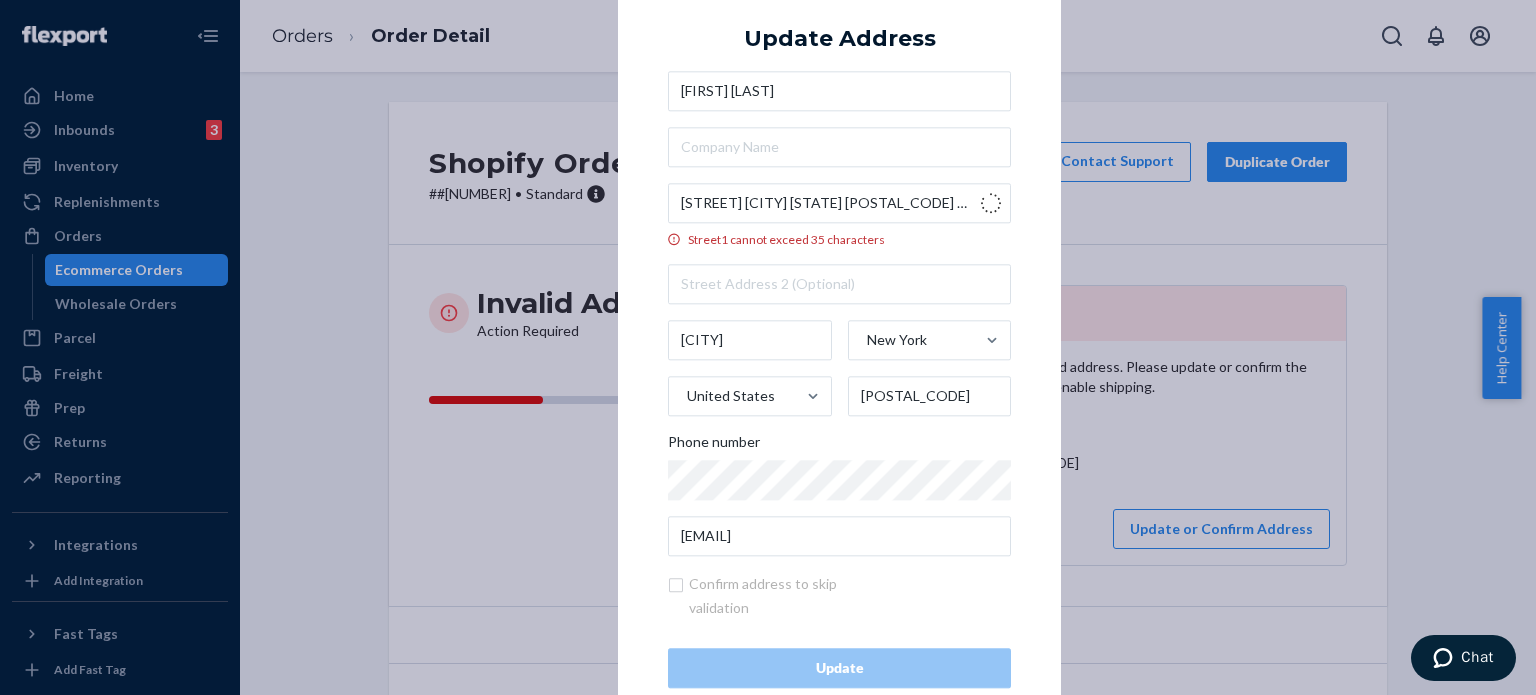 type on "[STREET]" 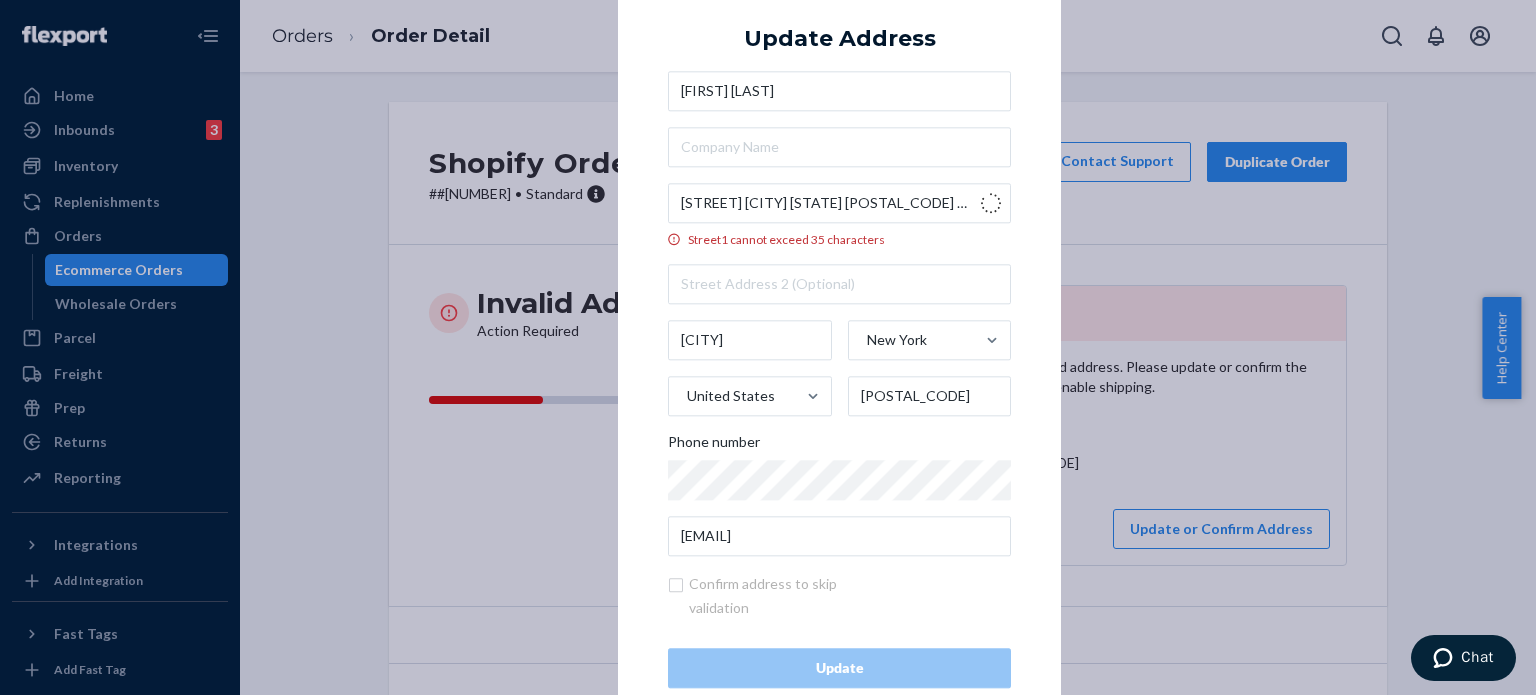 type on "New York" 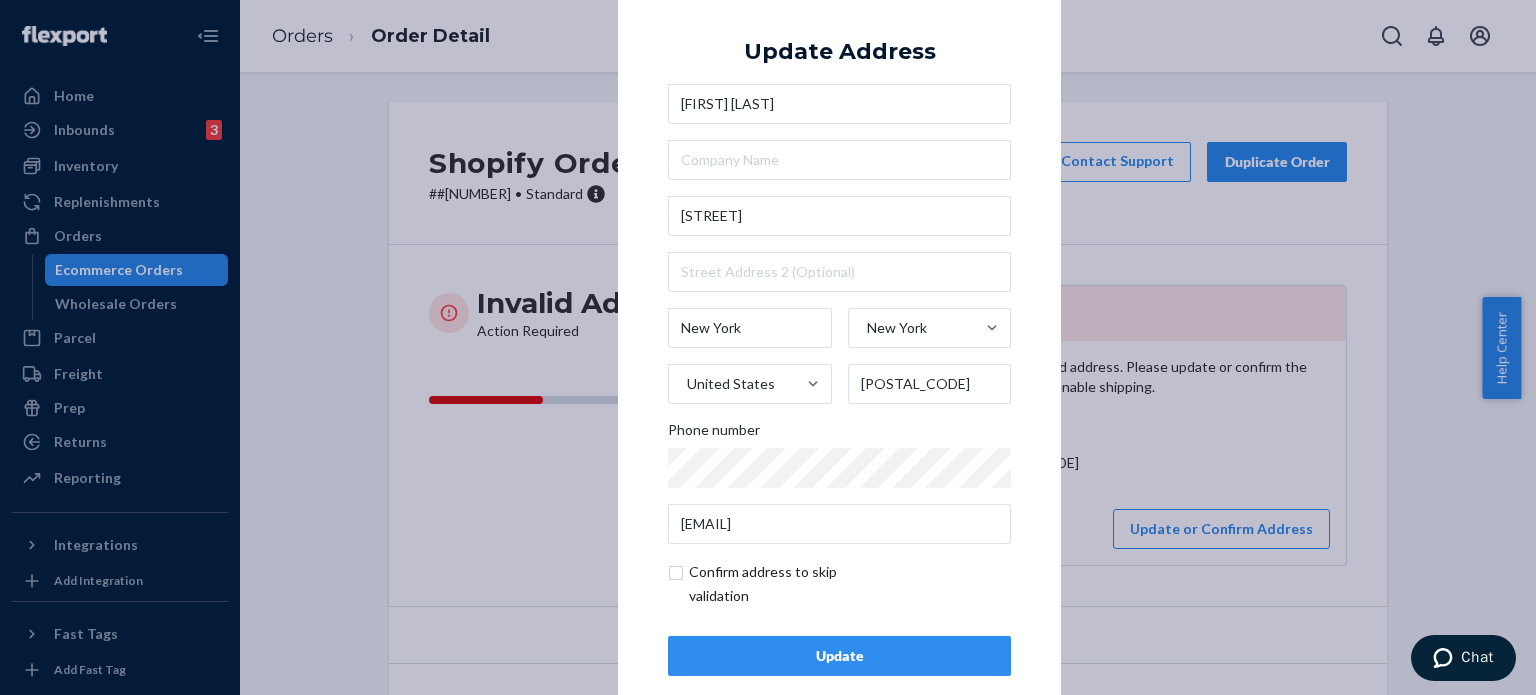 click on "Update" at bounding box center (839, 656) 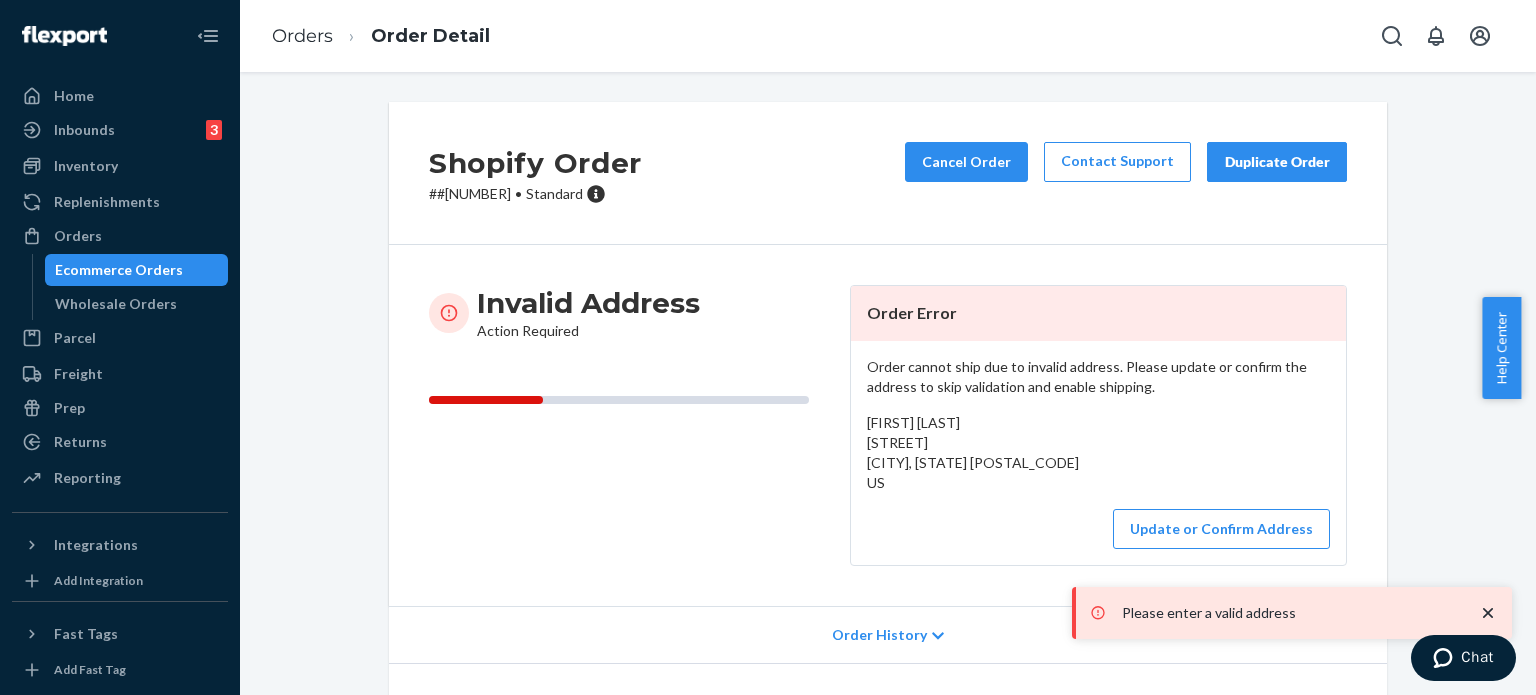 drag, startPoint x: 1484, startPoint y: 608, endPoint x: 1461, endPoint y: 590, distance: 29.206163 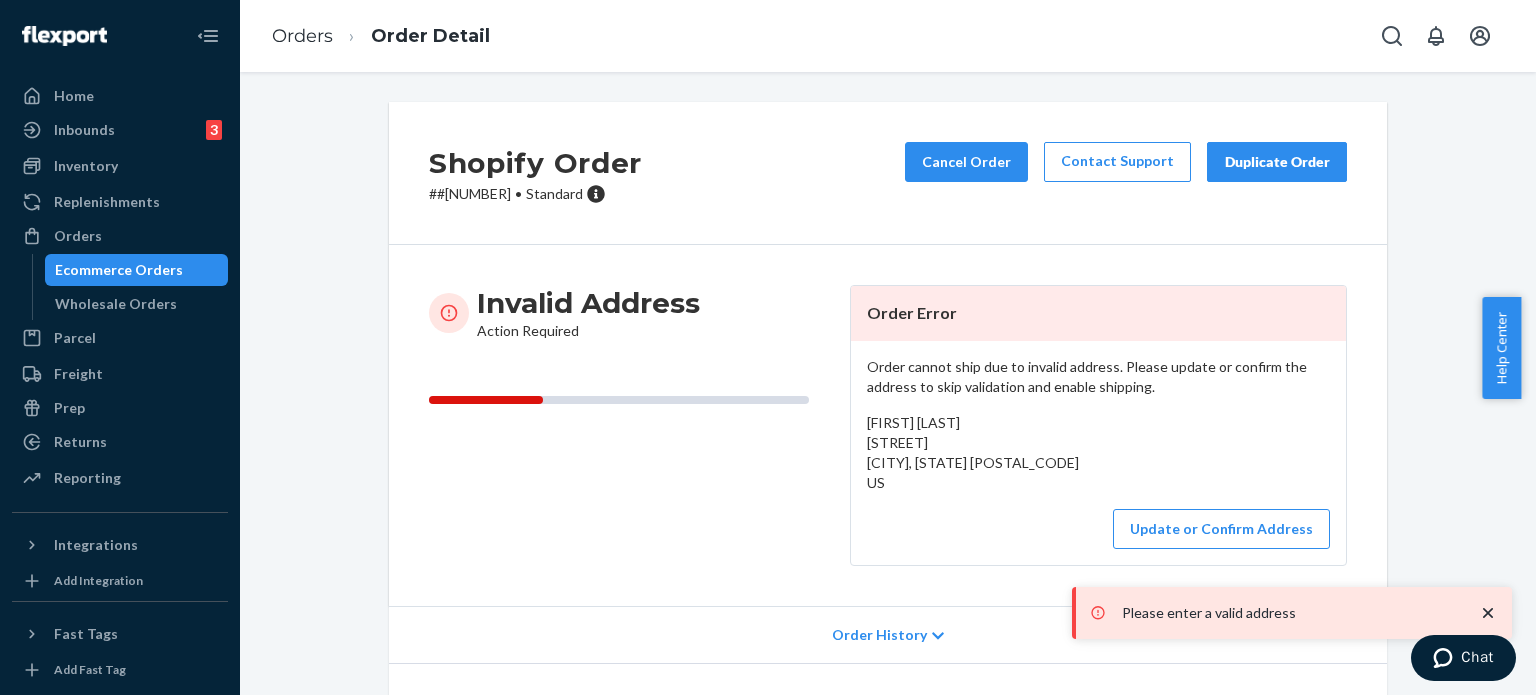 click 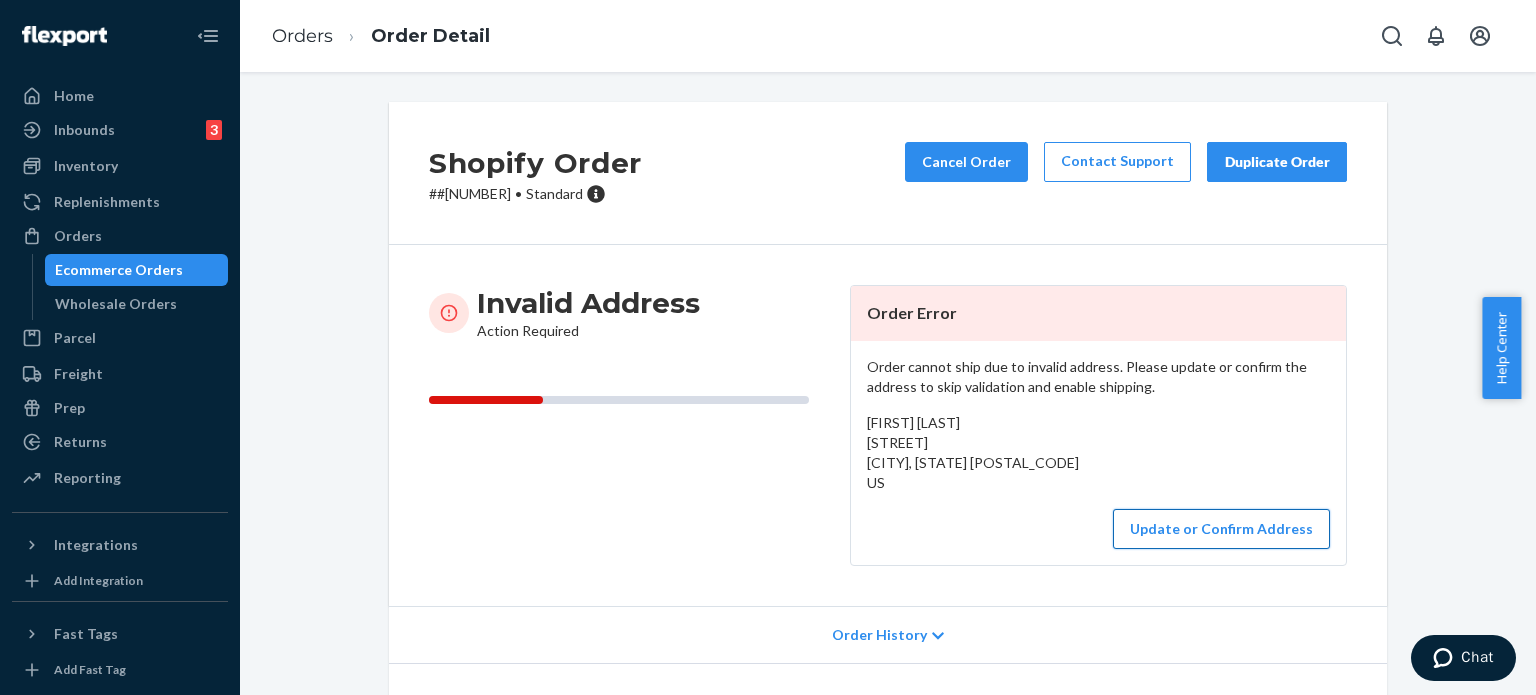 click on "Update or Confirm Address" at bounding box center [1221, 529] 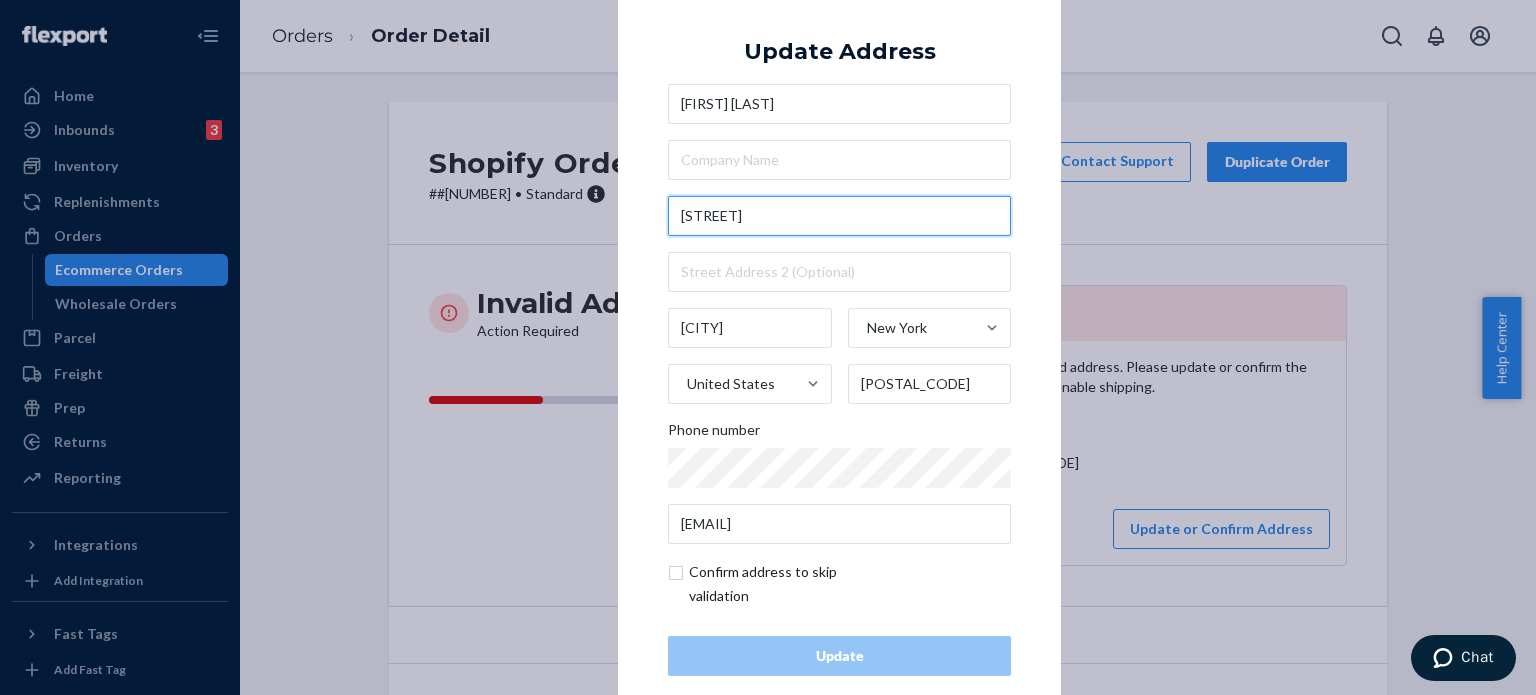 click on "[STREET]" at bounding box center [839, 216] 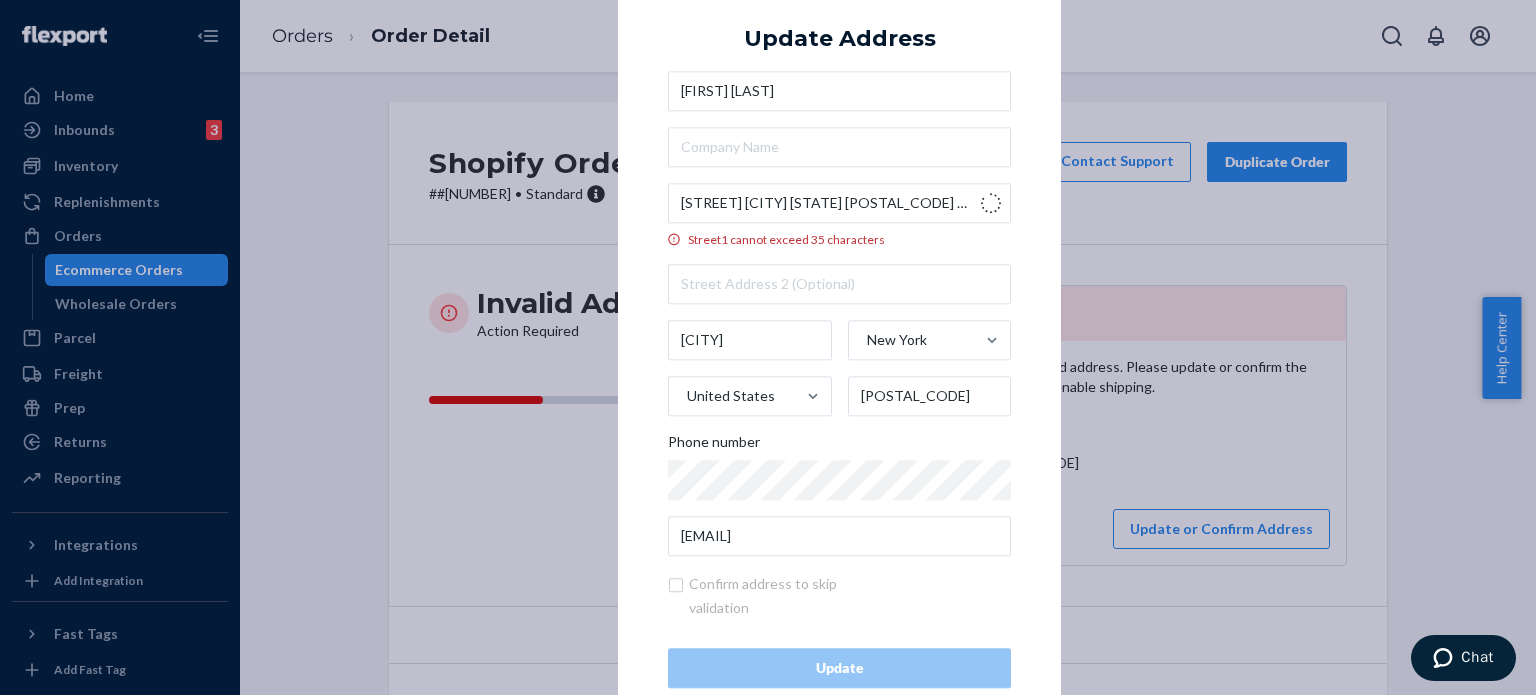 type on "[STREET]" 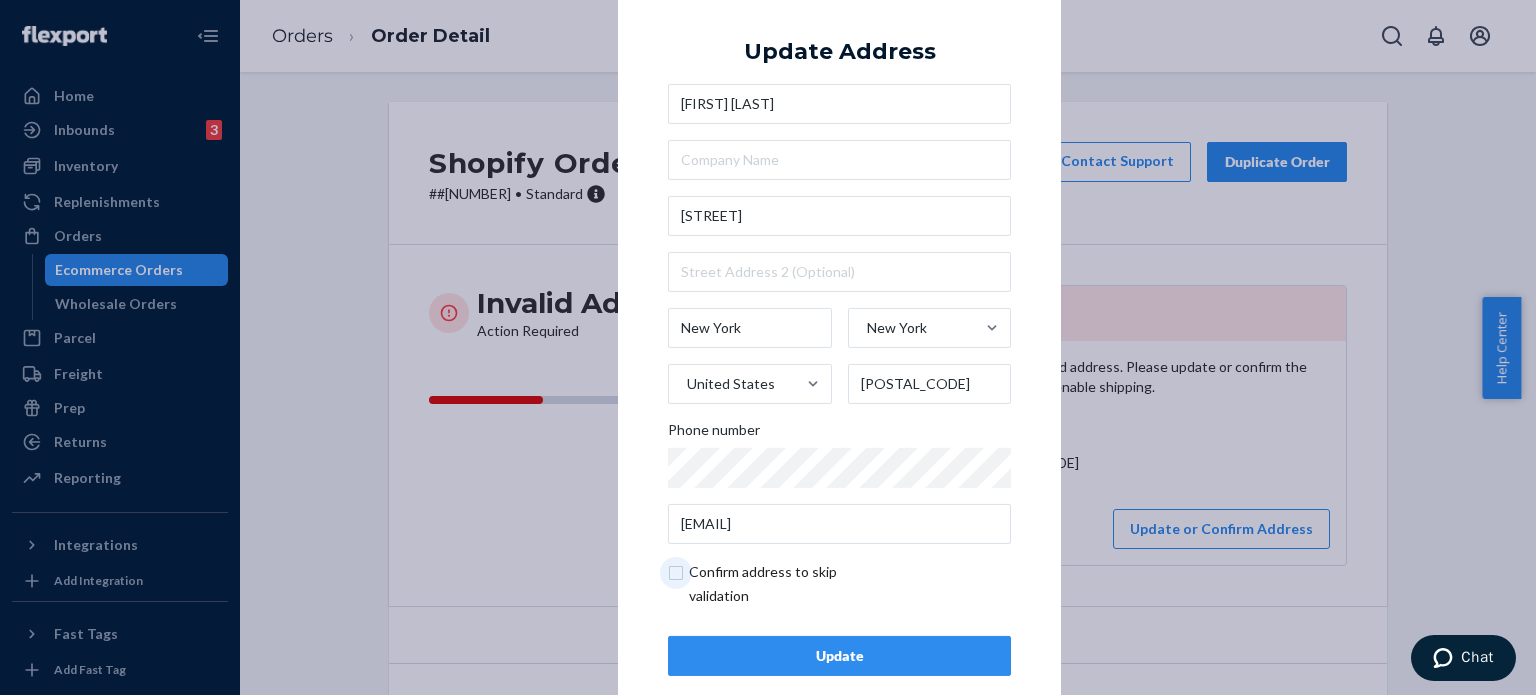 click at bounding box center (784, 584) 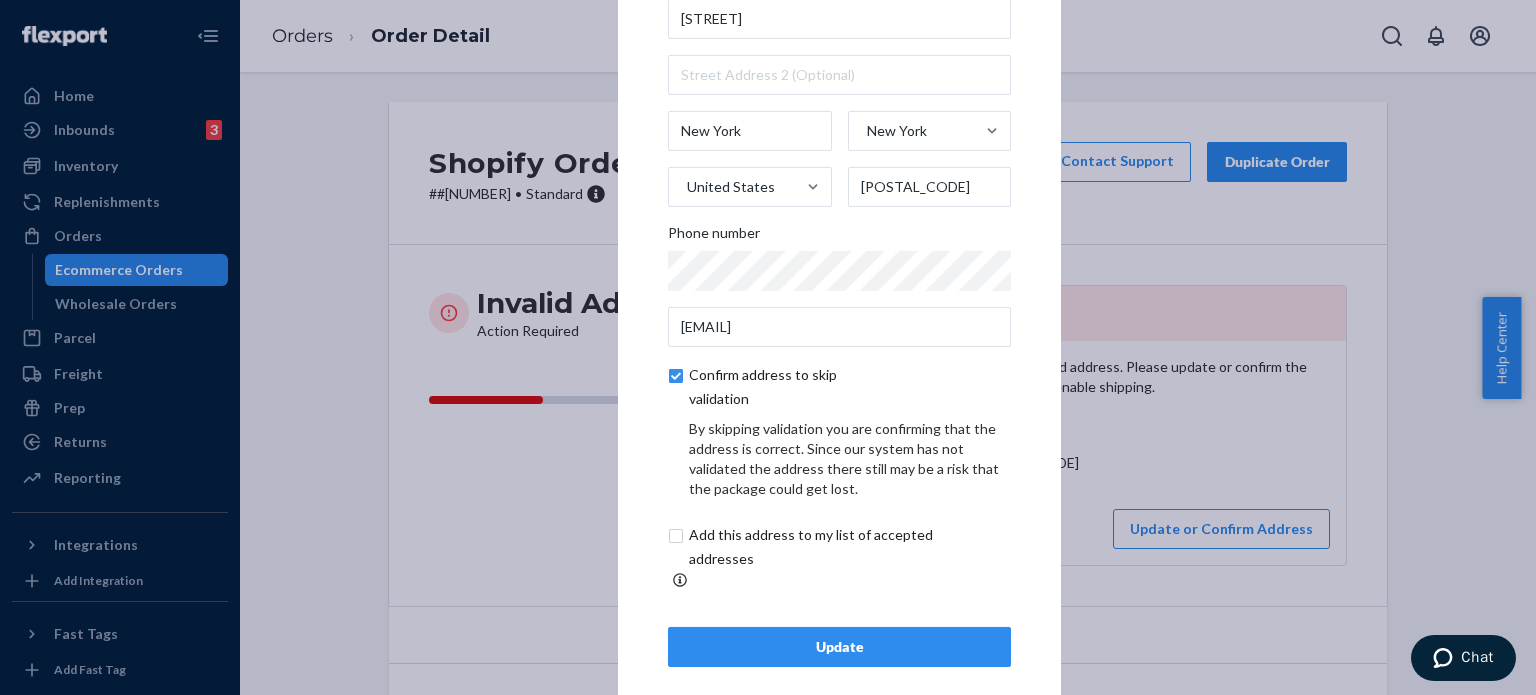 scroll, scrollTop: 114, scrollLeft: 0, axis: vertical 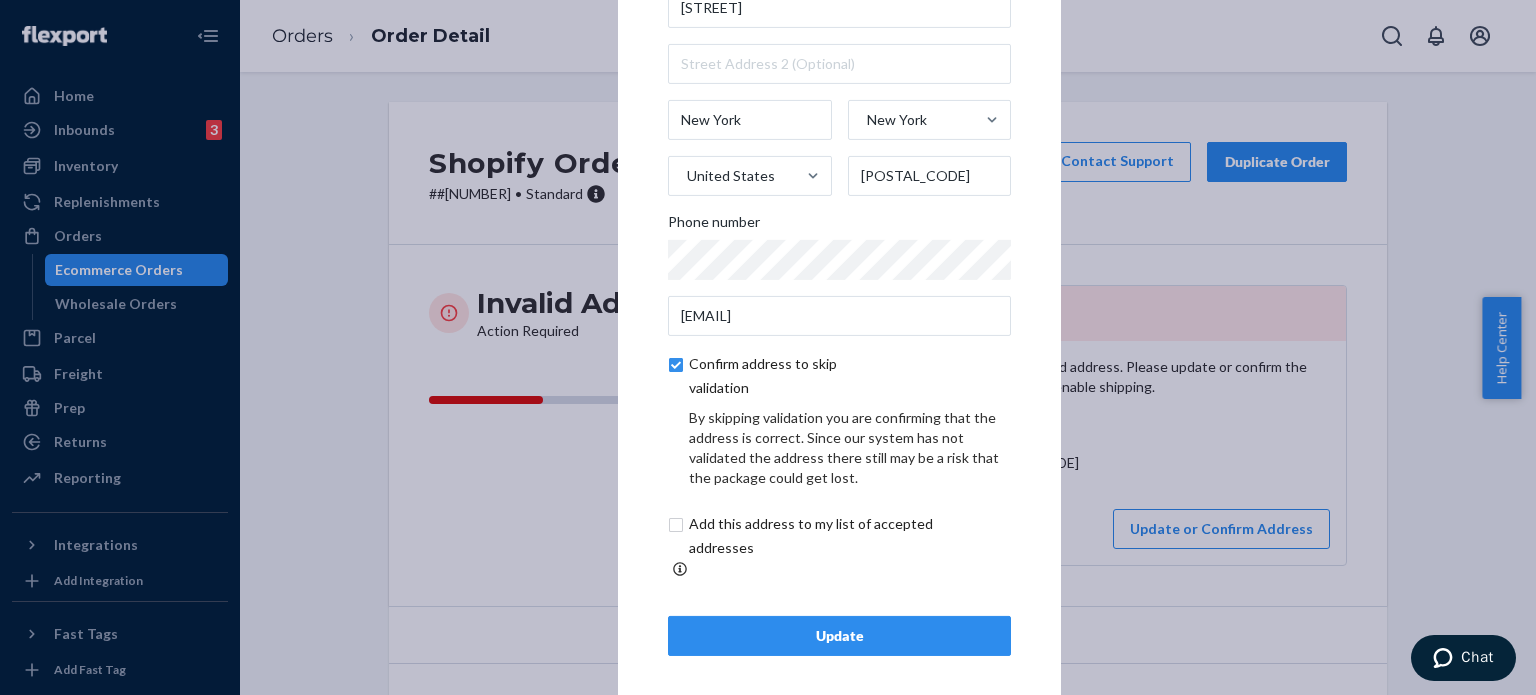 click on "Update" at bounding box center [839, 636] 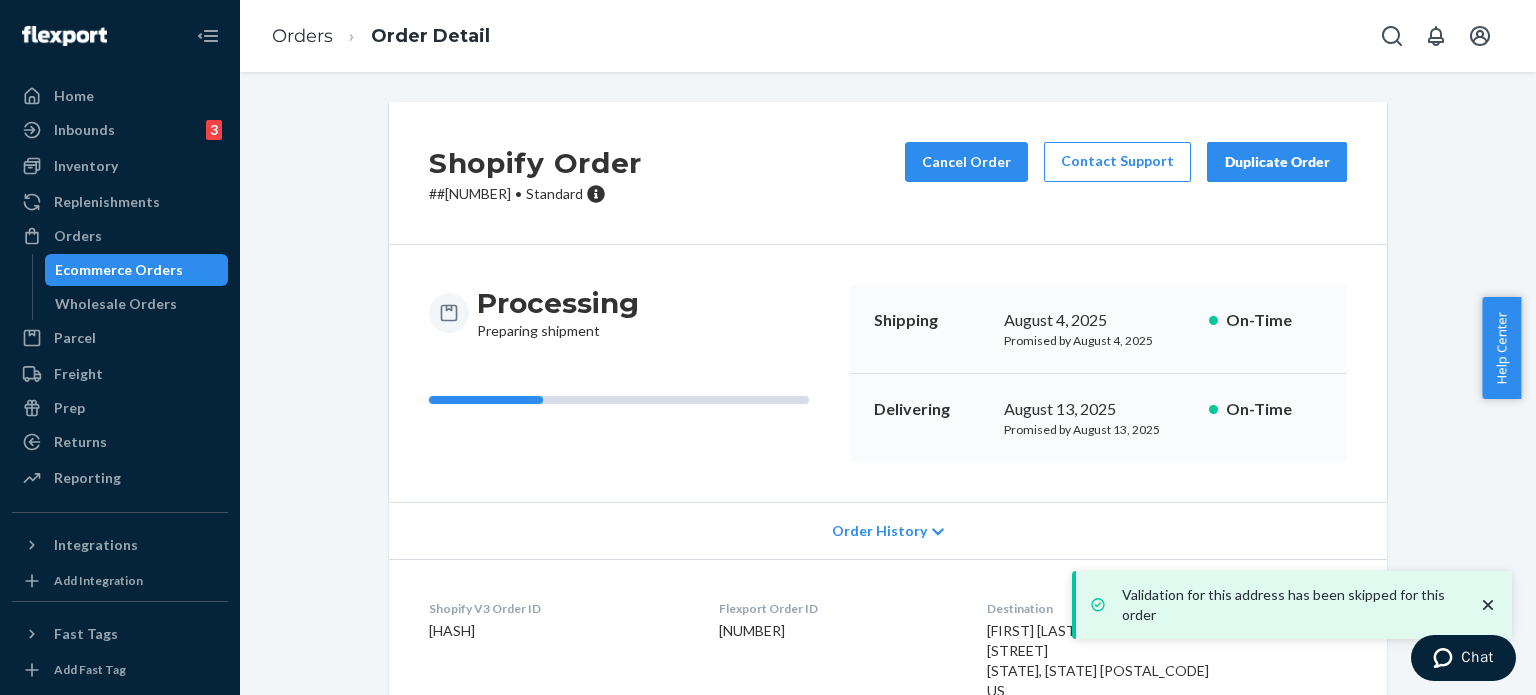 click 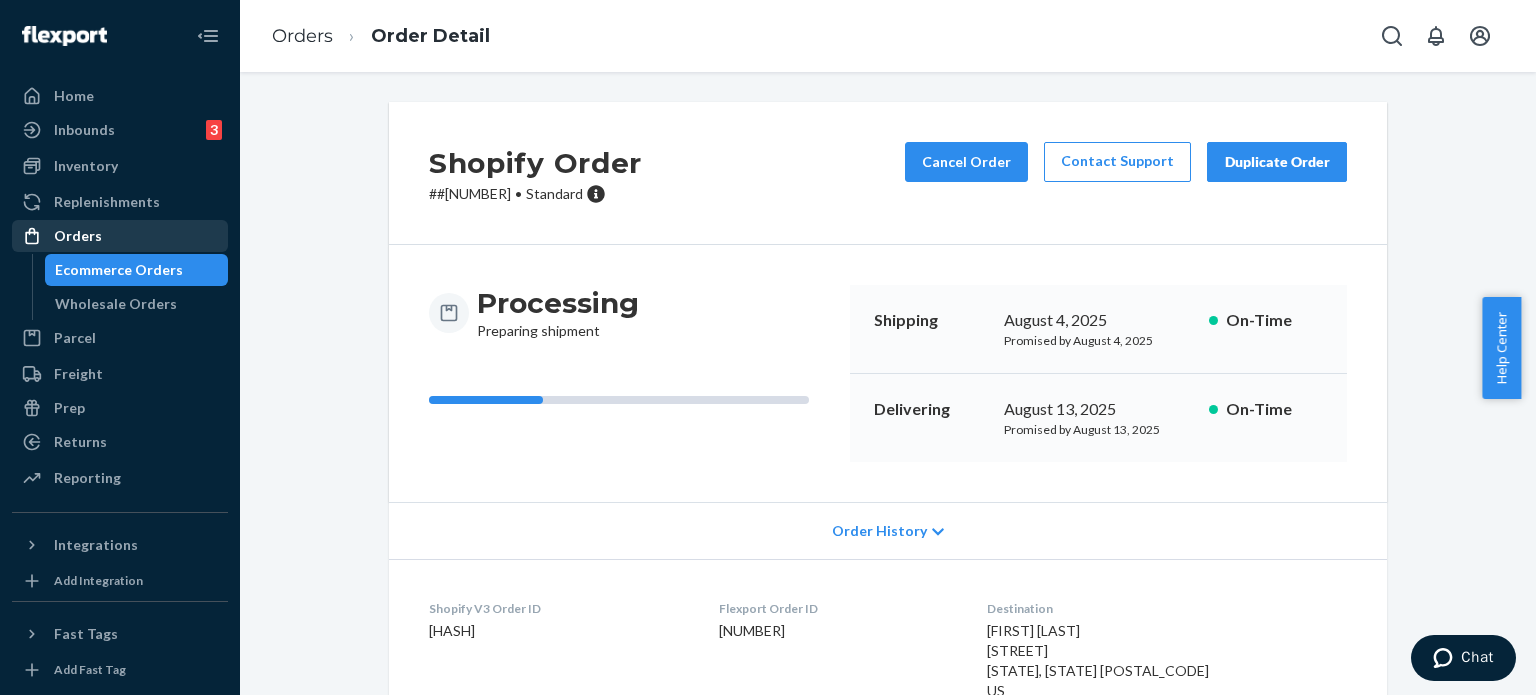 click on "Orders" at bounding box center [120, 236] 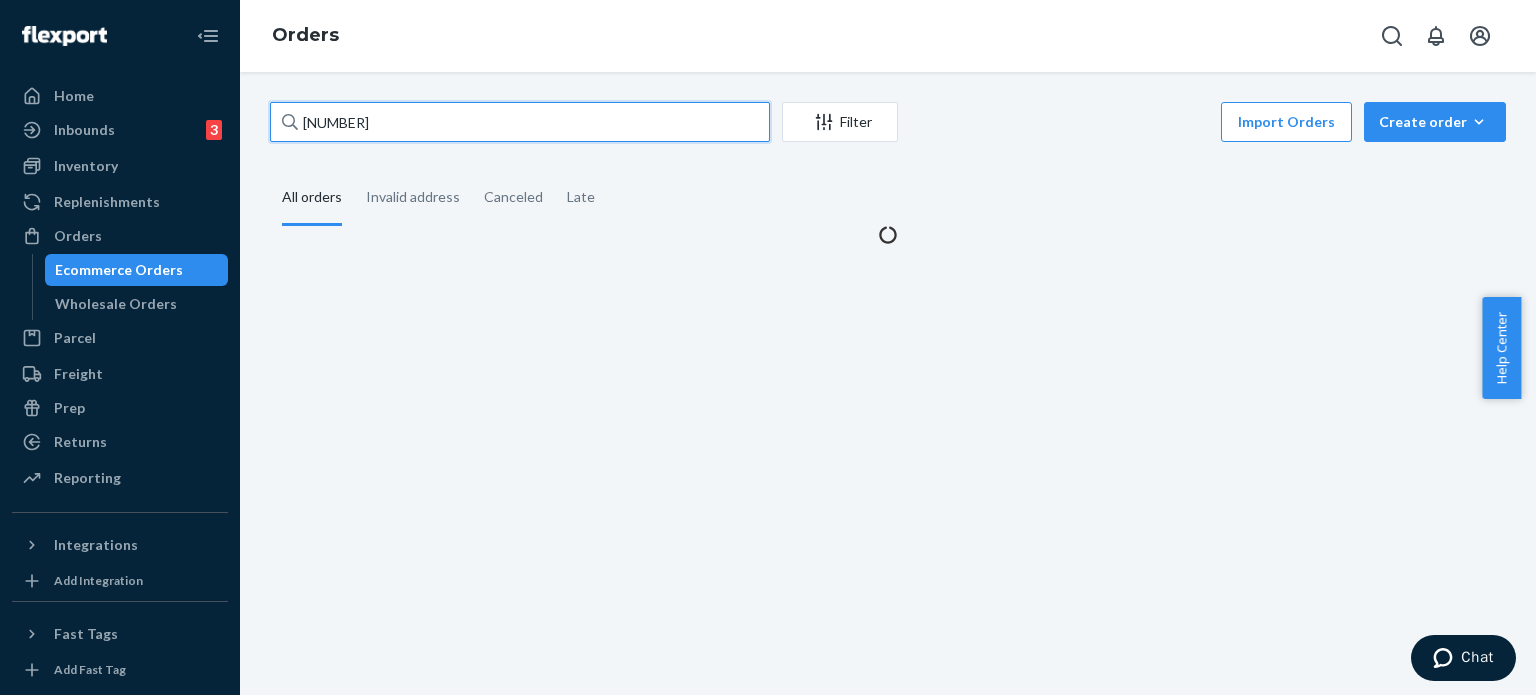click on "[NUMBER]" at bounding box center [520, 122] 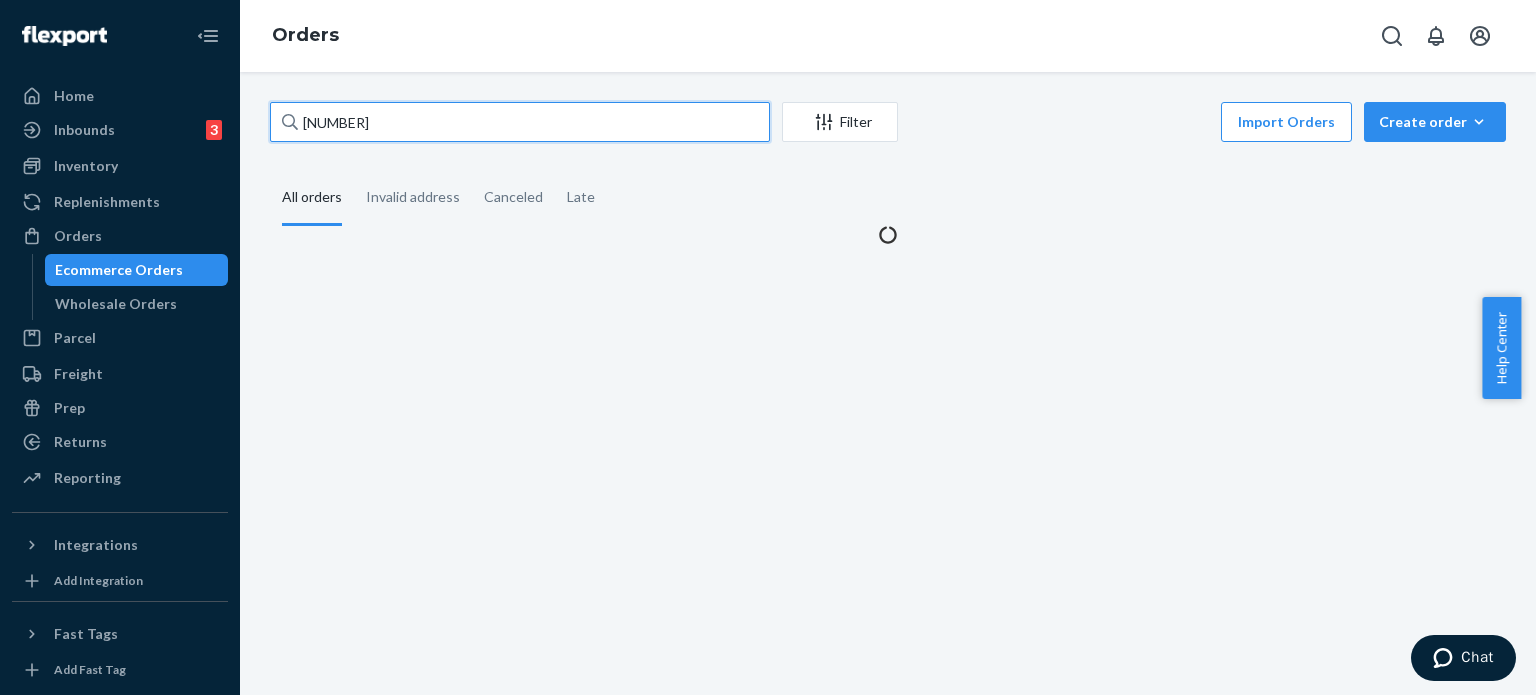 click on "[NUMBER]" at bounding box center (520, 122) 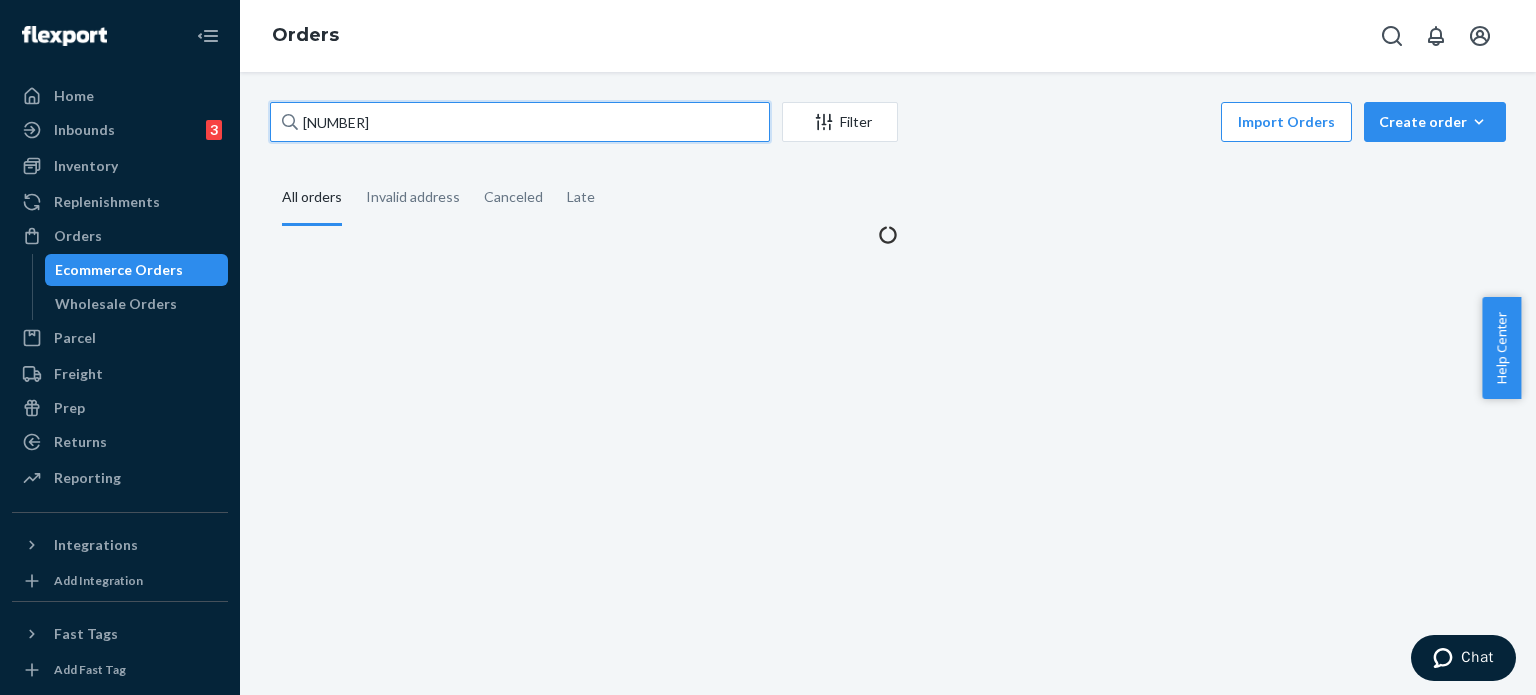 paste on "[NUMBER]" 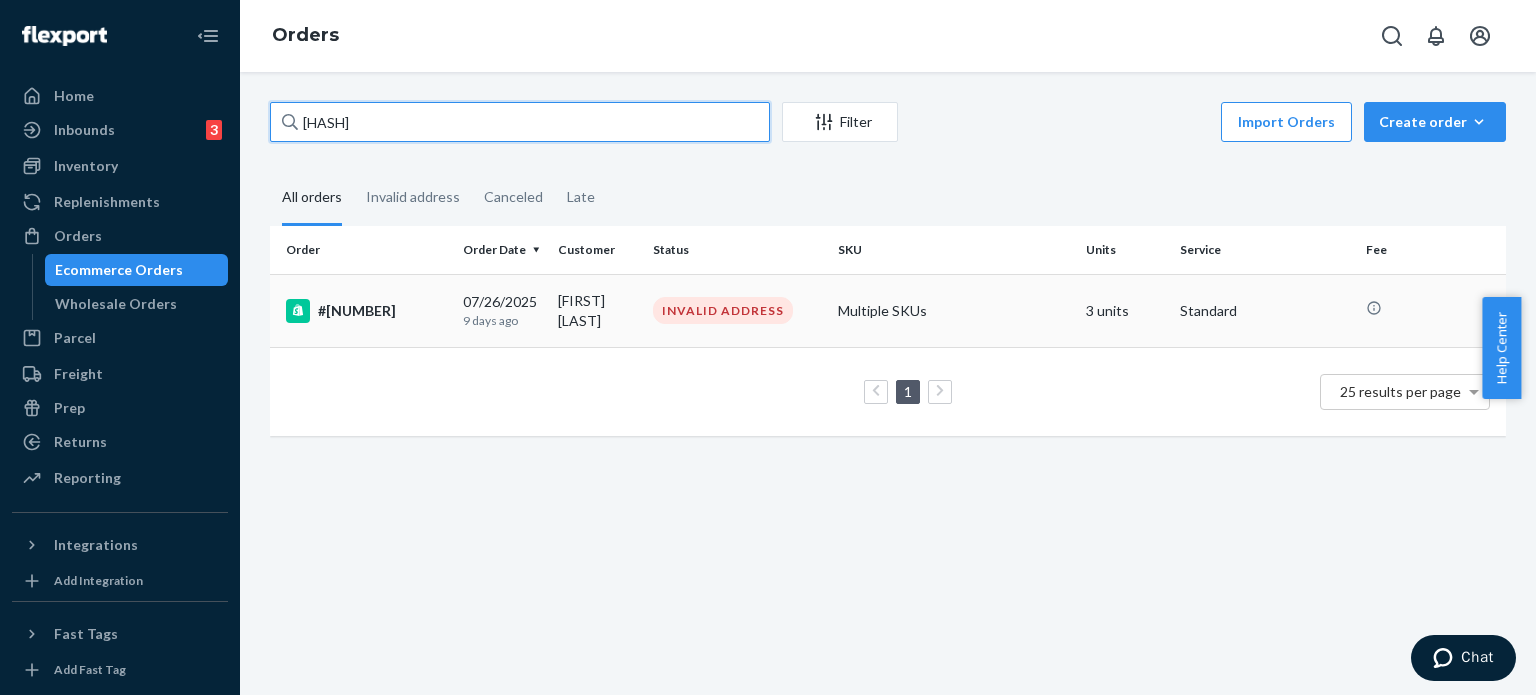 type on "[HASH]" 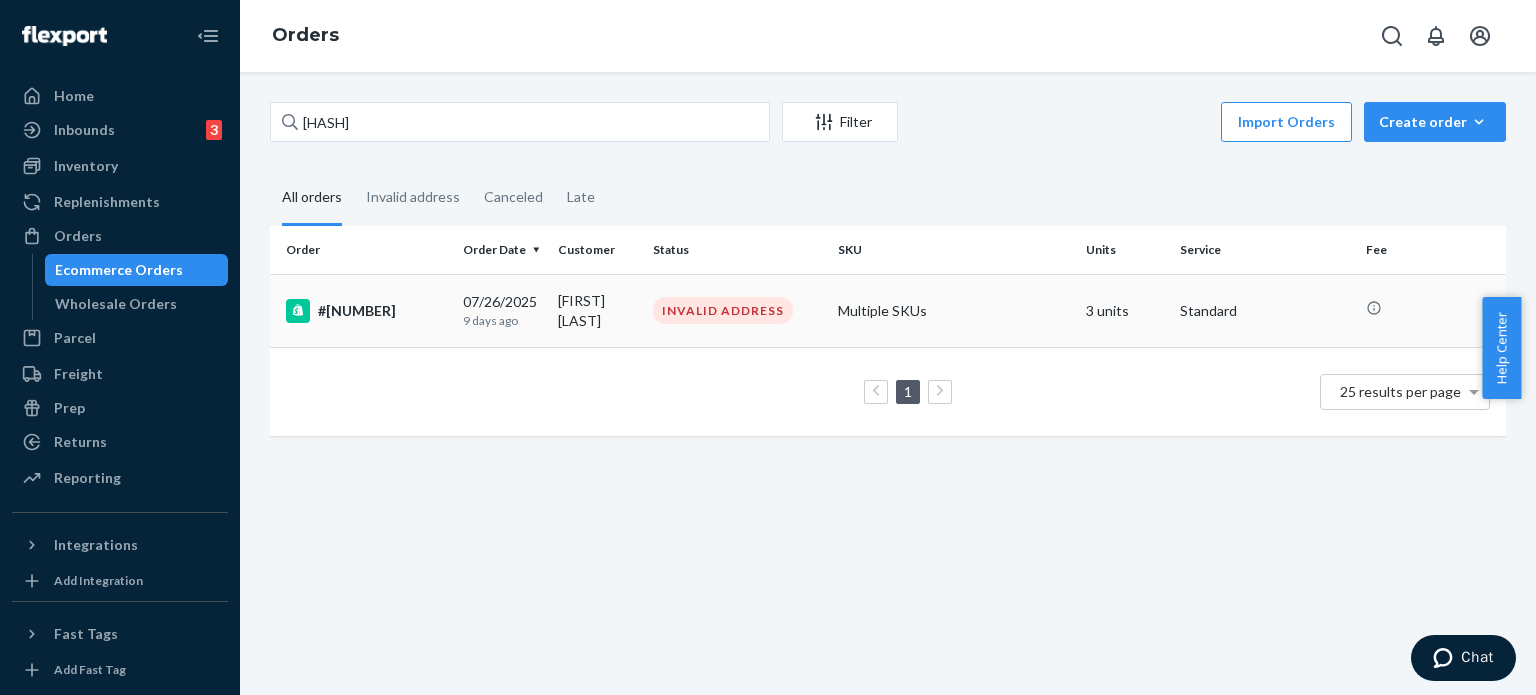 click on "#[NUMBER]" at bounding box center [362, 310] 